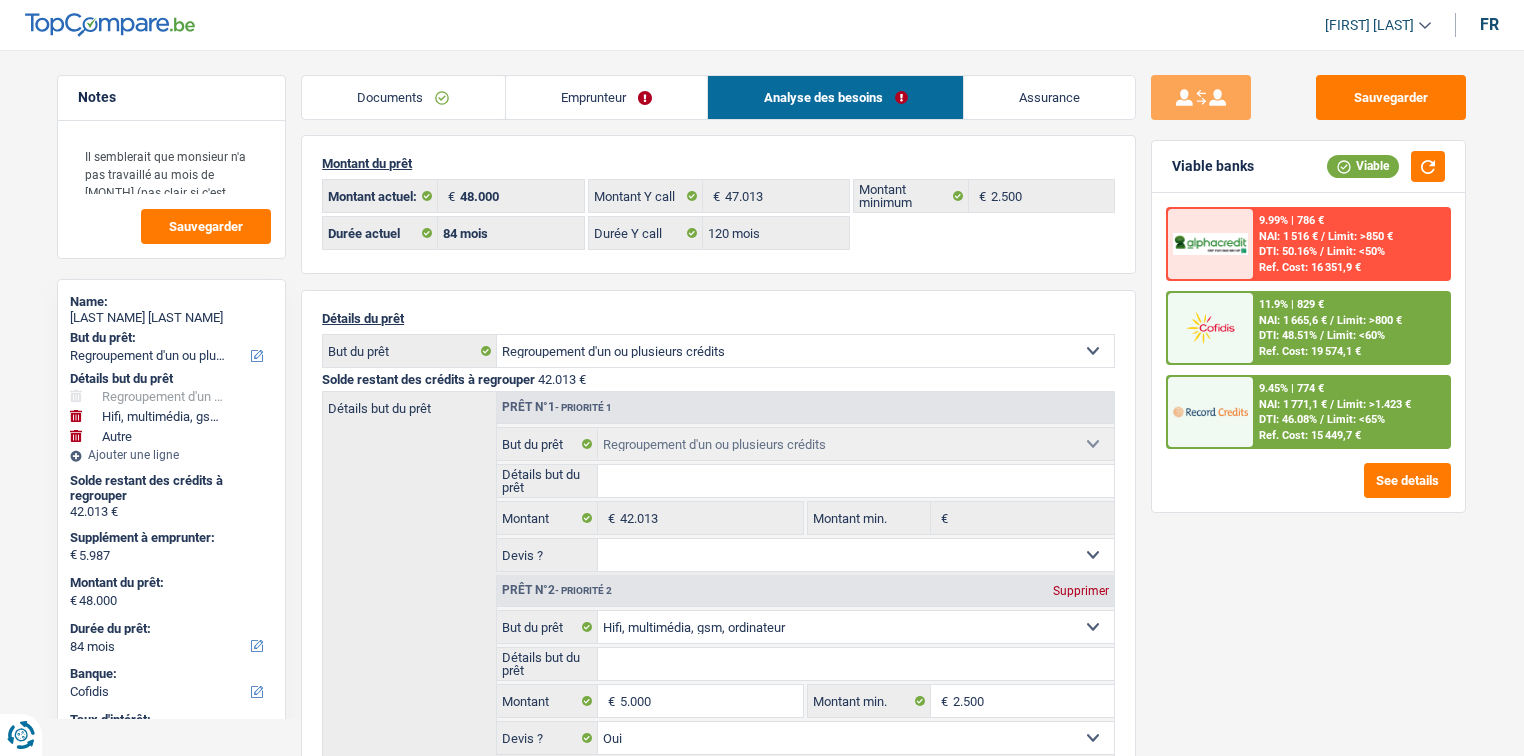 select on "refinancing" 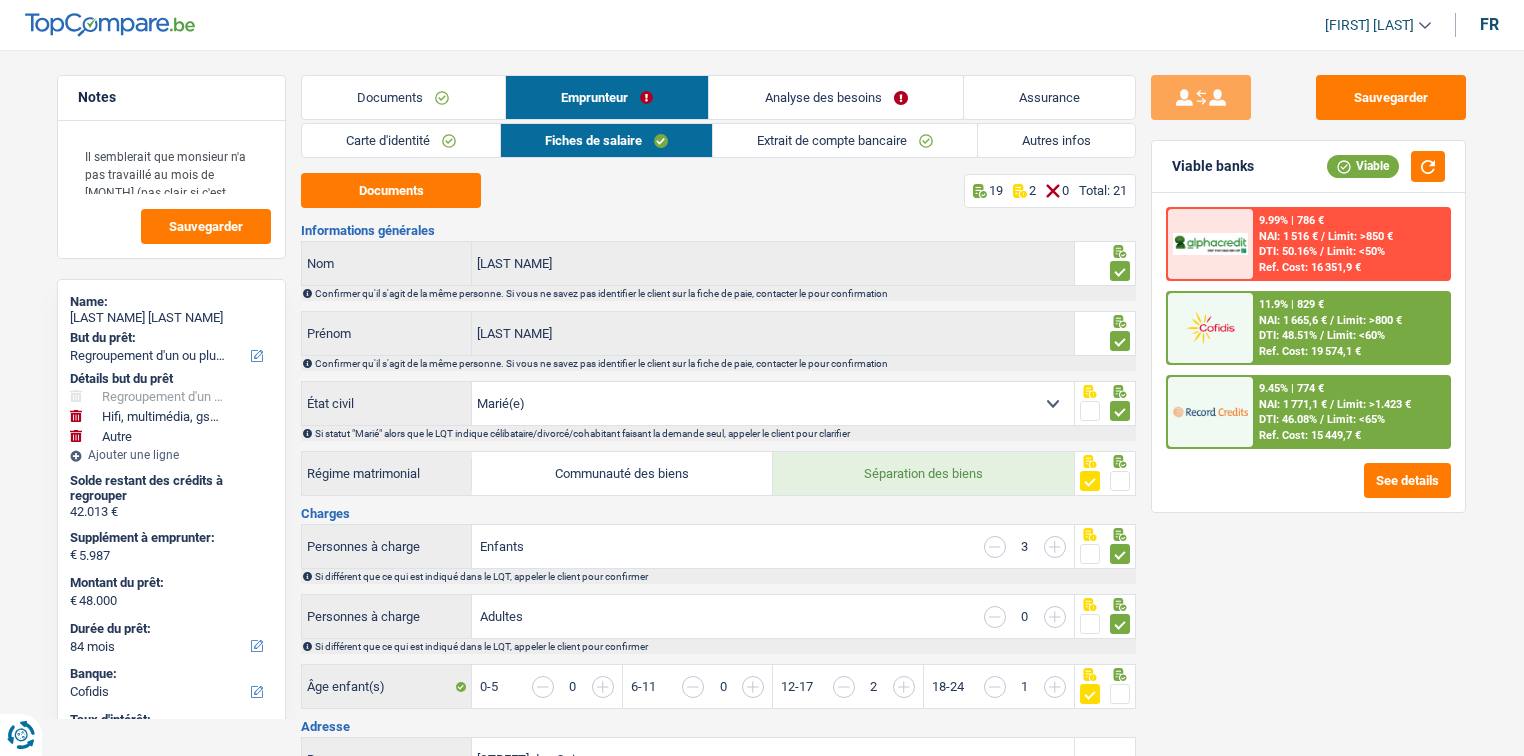 click on "Autres infos" at bounding box center (1056, 140) 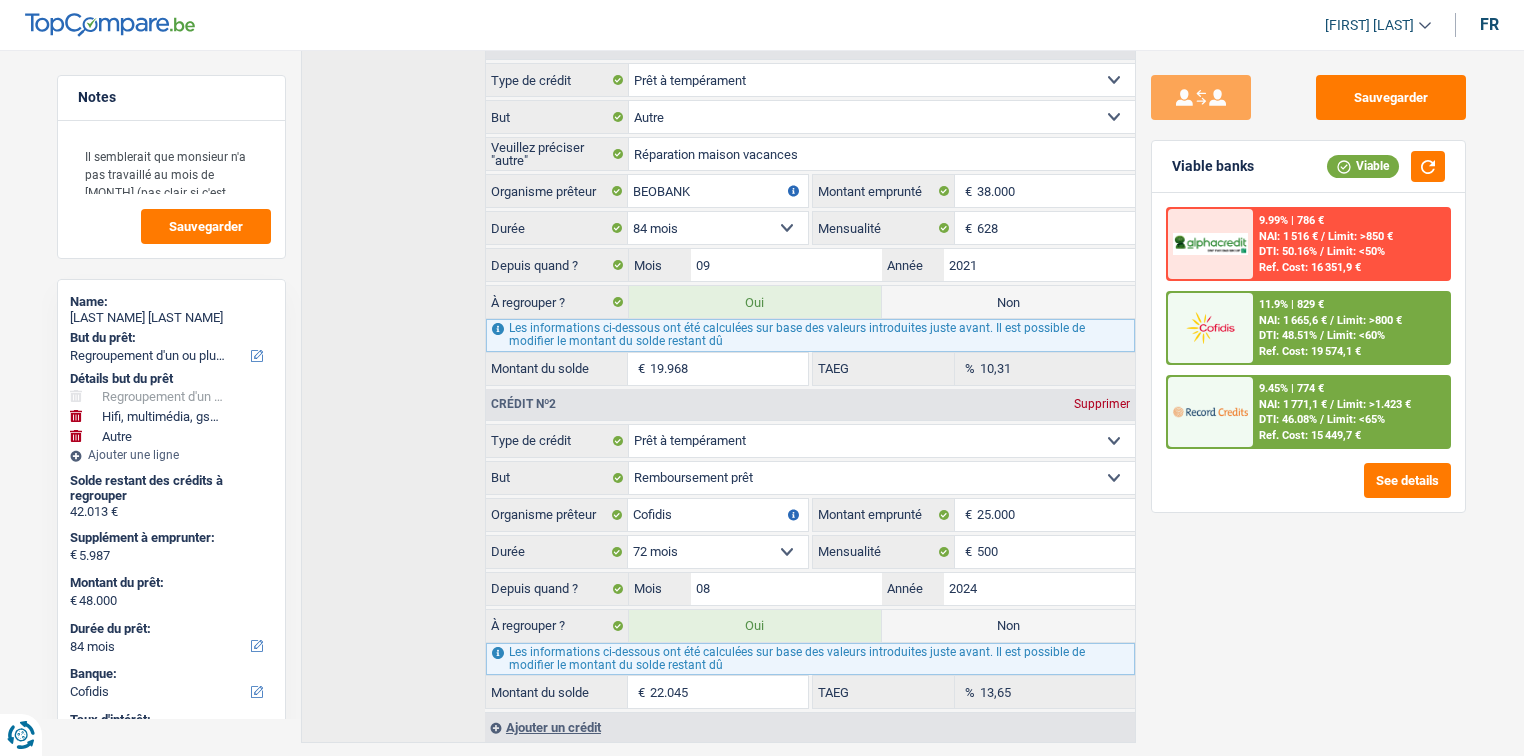 scroll, scrollTop: 751, scrollLeft: 0, axis: vertical 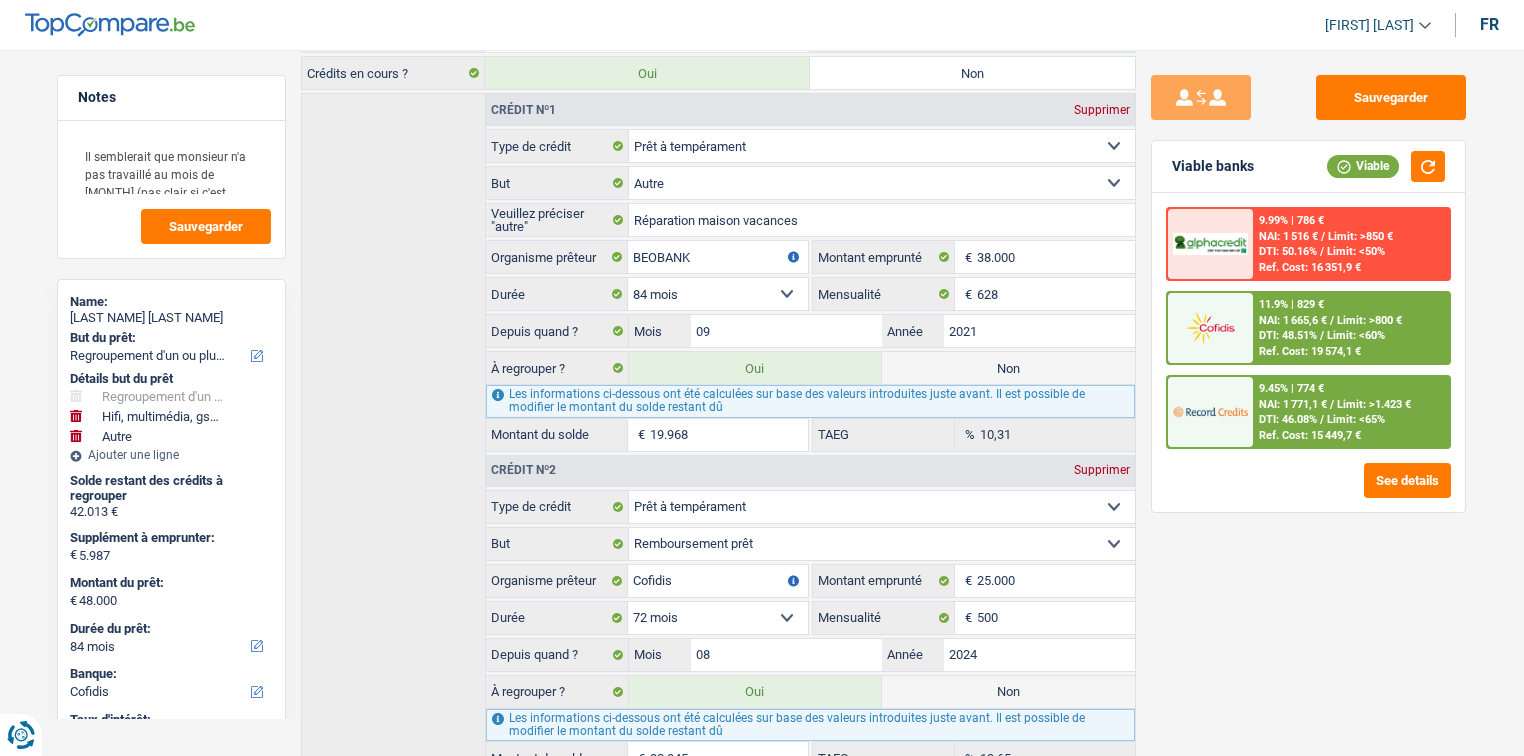 click at bounding box center (1210, 411) 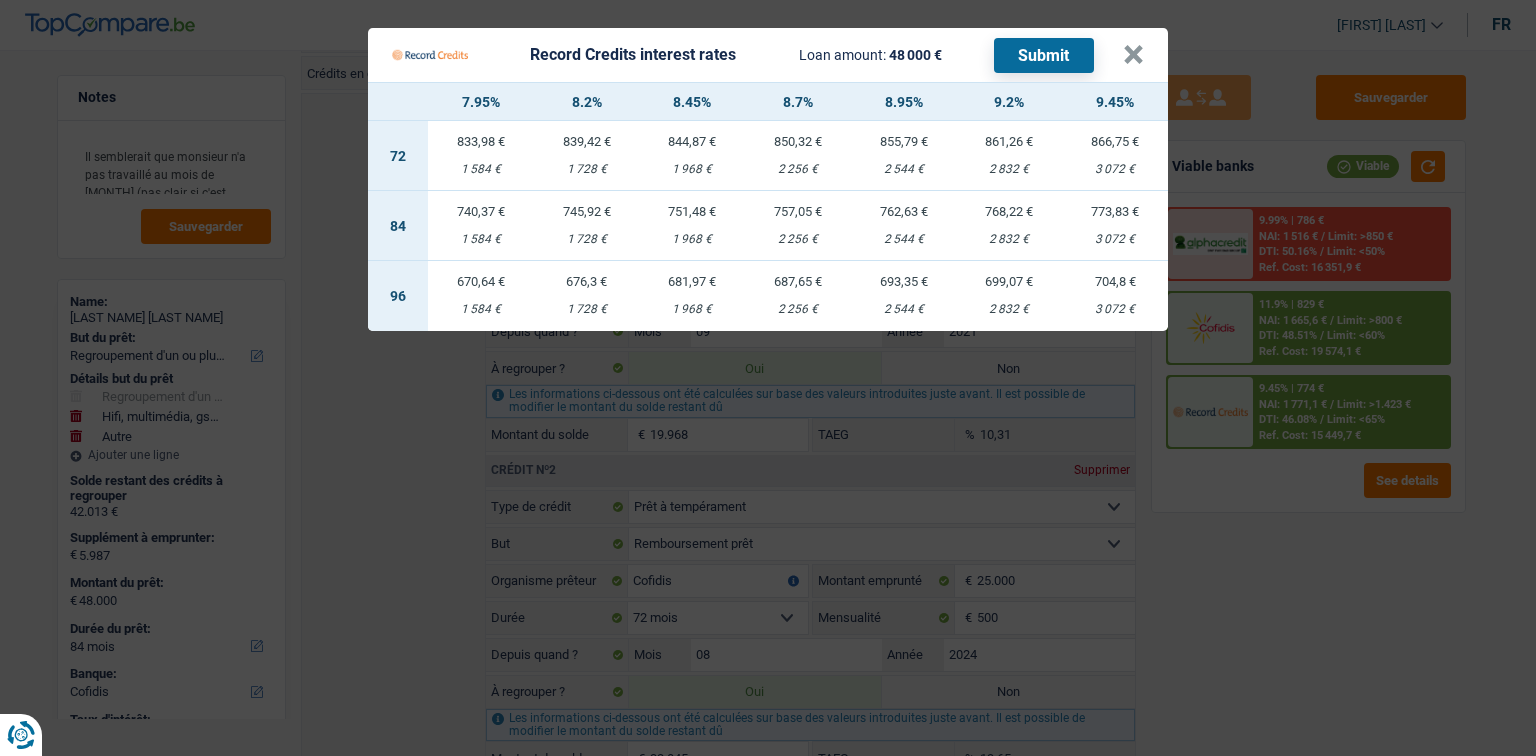 click on "3 072 €" at bounding box center (1115, 239) 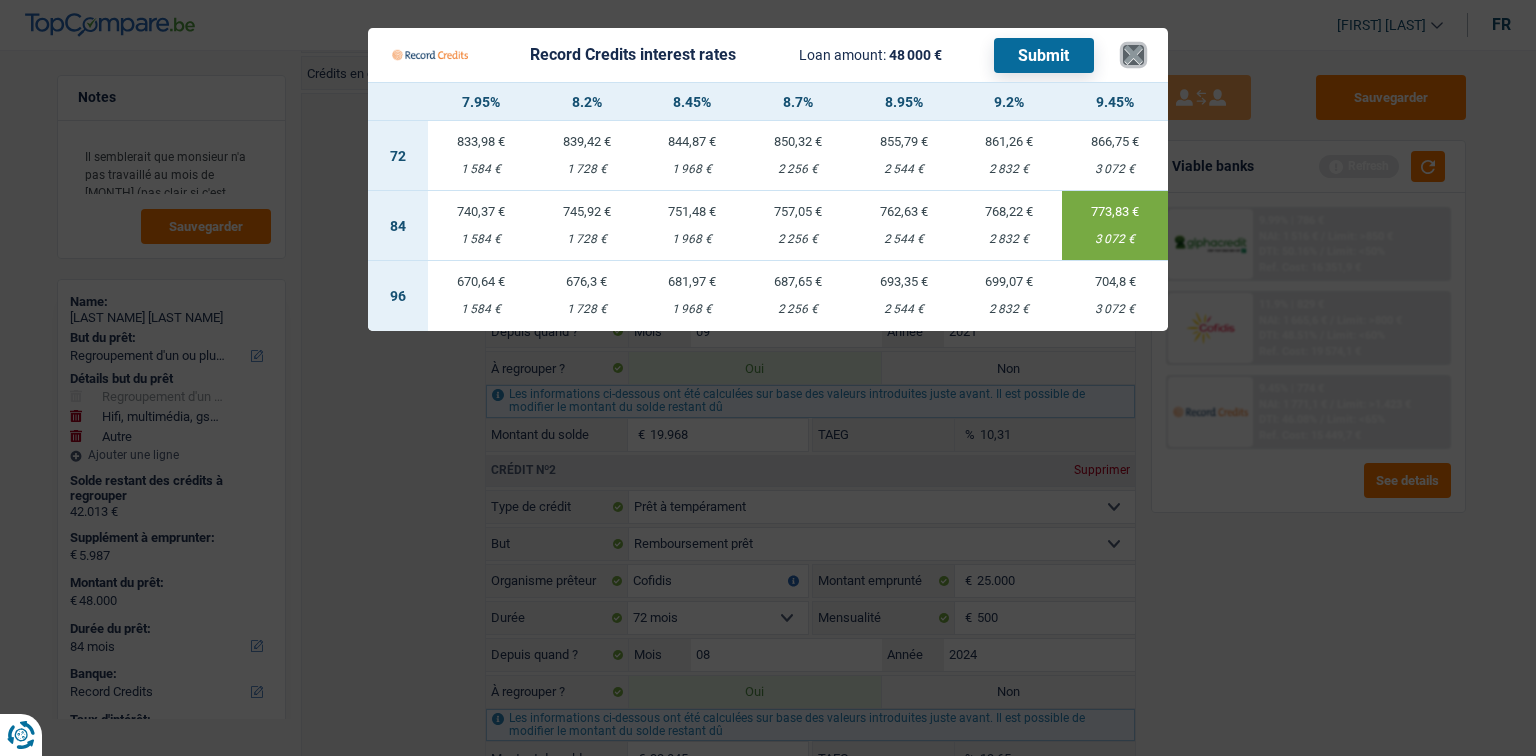 click on "×" at bounding box center [1133, 55] 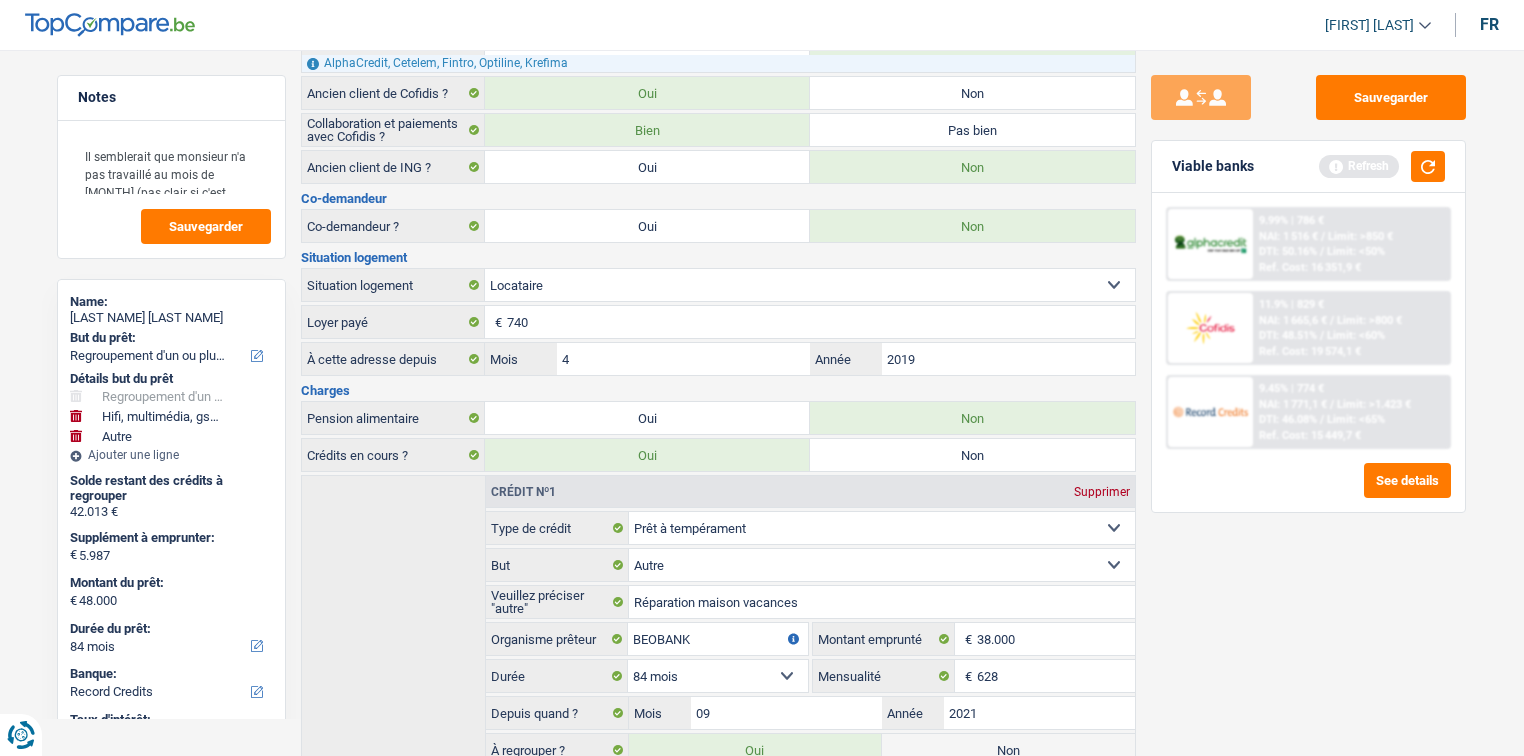 scroll, scrollTop: 0, scrollLeft: 0, axis: both 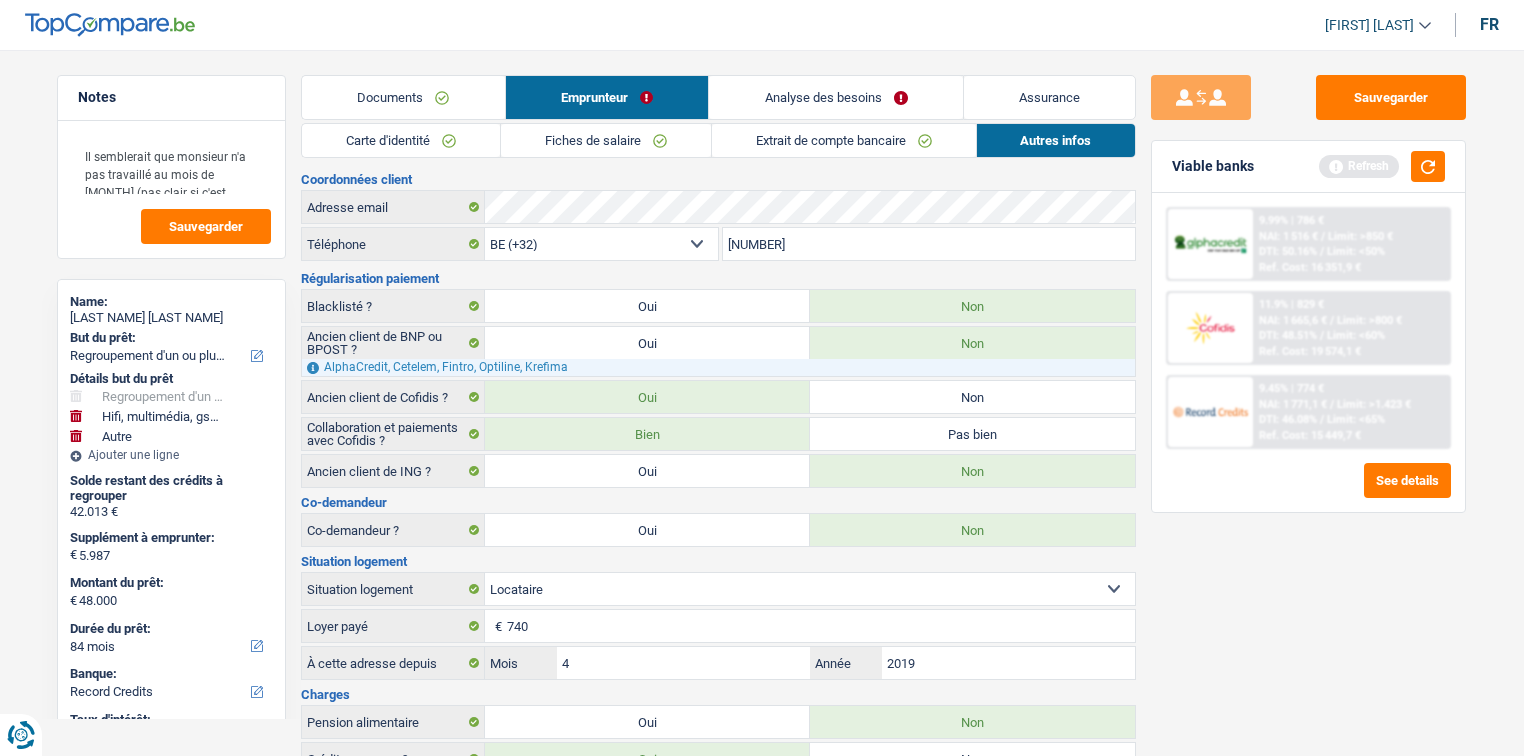 click on "Analyse des besoins" at bounding box center [836, 97] 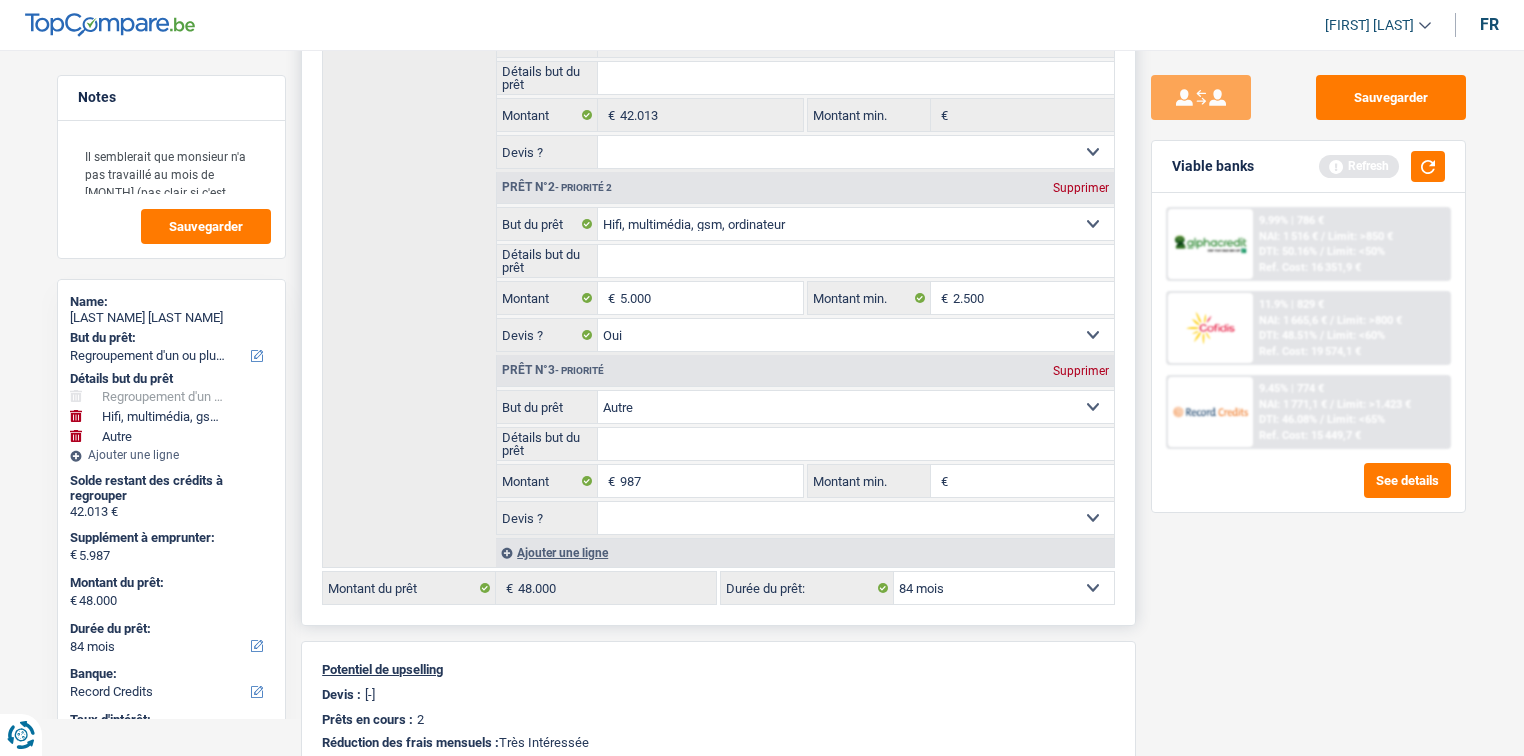 scroll, scrollTop: 404, scrollLeft: 0, axis: vertical 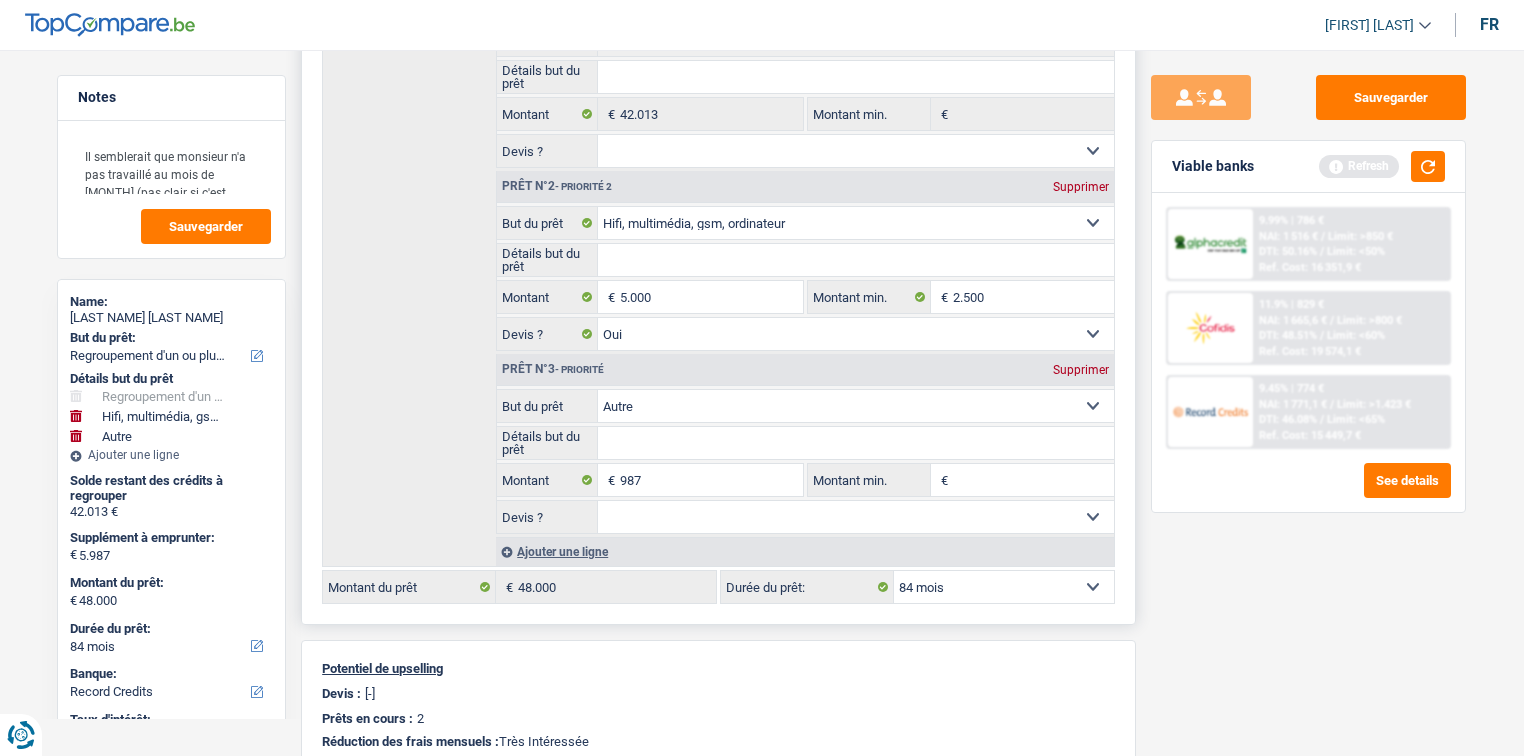 click on "Supprimer" at bounding box center [1081, 370] 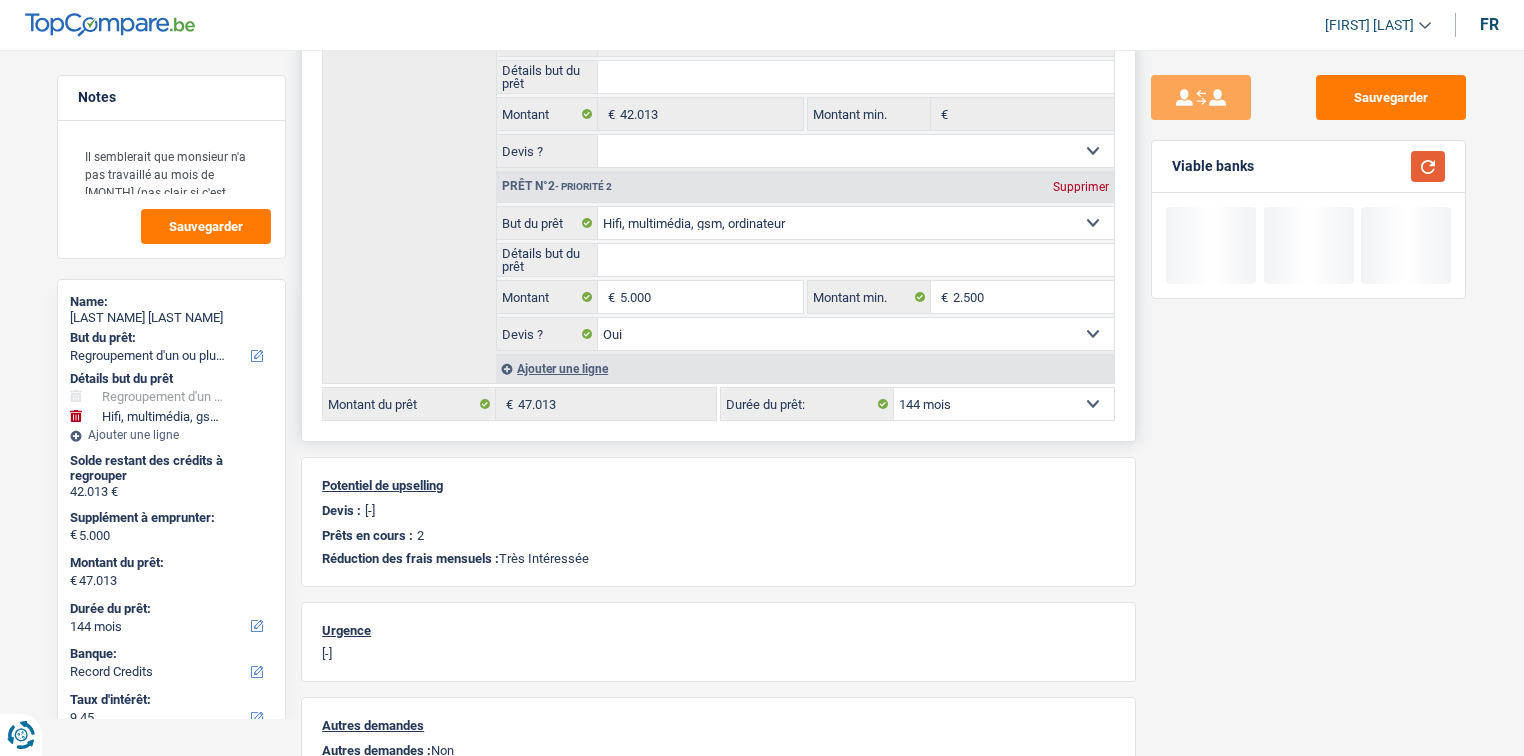 click at bounding box center [1428, 166] 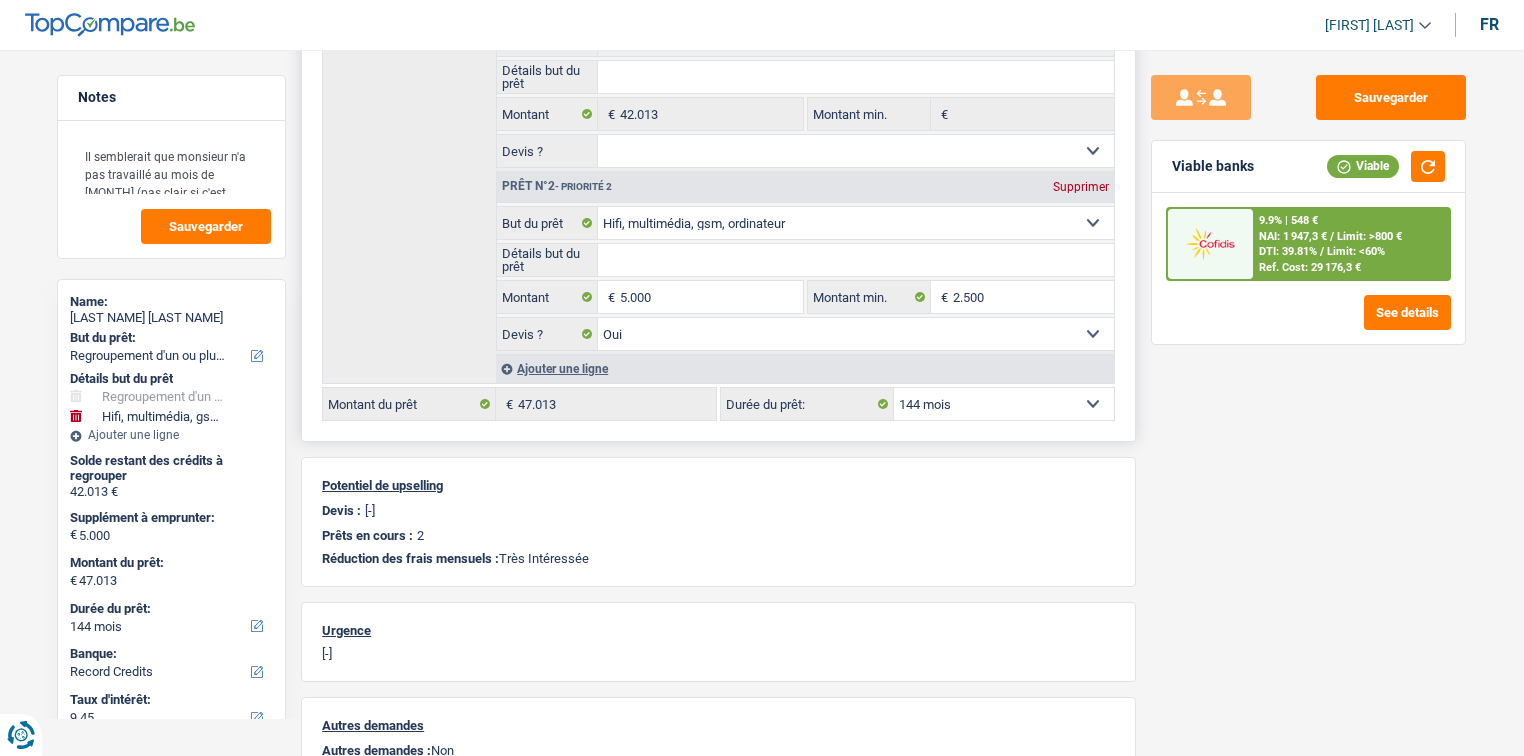 click on "12 mois 18 mois 24 mois 30 mois 36 mois 42 mois 48 mois 60 mois 72 mois 84 mois 96 mois 120 mois 132 mois 144 mois
Sélectionner une option" at bounding box center [1004, 404] 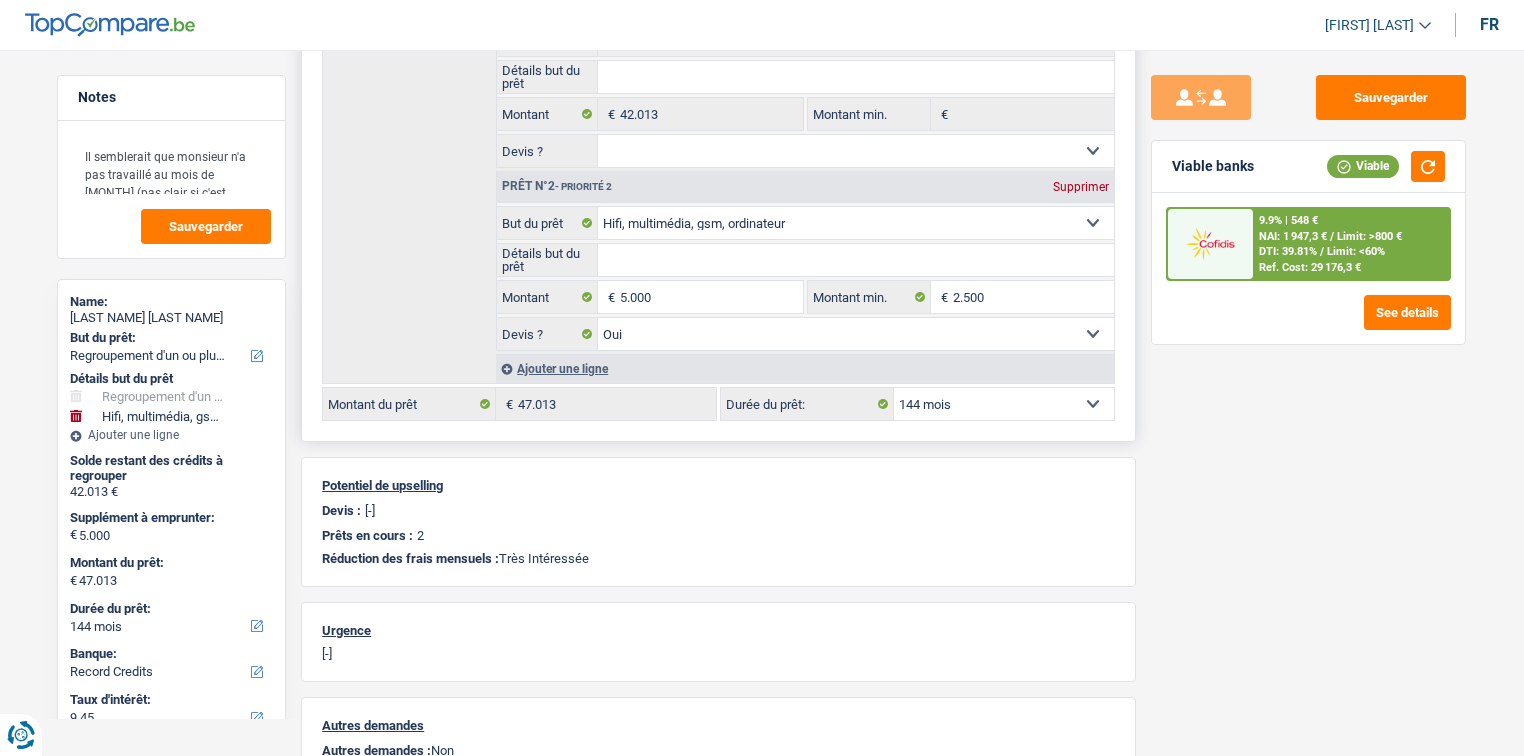 select on "120" 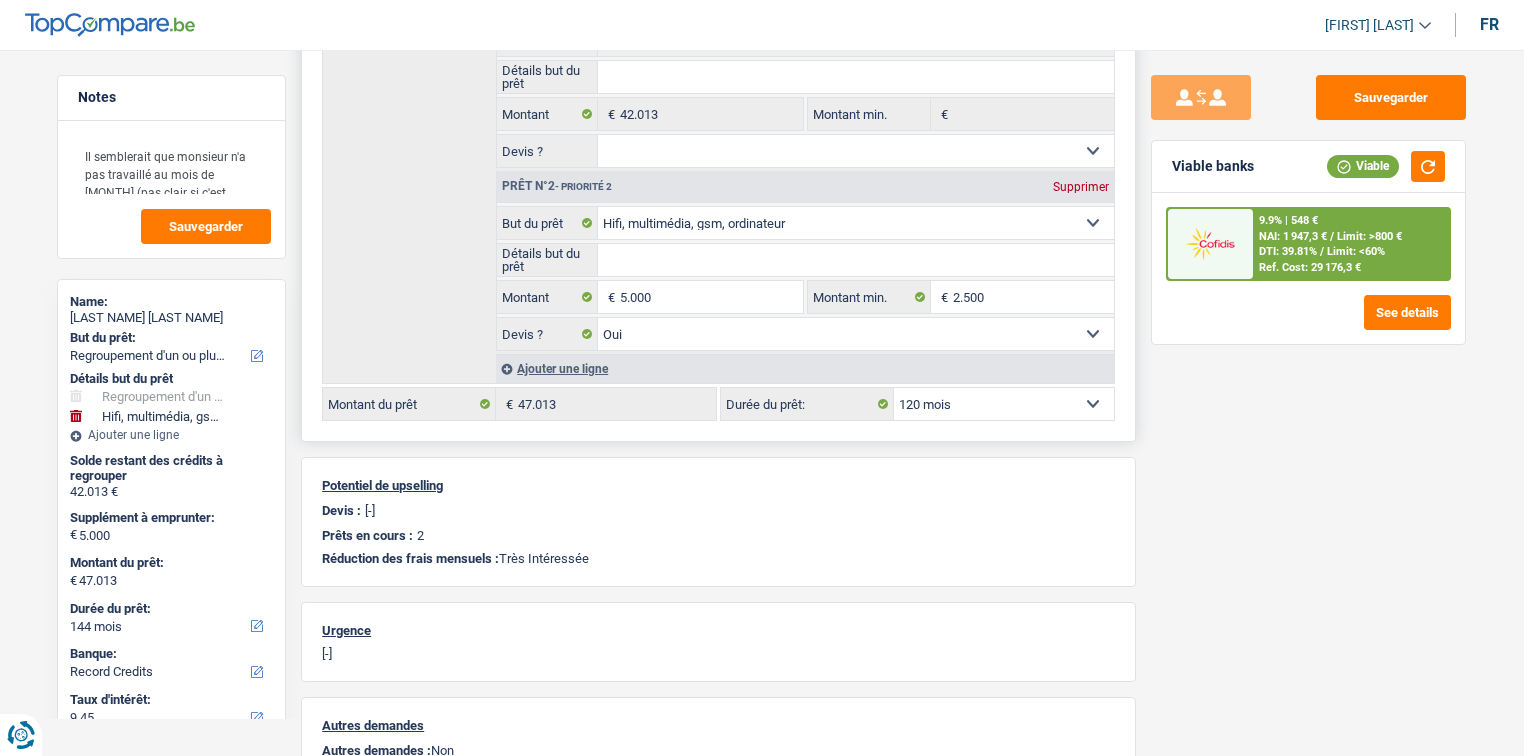 click on "12 mois 18 mois 24 mois 30 mois 36 mois 42 mois 48 mois 60 mois 72 mois 84 mois 96 mois 120 mois 132 mois 144 mois
Sélectionner une option" at bounding box center [1004, 404] 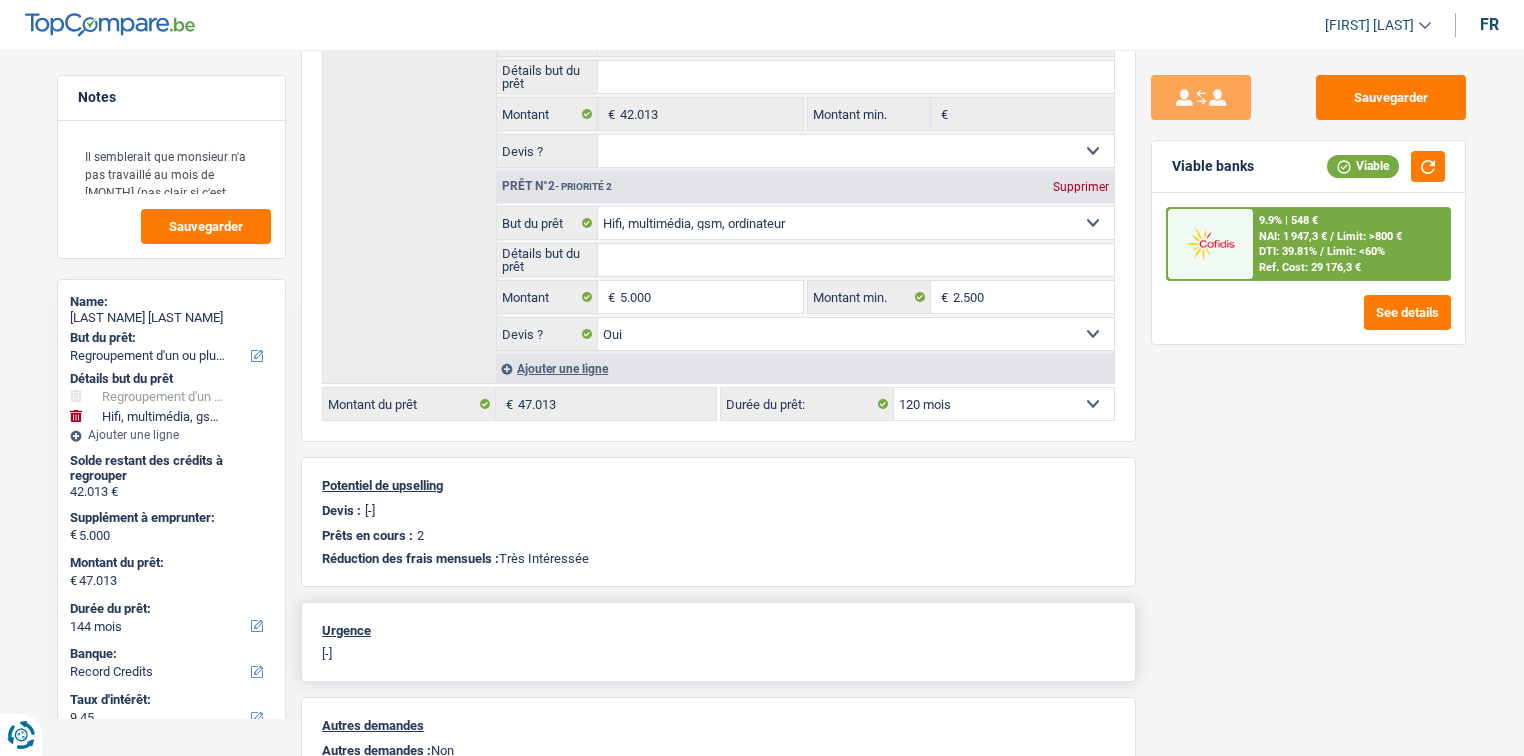 select on "120" 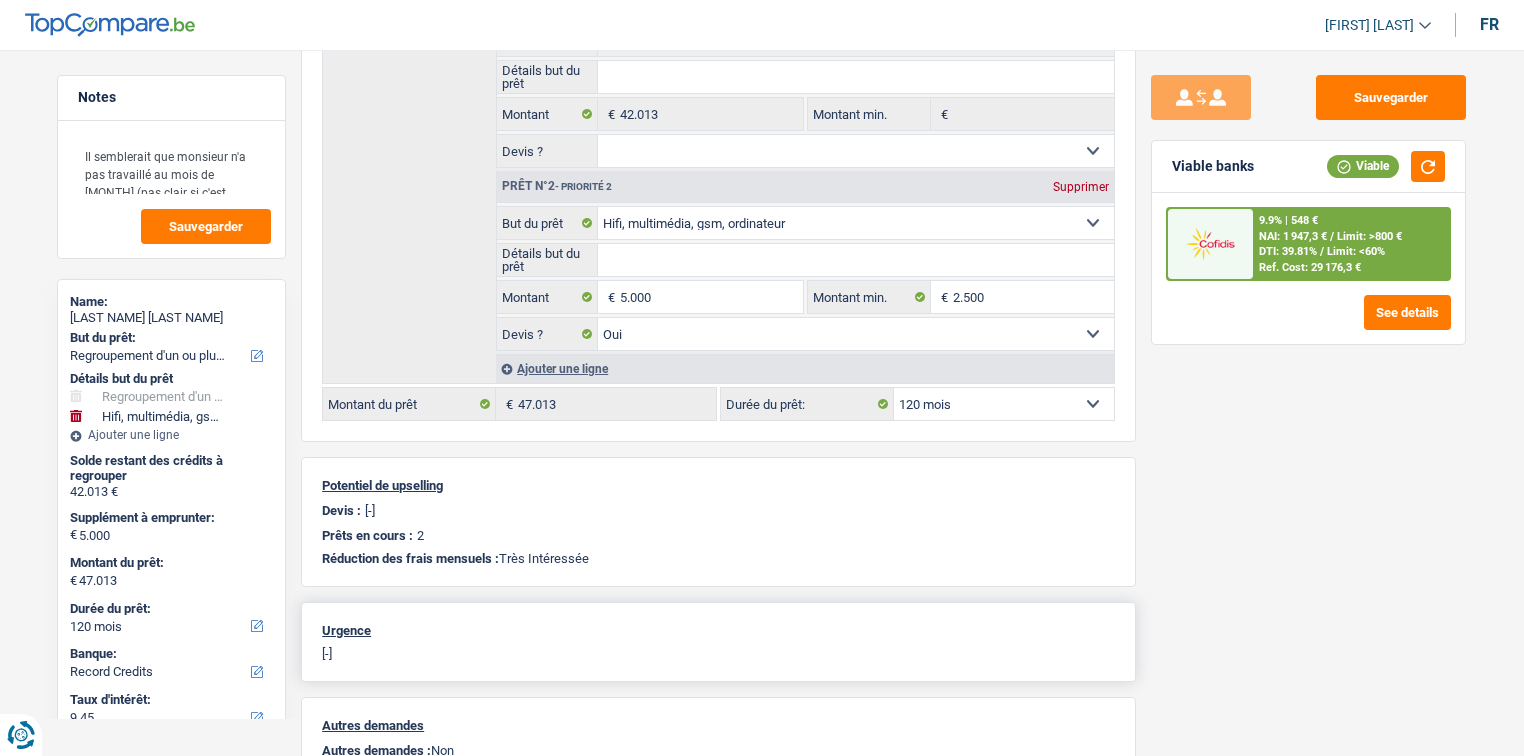 select on "120" 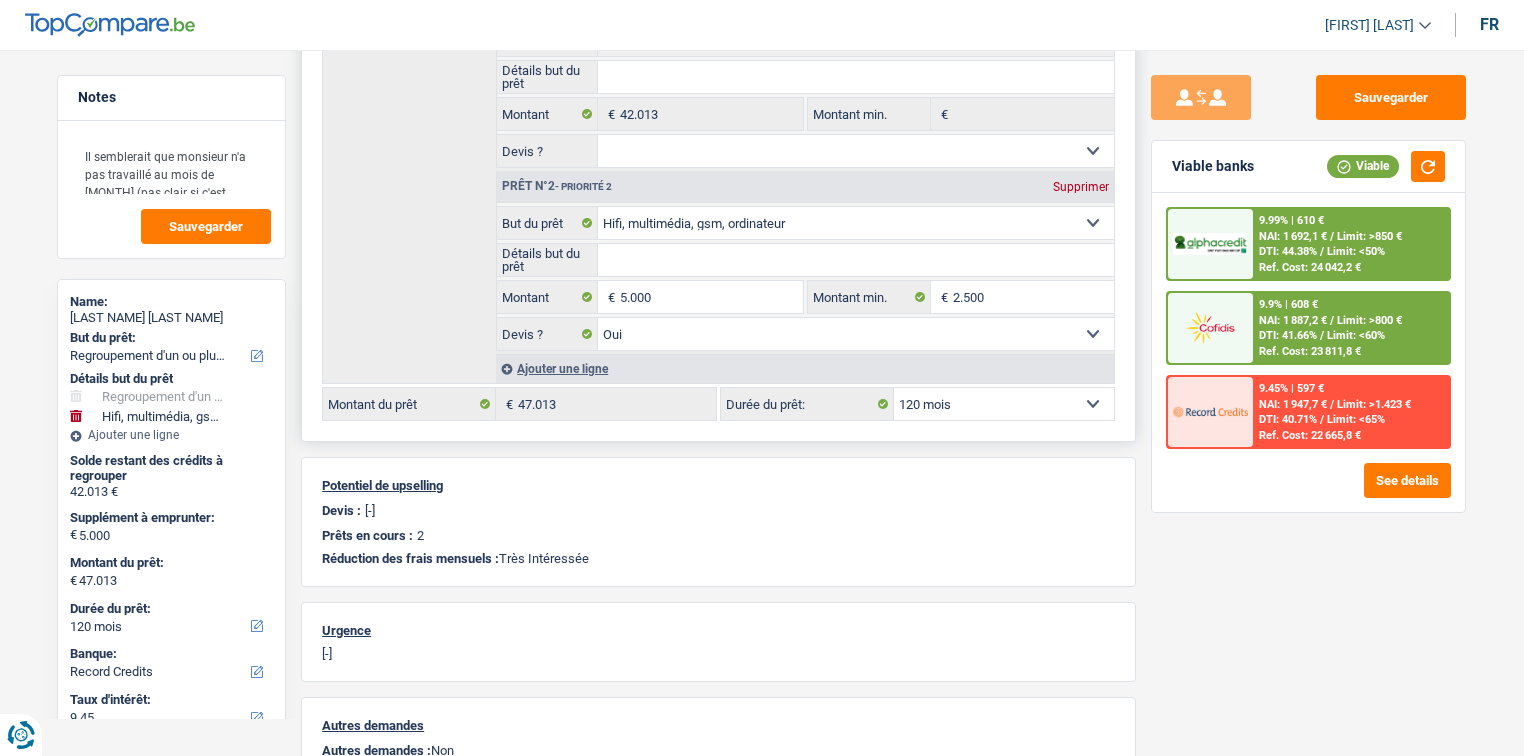 click on "12 mois 18 mois 24 mois 30 mois 36 mois 42 mois 48 mois 60 mois 72 mois 84 mois 96 mois 120 mois 132 mois 144 mois
Sélectionner une option" at bounding box center [1004, 404] 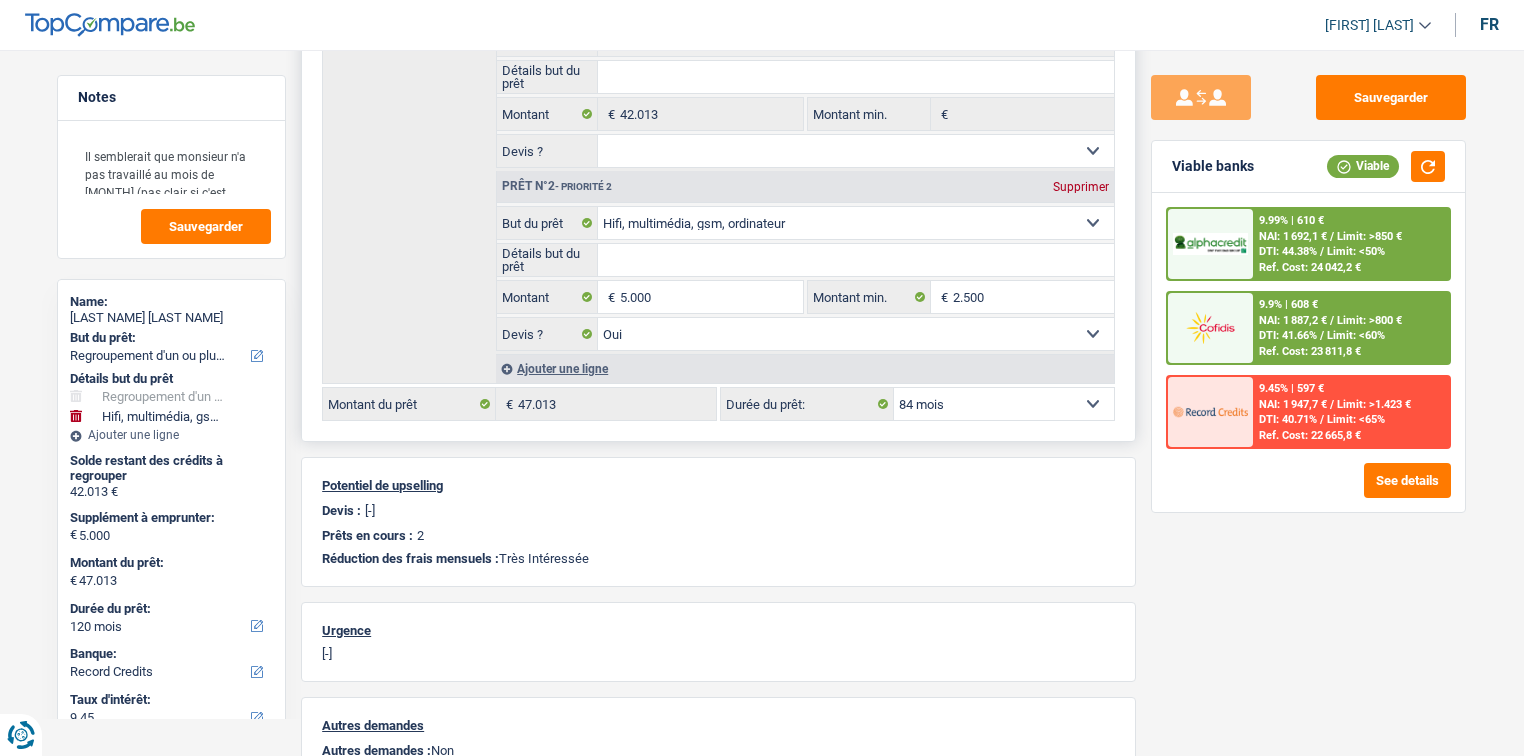 click on "12 mois 18 mois 24 mois 30 mois 36 mois 42 mois 48 mois 60 mois 72 mois 84 mois 96 mois 120 mois 132 mois 144 mois
Sélectionner une option" at bounding box center (1004, 404) 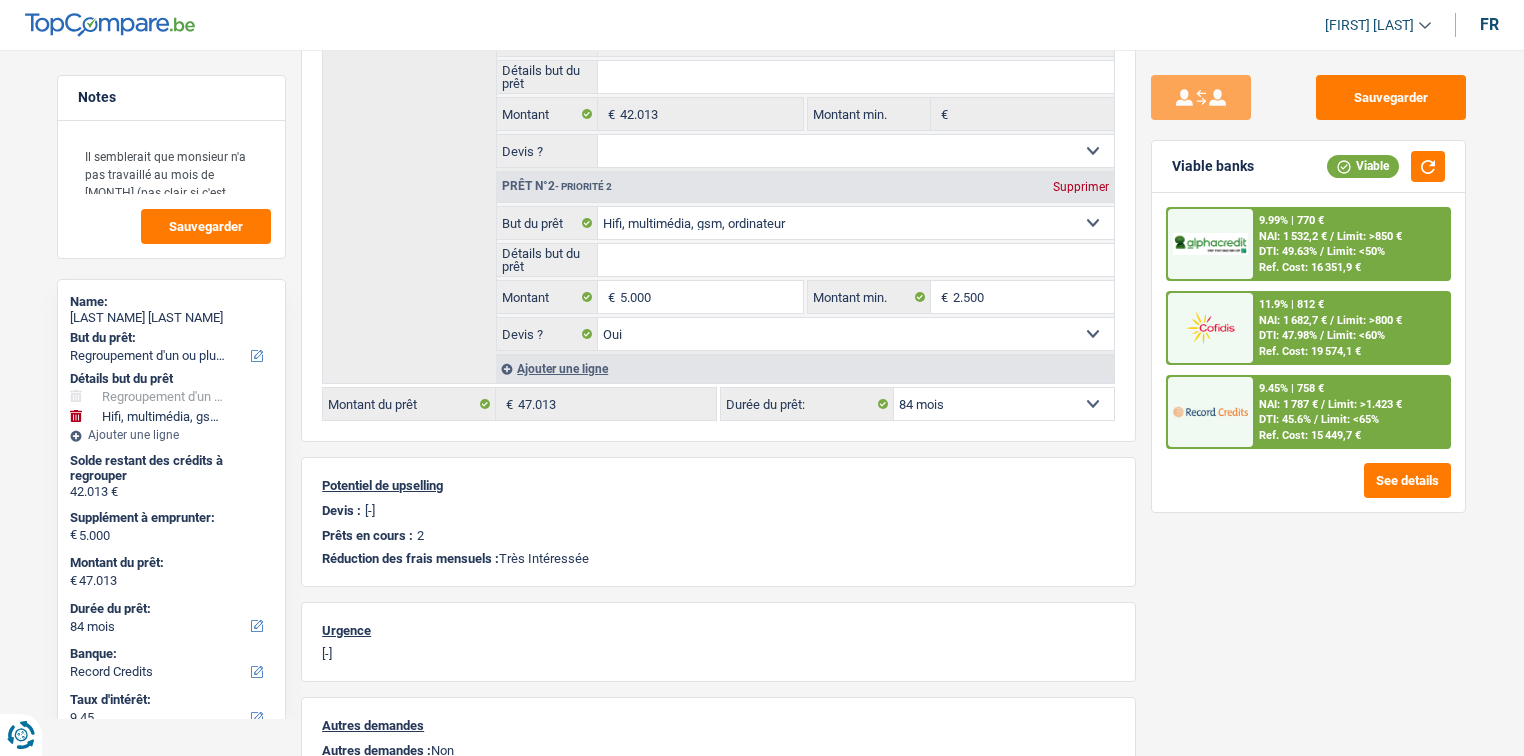 click on "NAI: 1 787 €" at bounding box center (1288, 404) 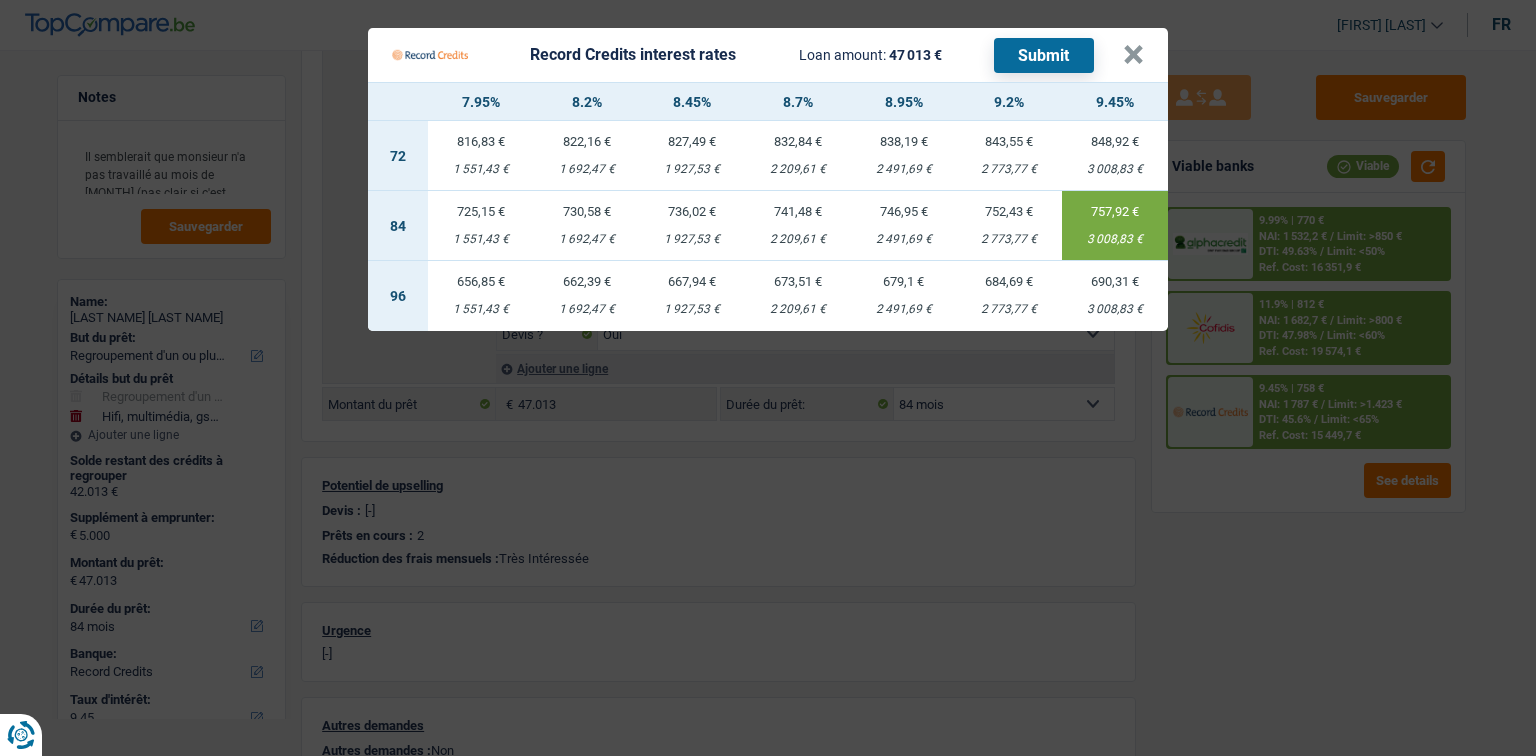 click on "Submit" at bounding box center [1044, 55] 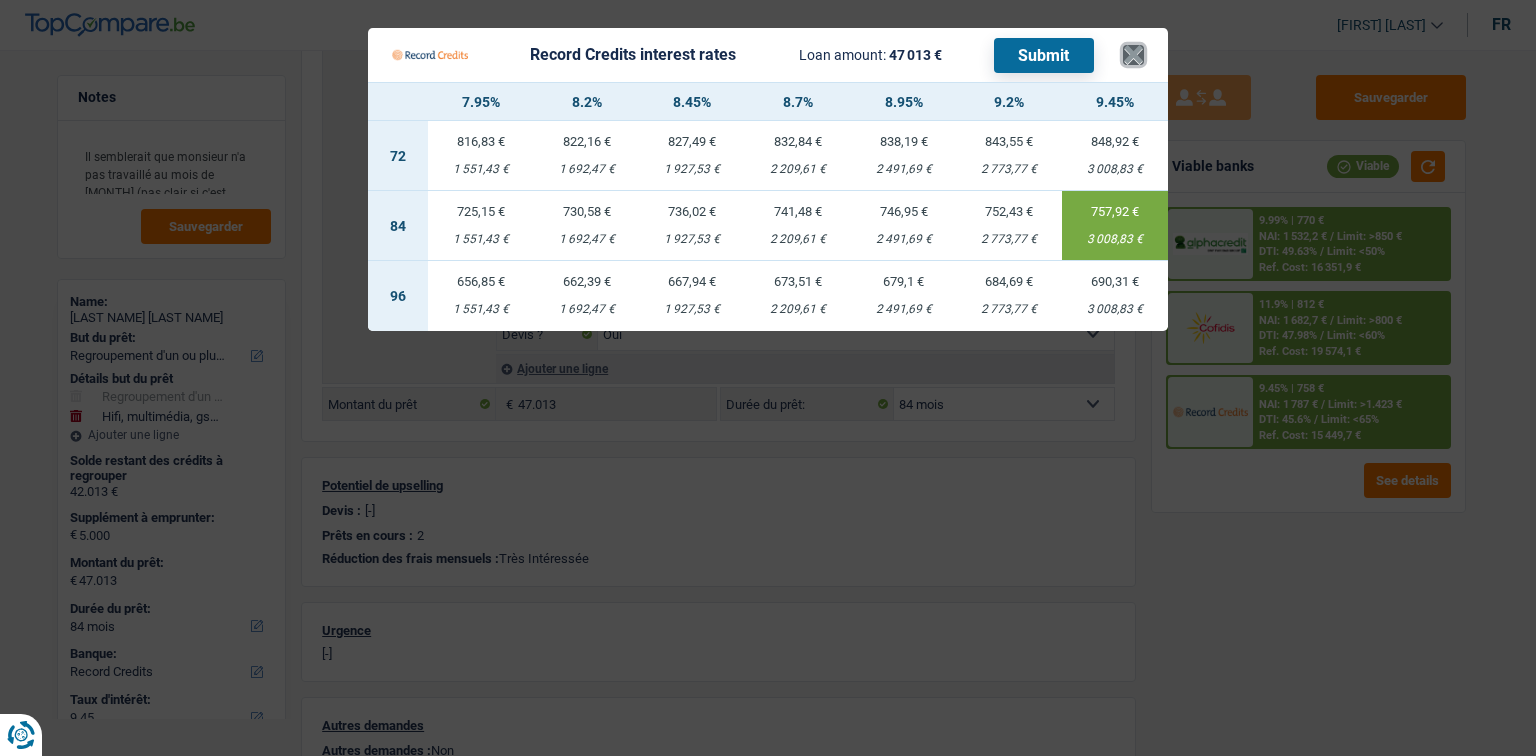 click on "×" at bounding box center (1133, 55) 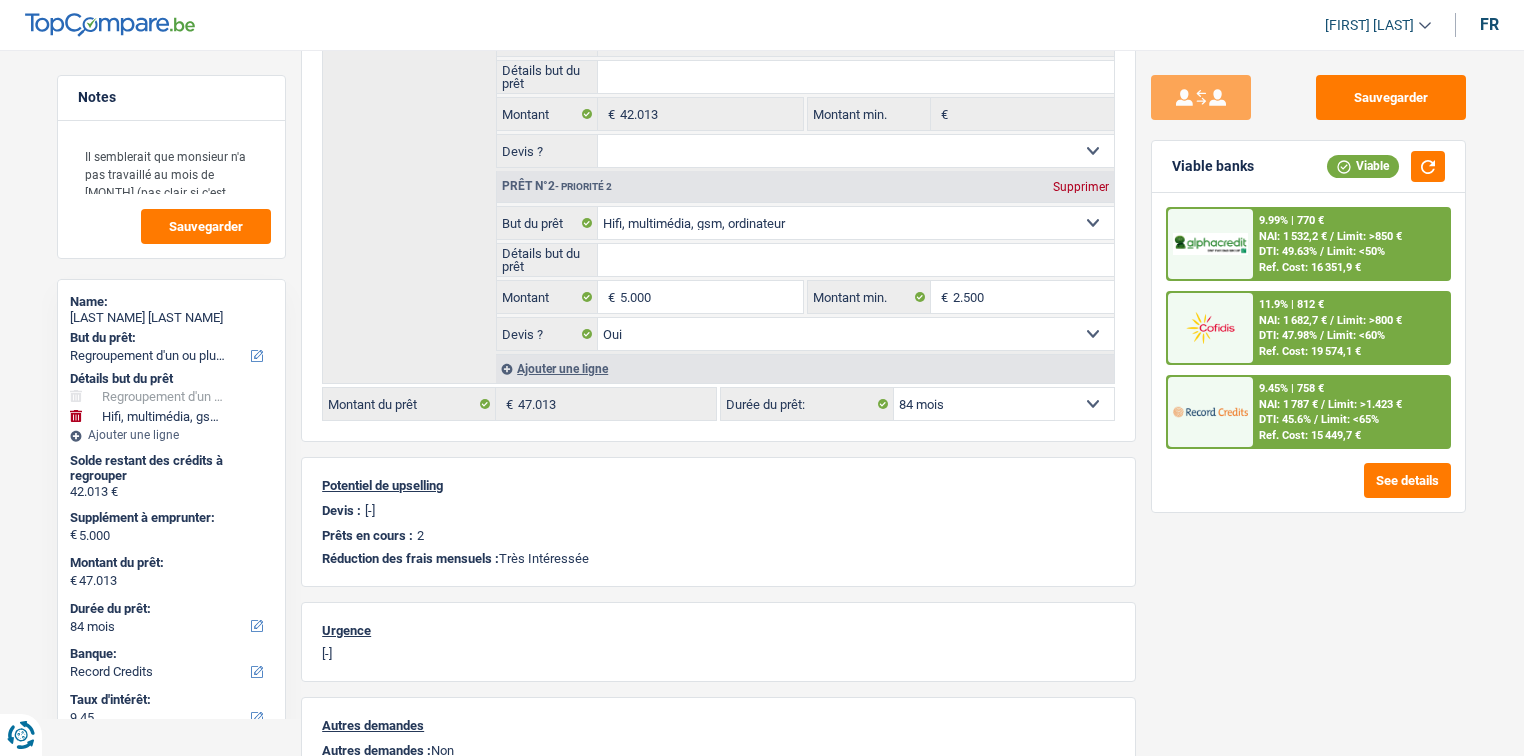 scroll, scrollTop: 0, scrollLeft: 0, axis: both 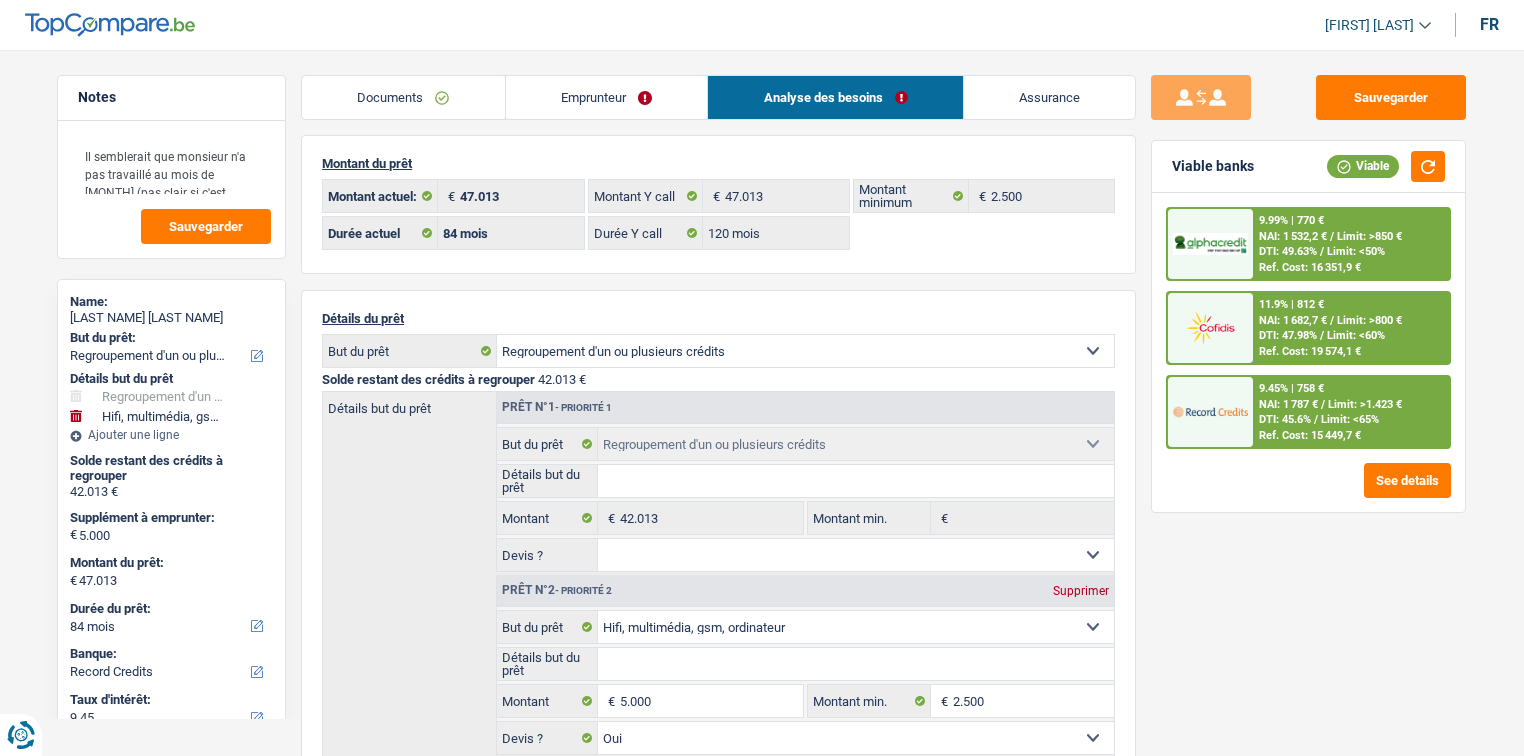 click on "Emprunteur" at bounding box center [607, 97] 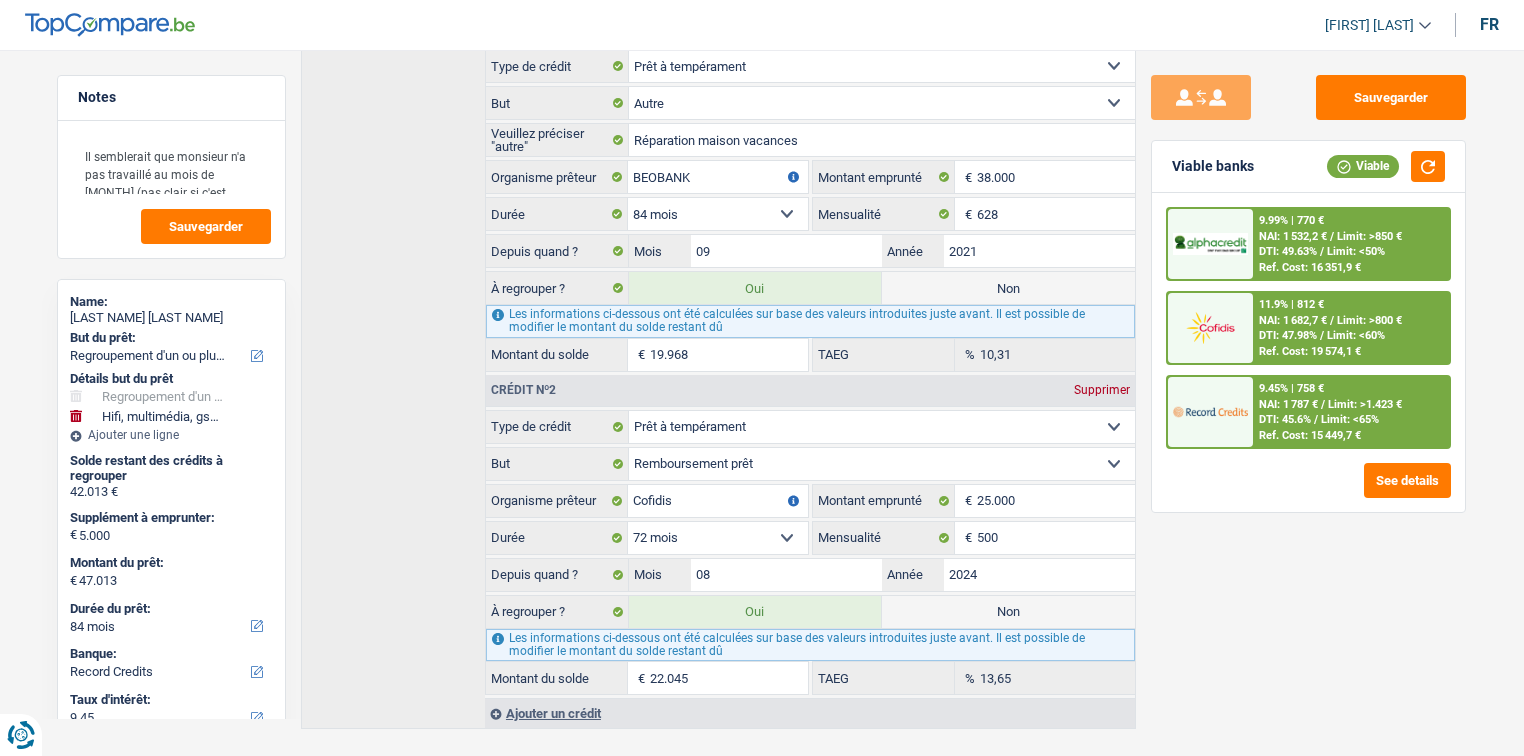 scroll, scrollTop: 765, scrollLeft: 0, axis: vertical 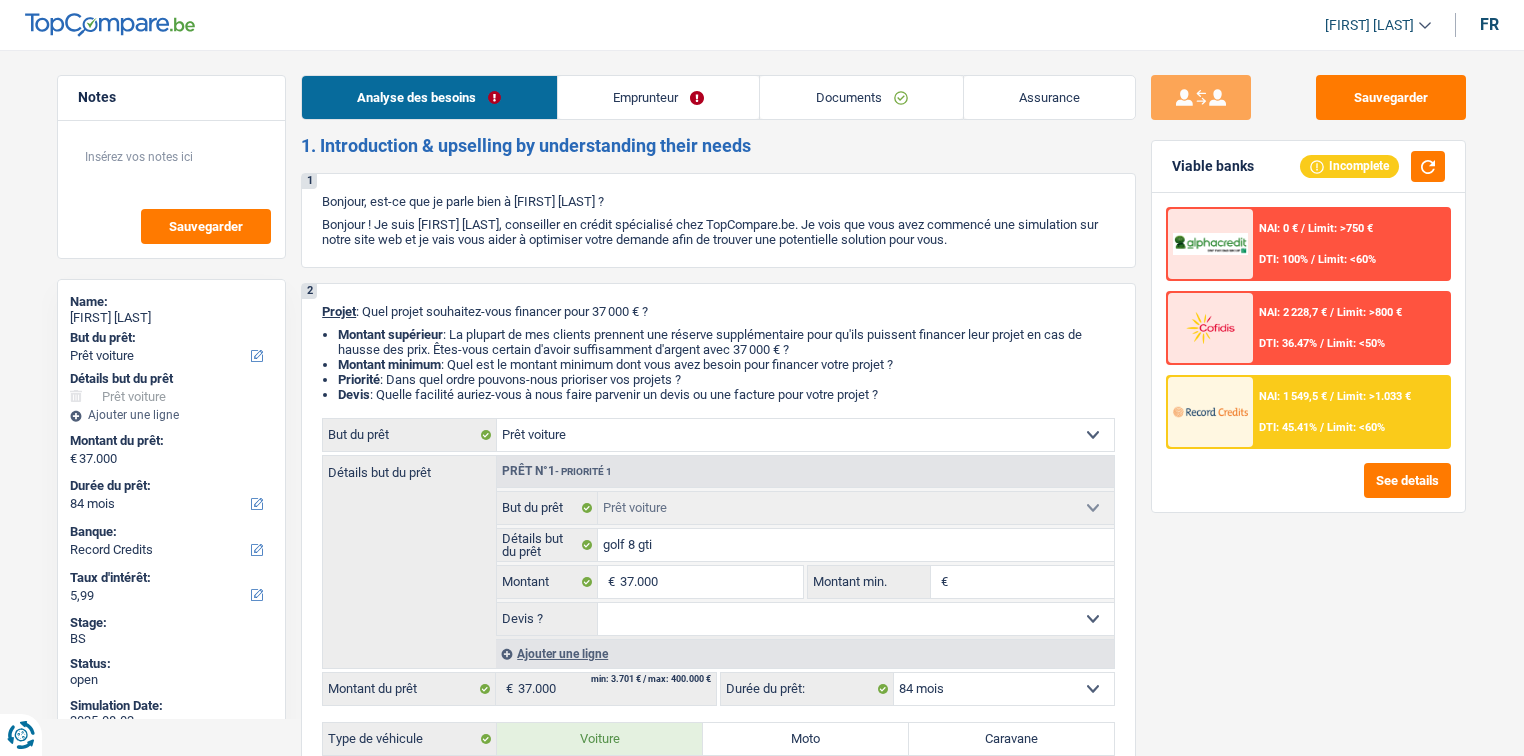 select on "car" 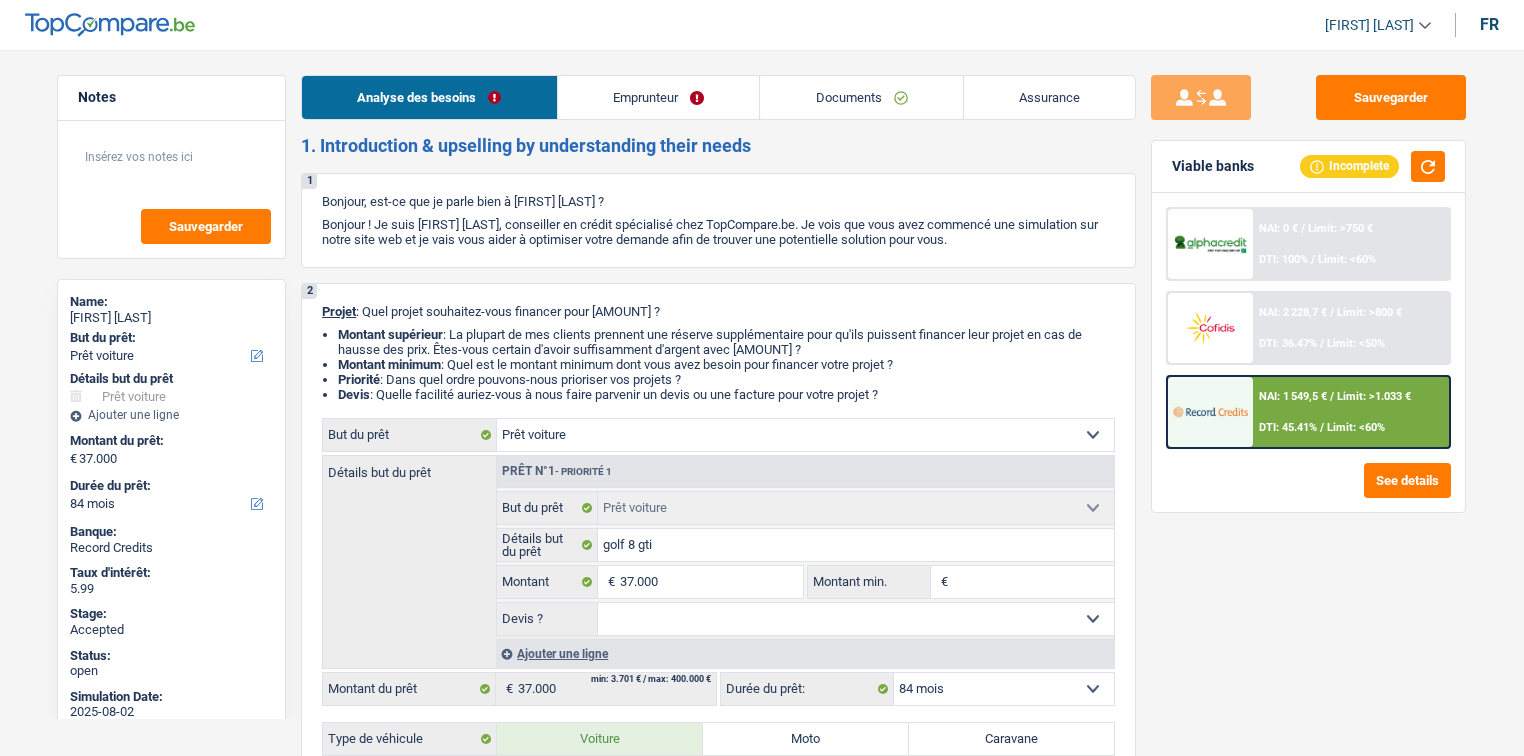 select on "car" 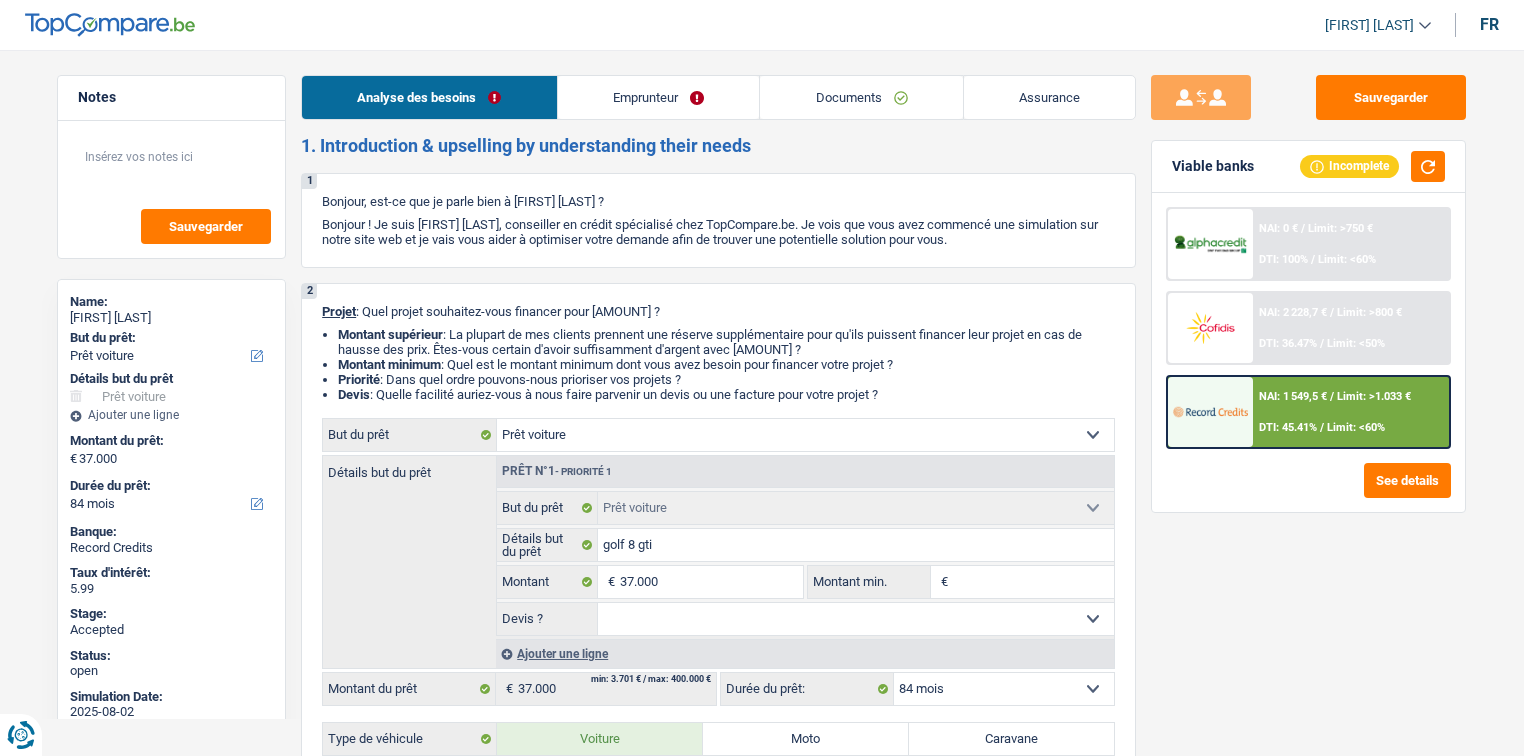 drag, startPoint x: 1354, startPoint y: 23, endPoint x: 1395, endPoint y: 21, distance: 41.04875 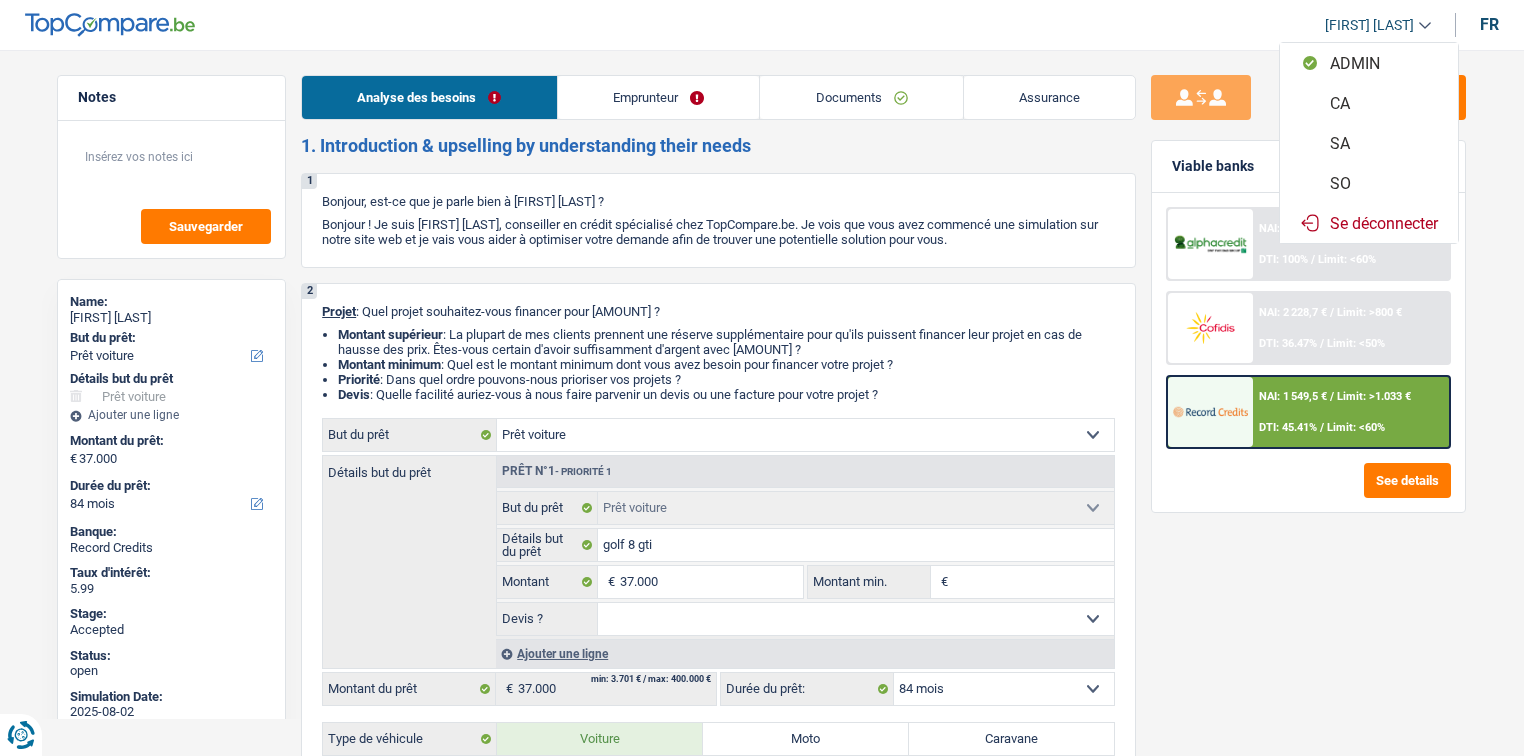 click on "SO" at bounding box center [1369, 183] 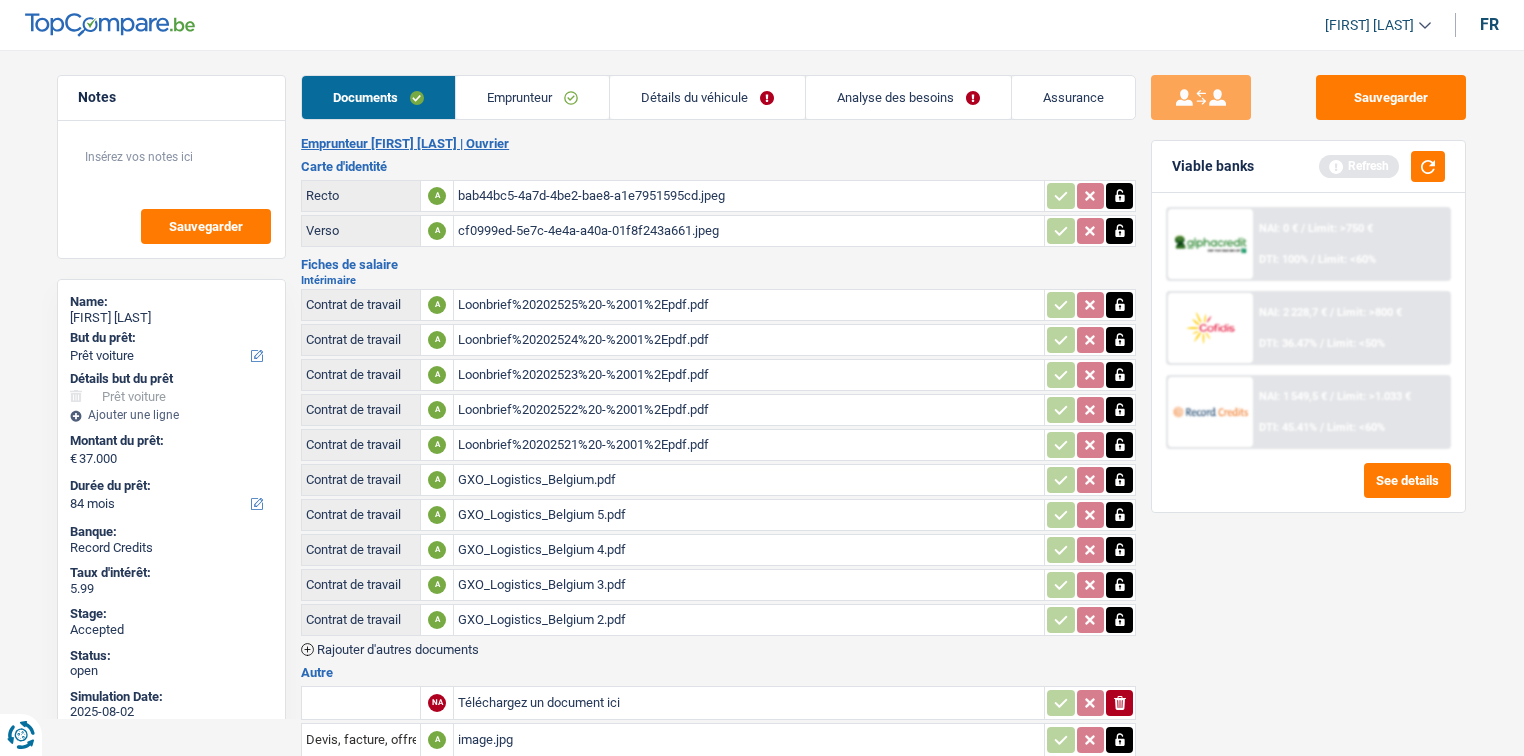 scroll, scrollTop: 116, scrollLeft: 0, axis: vertical 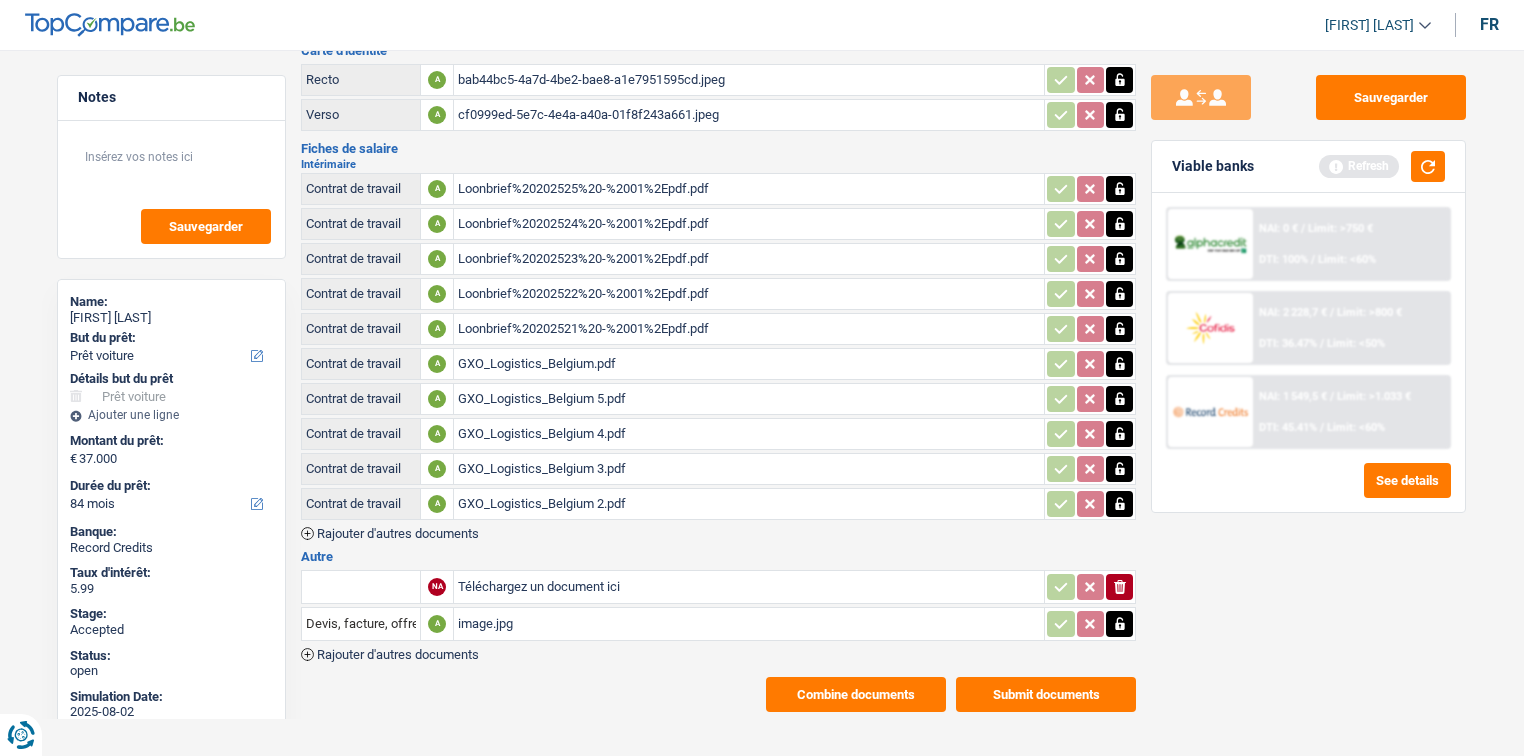 click on "image.jpg" at bounding box center (749, 624) 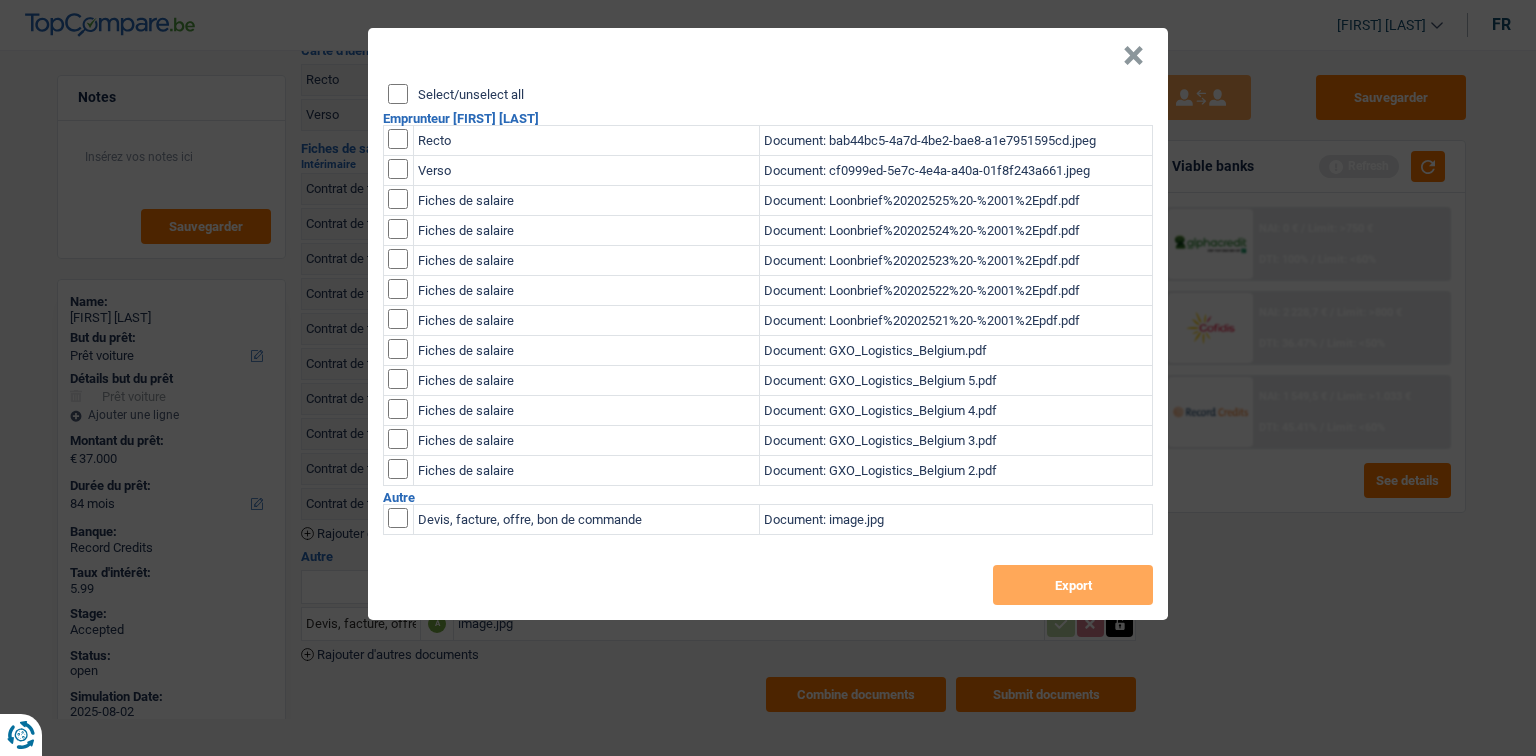click at bounding box center [398, 139] 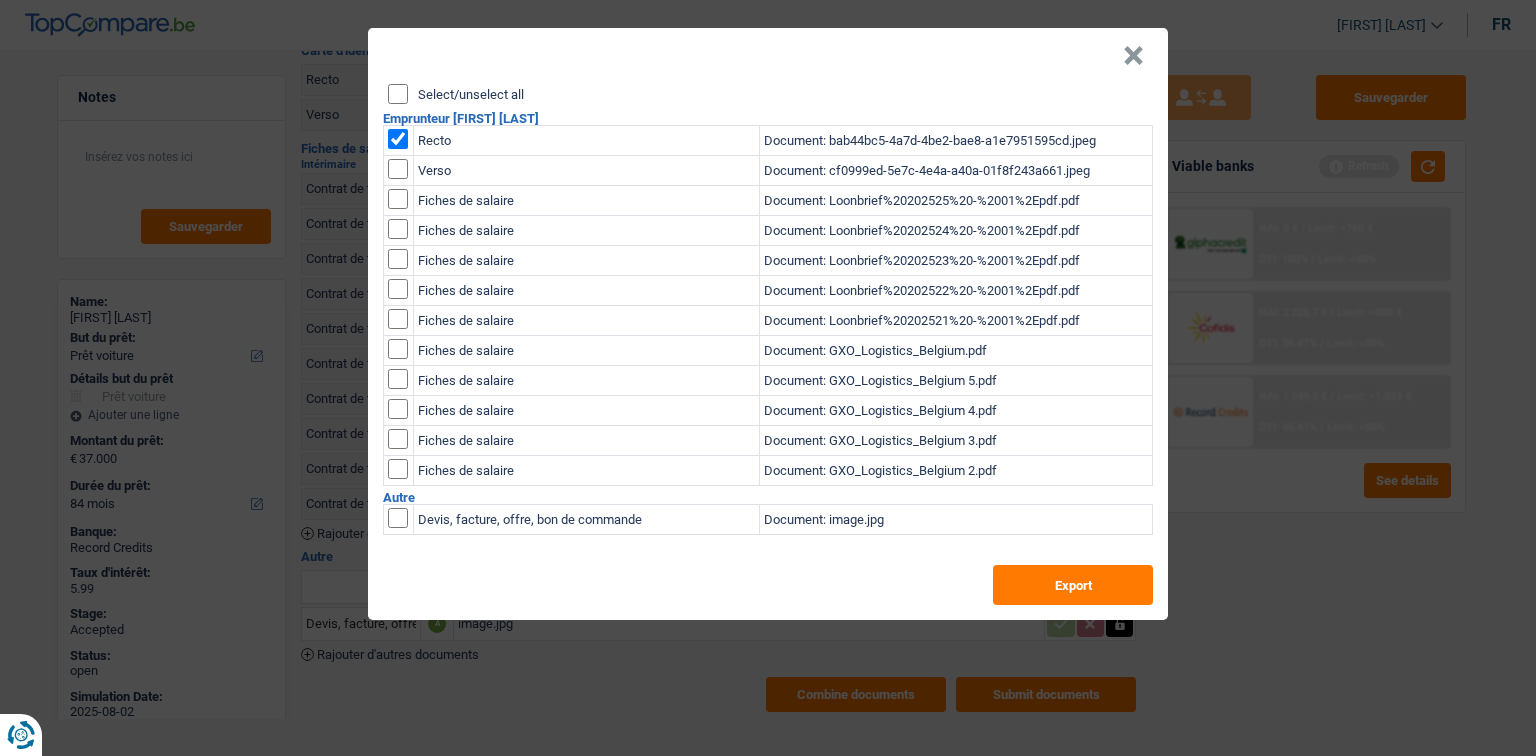 click at bounding box center (398, 139) 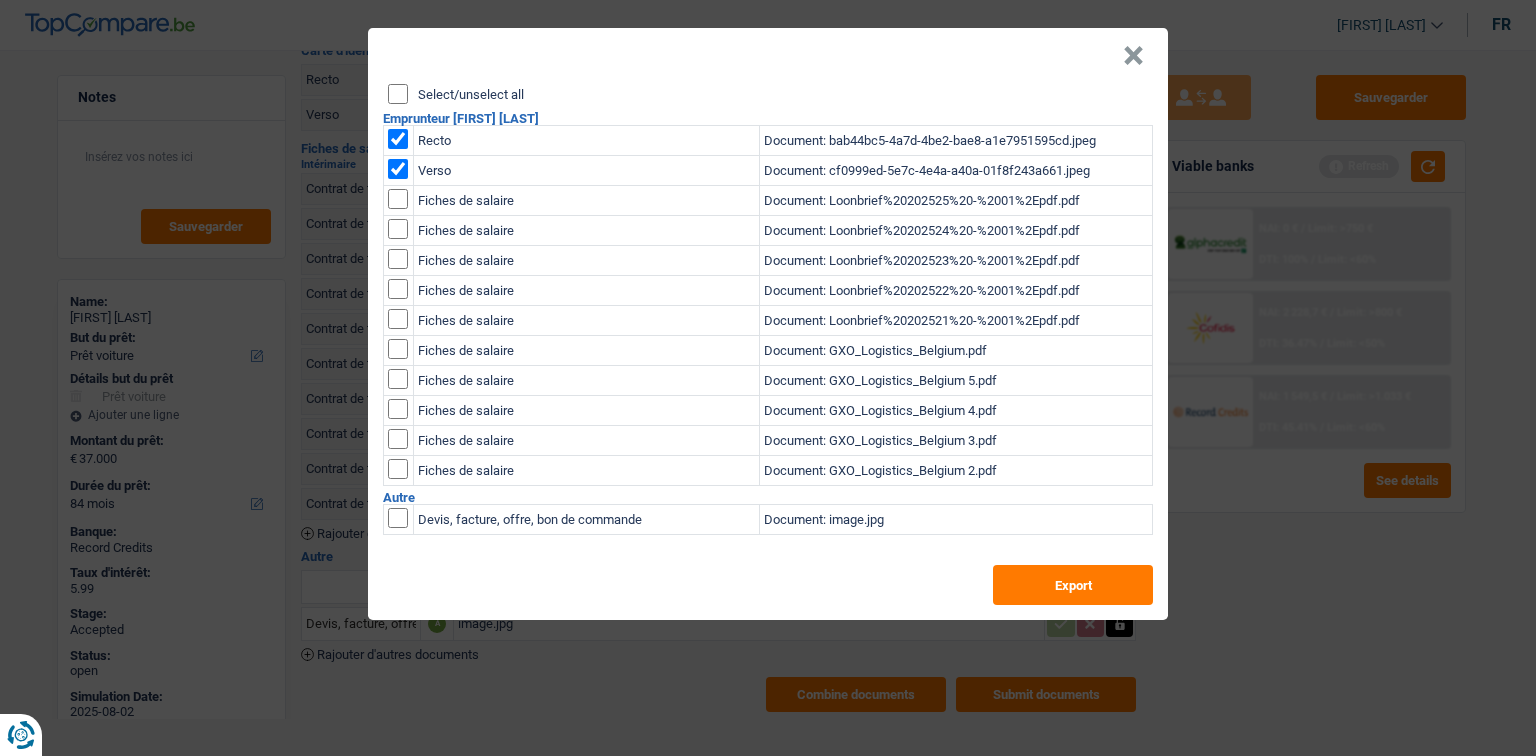 click at bounding box center (398, 199) 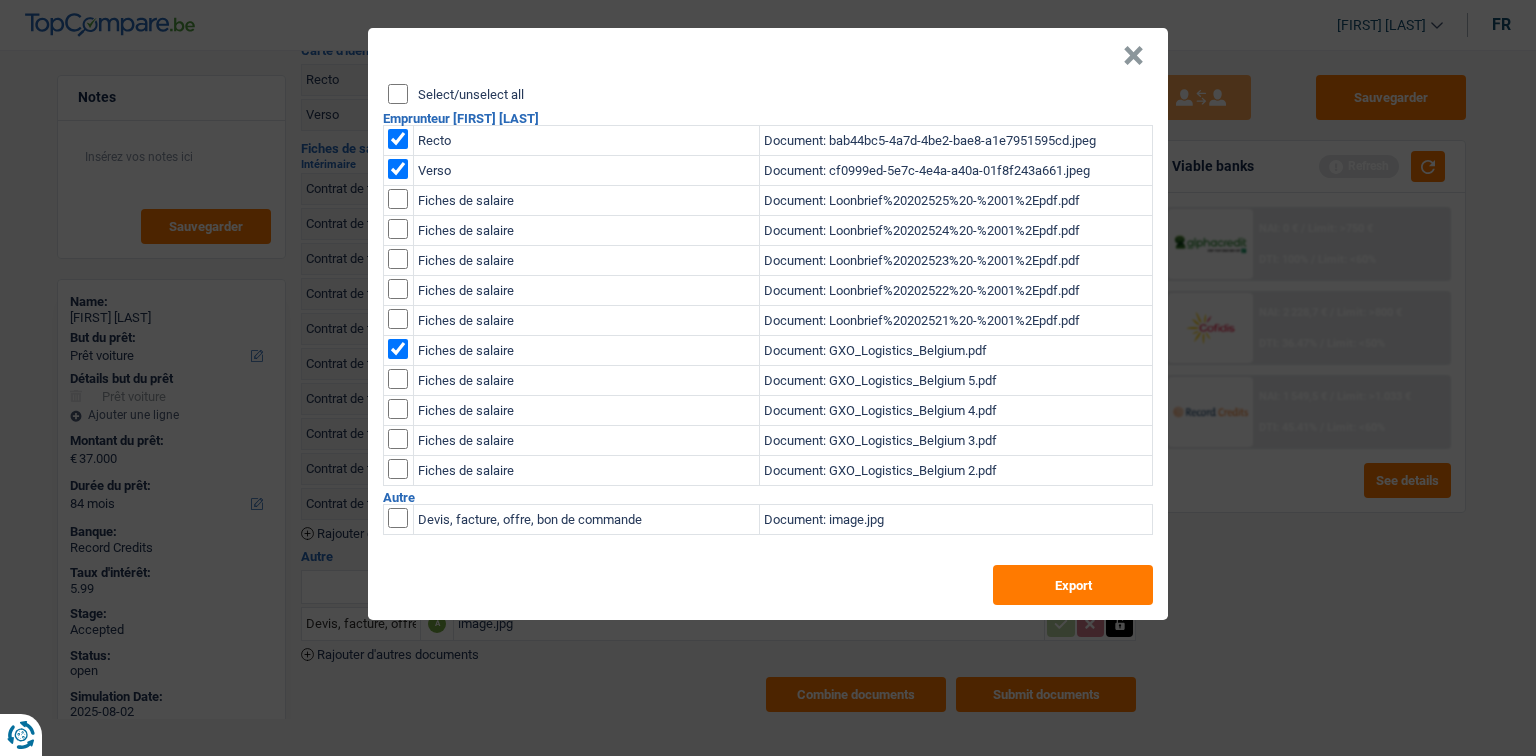 click at bounding box center [398, 199] 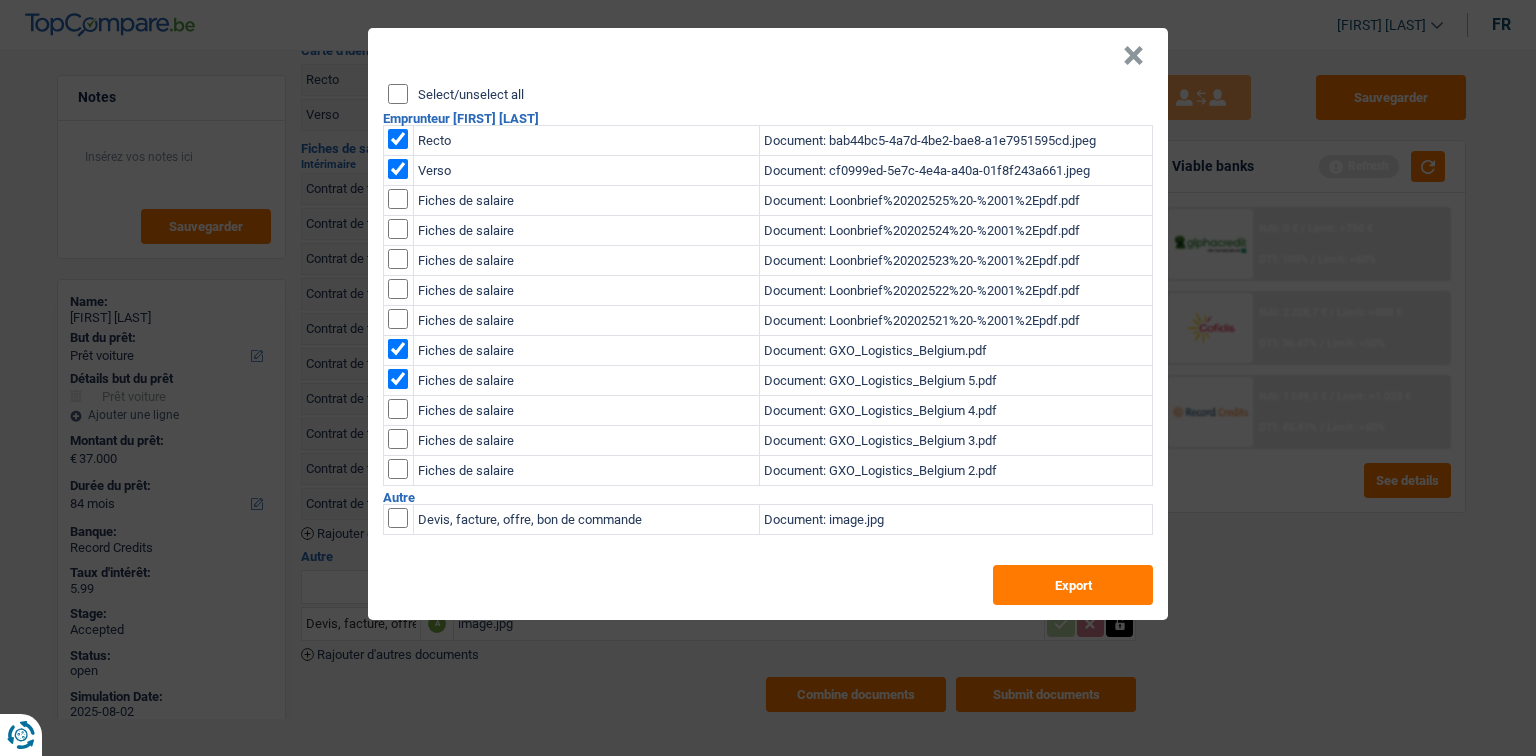 click at bounding box center [398, 199] 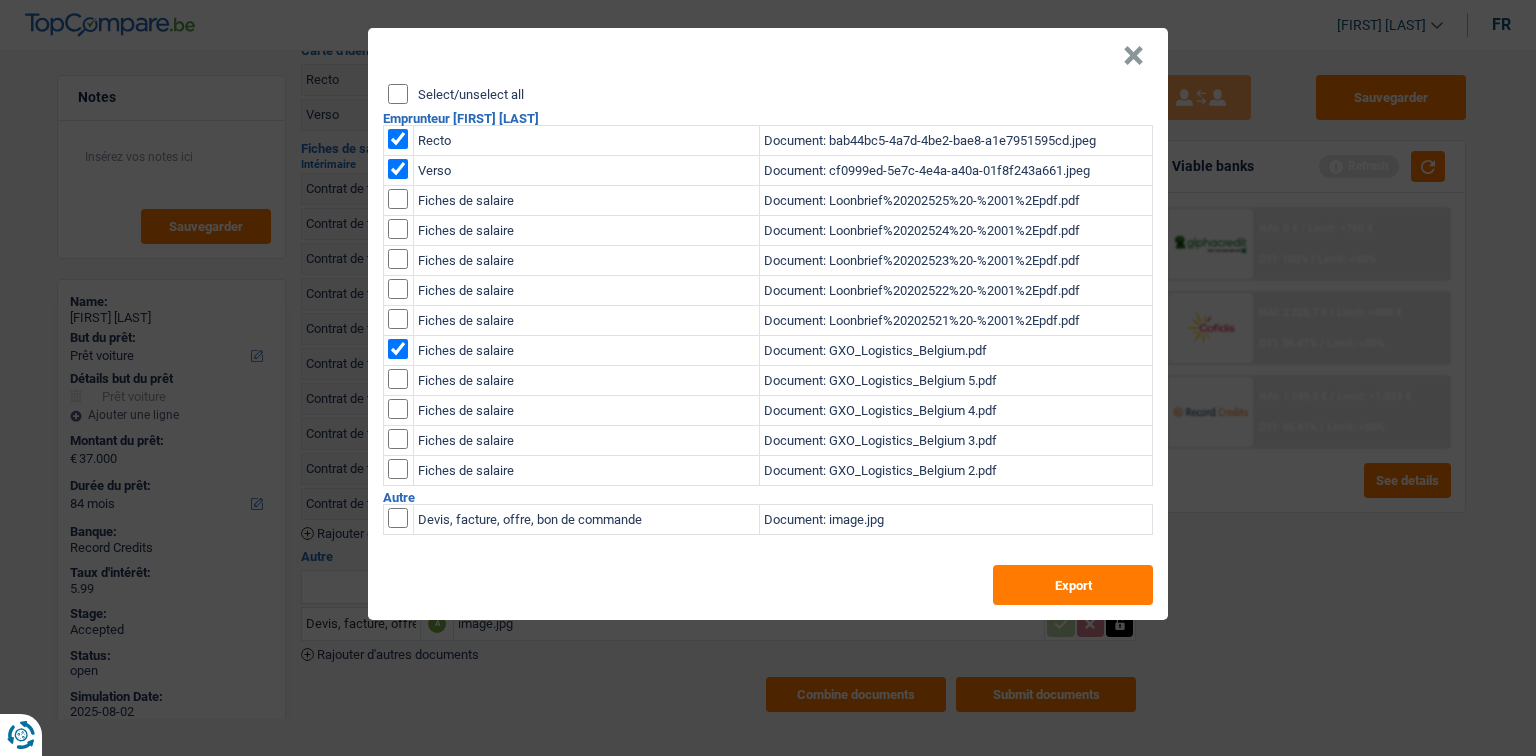 click at bounding box center (398, 199) 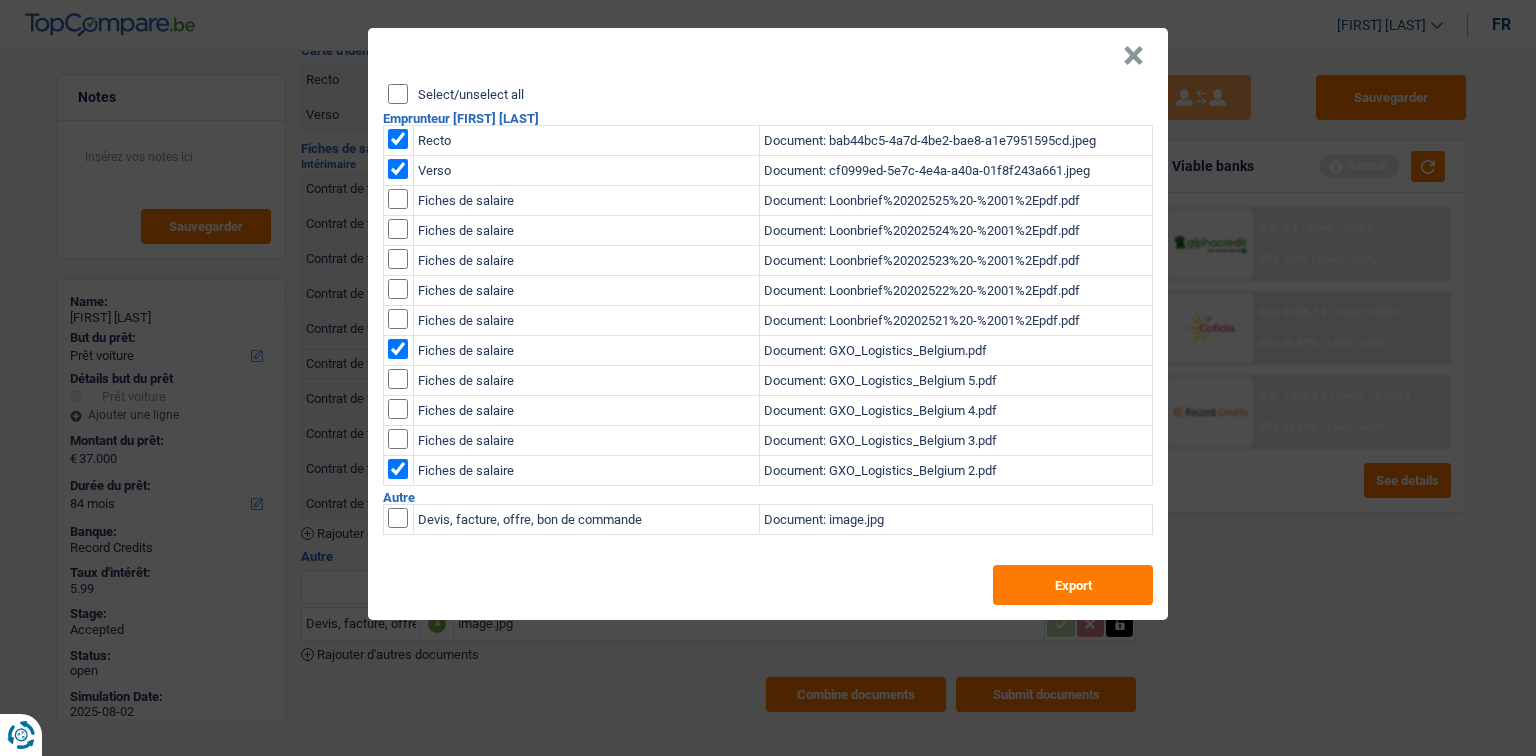 click at bounding box center (398, 199) 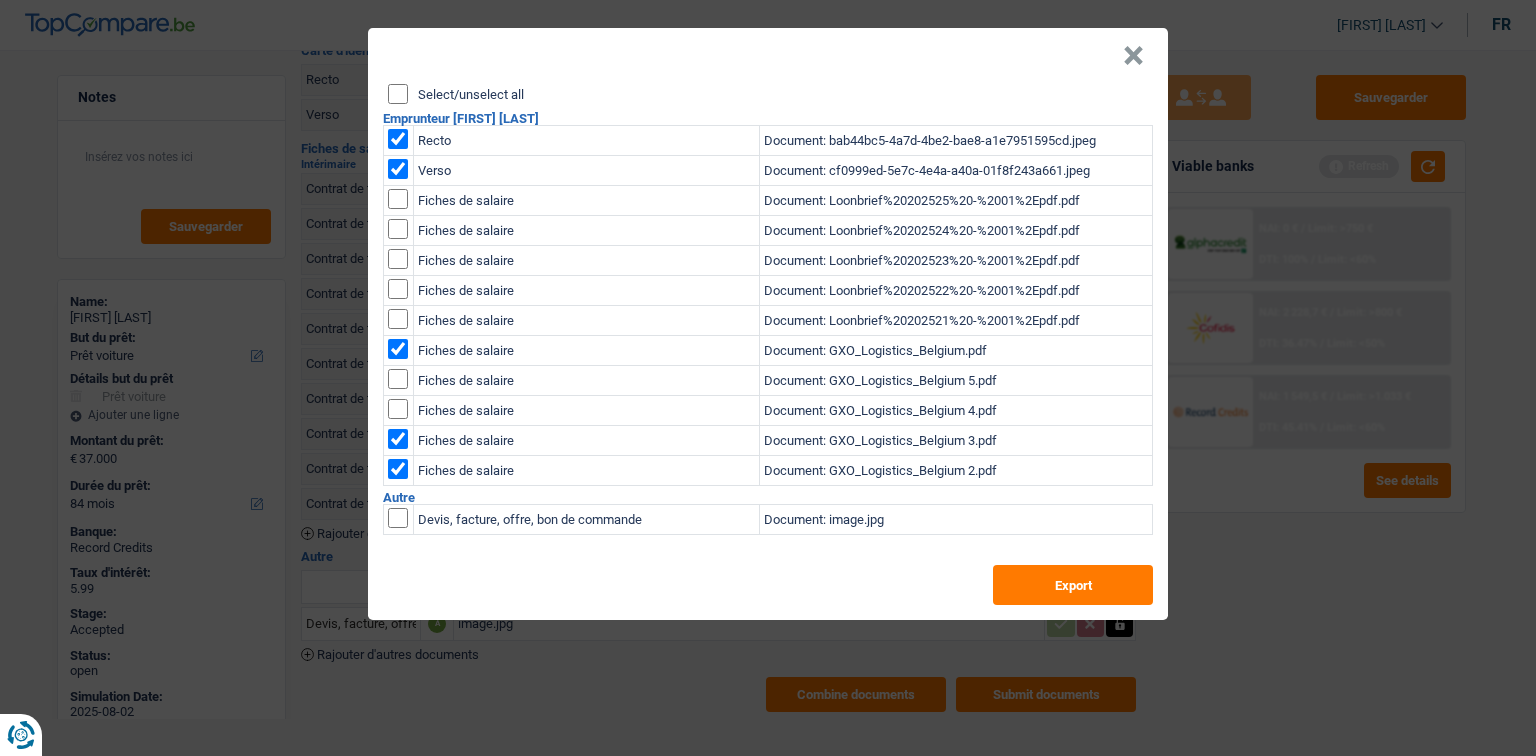 click at bounding box center (398, 199) 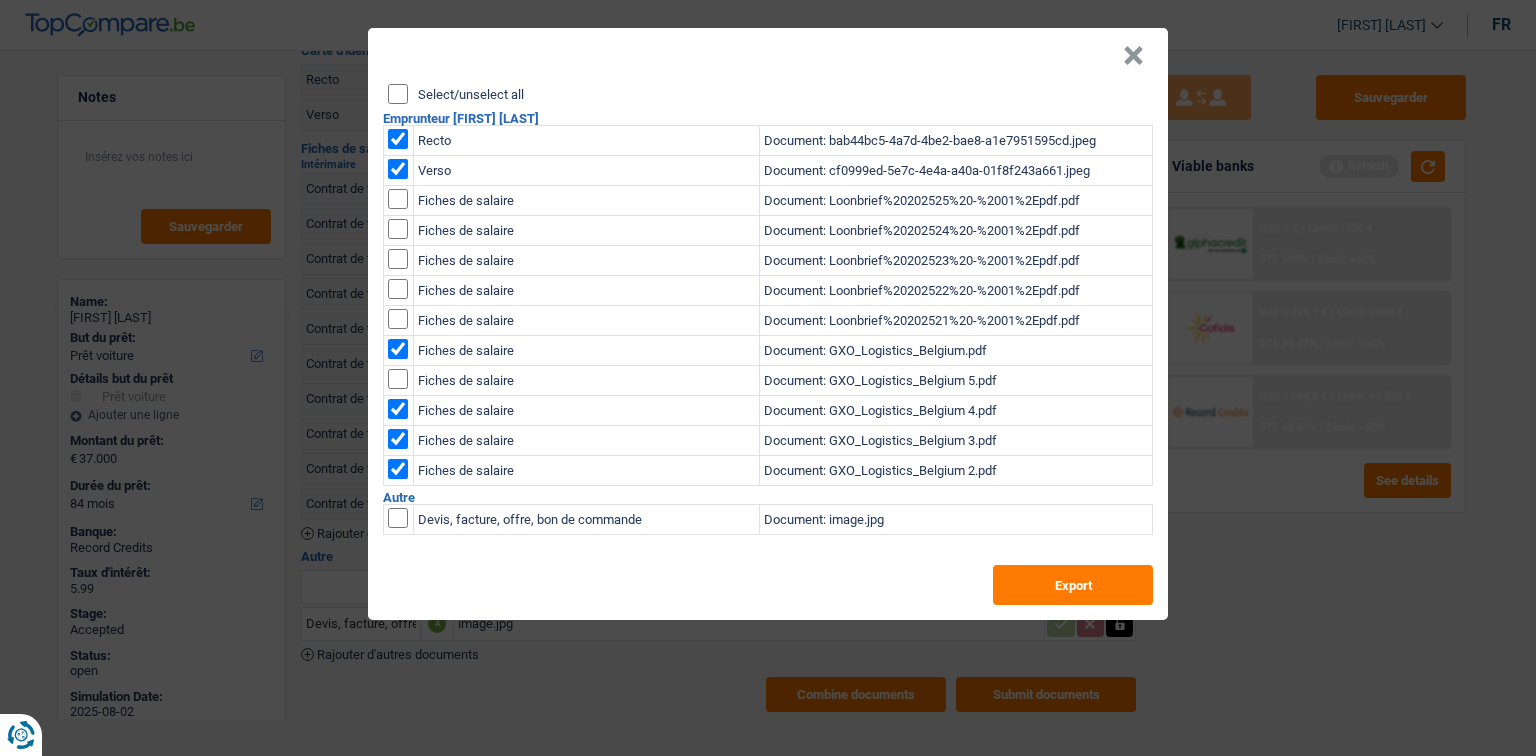 click at bounding box center (398, 199) 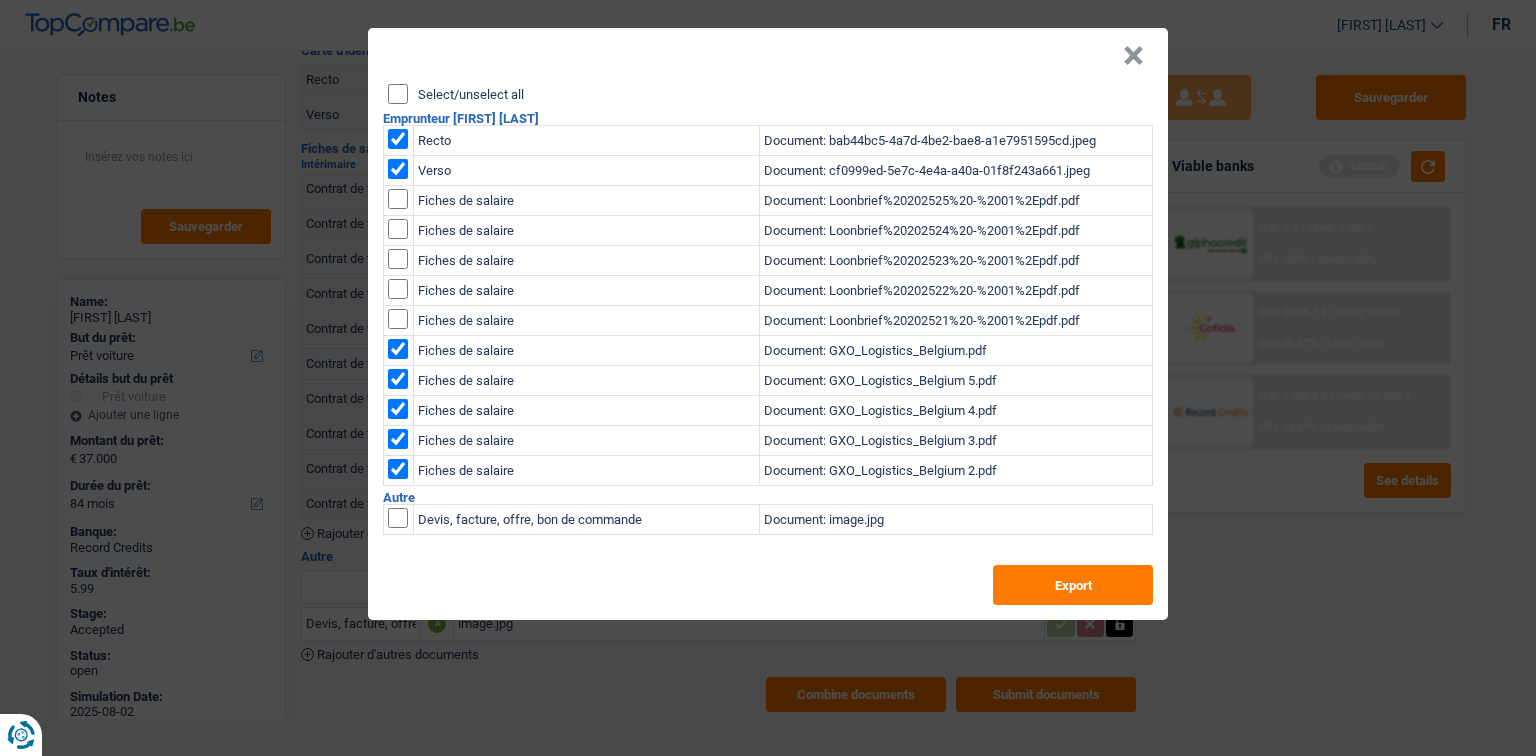 click at bounding box center [398, 518] 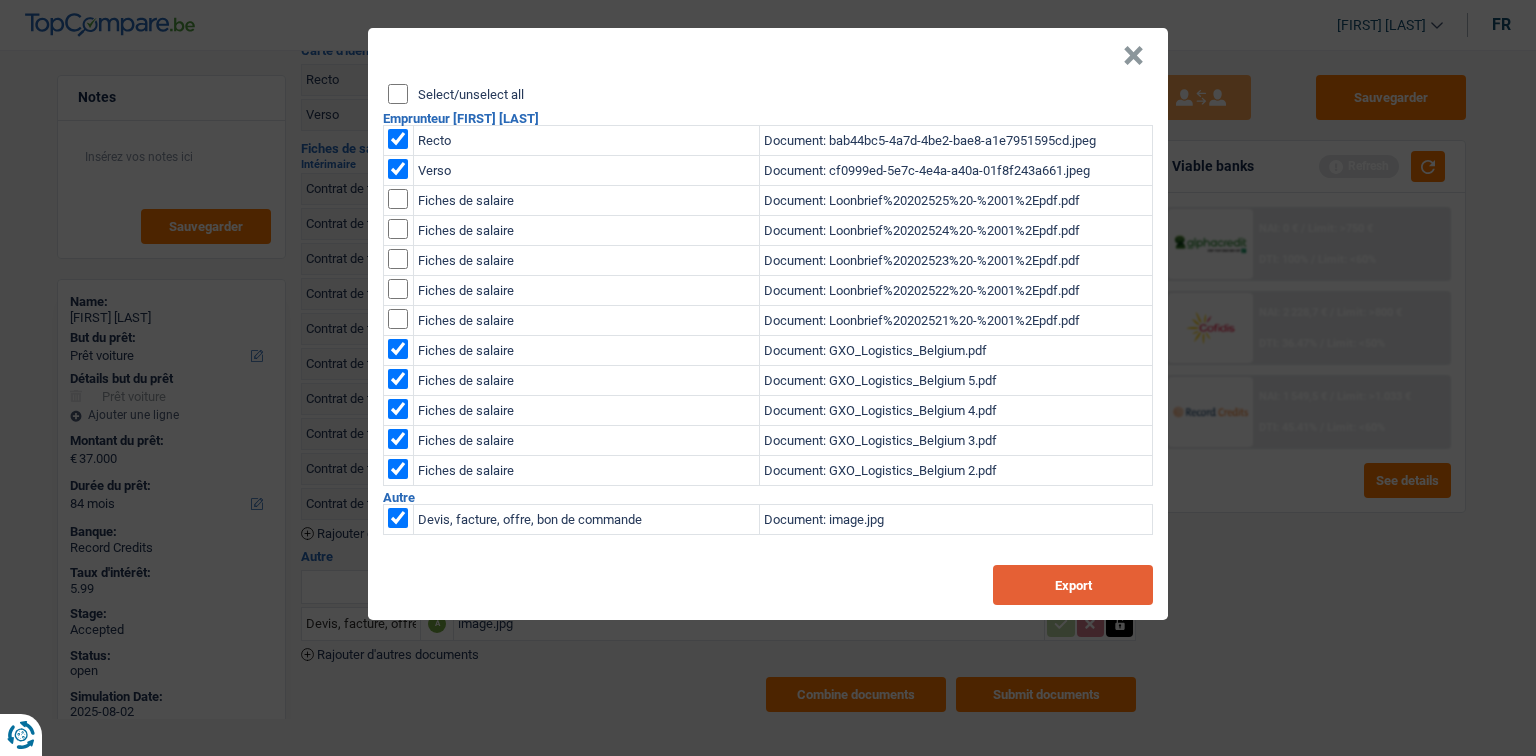 click on "Export" at bounding box center [1073, 585] 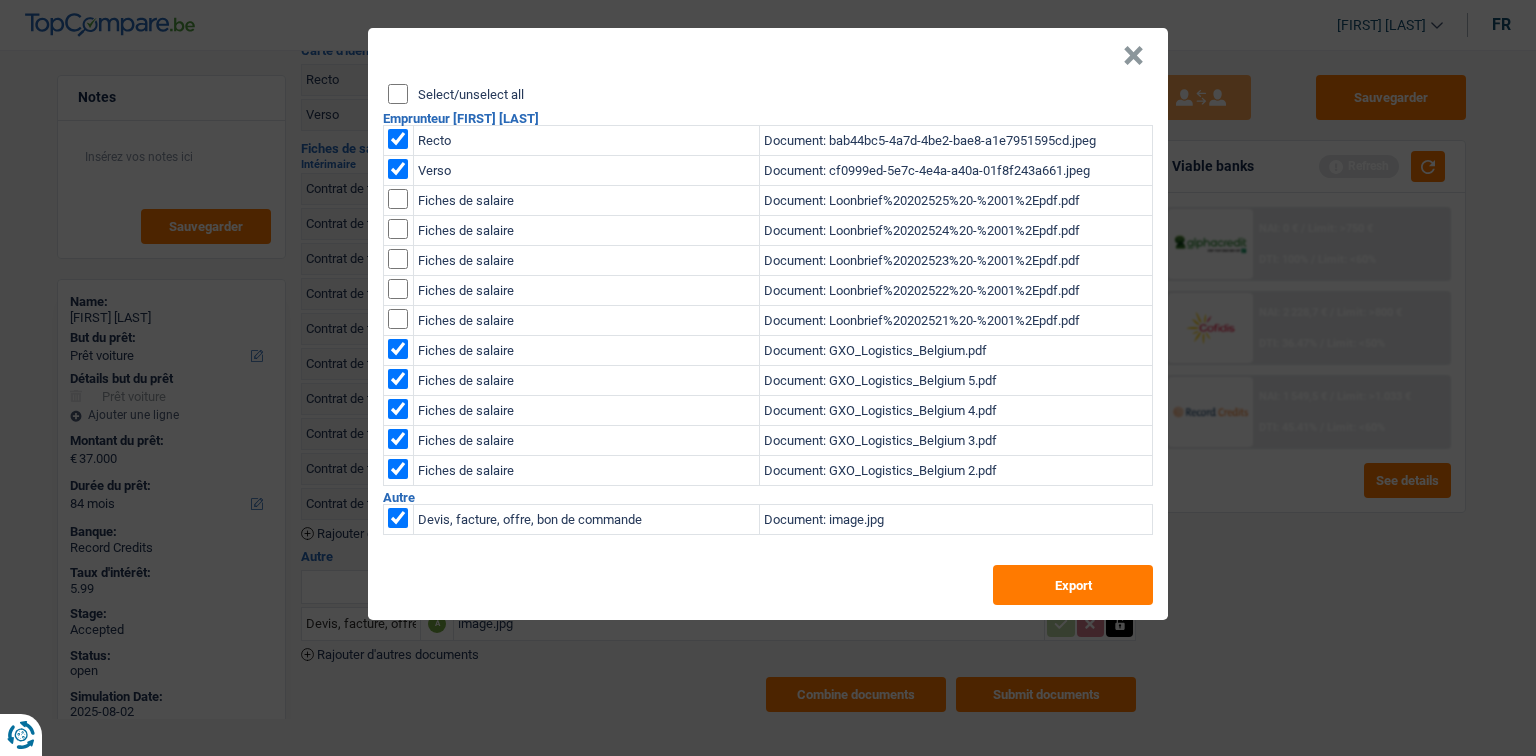 click on "×" at bounding box center [1133, 56] 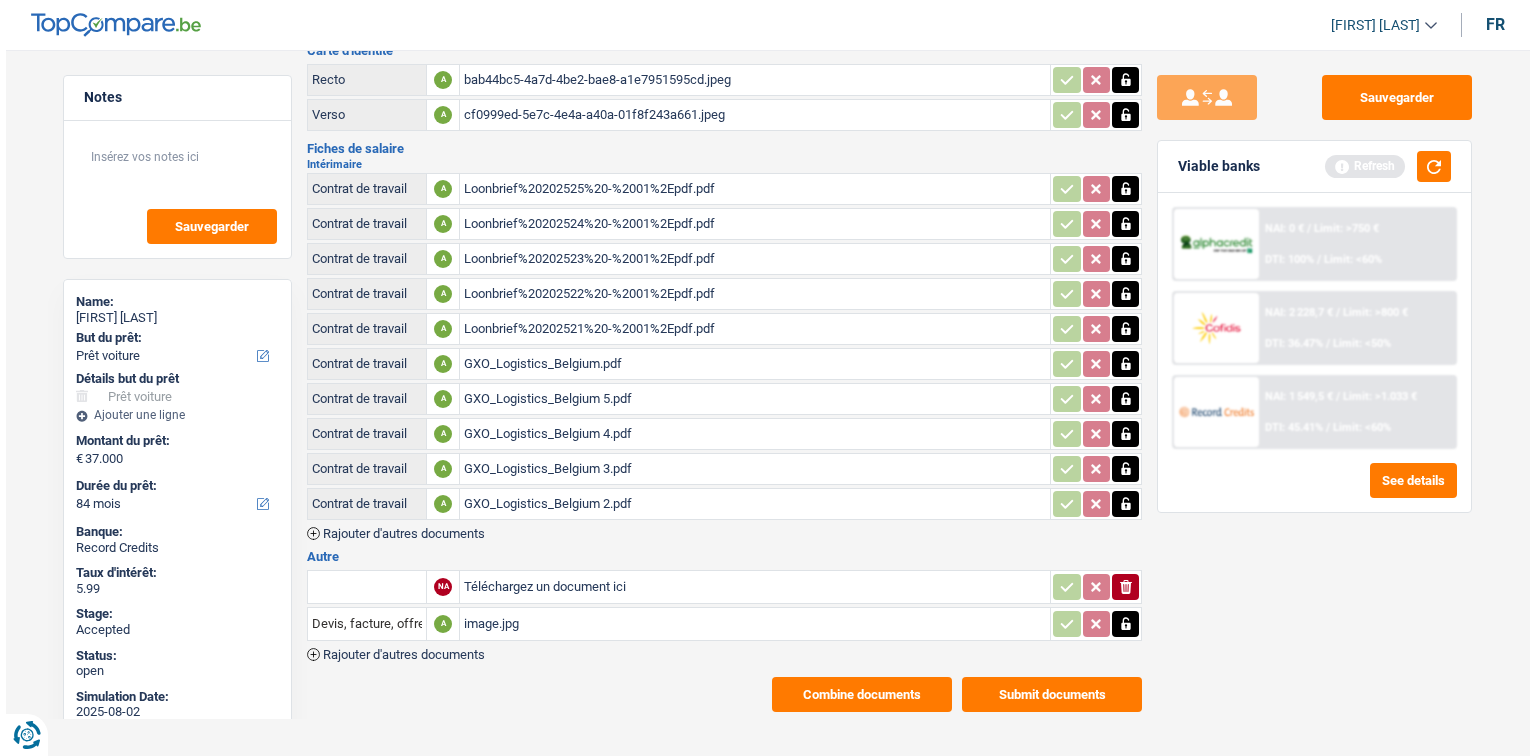 scroll, scrollTop: 0, scrollLeft: 0, axis: both 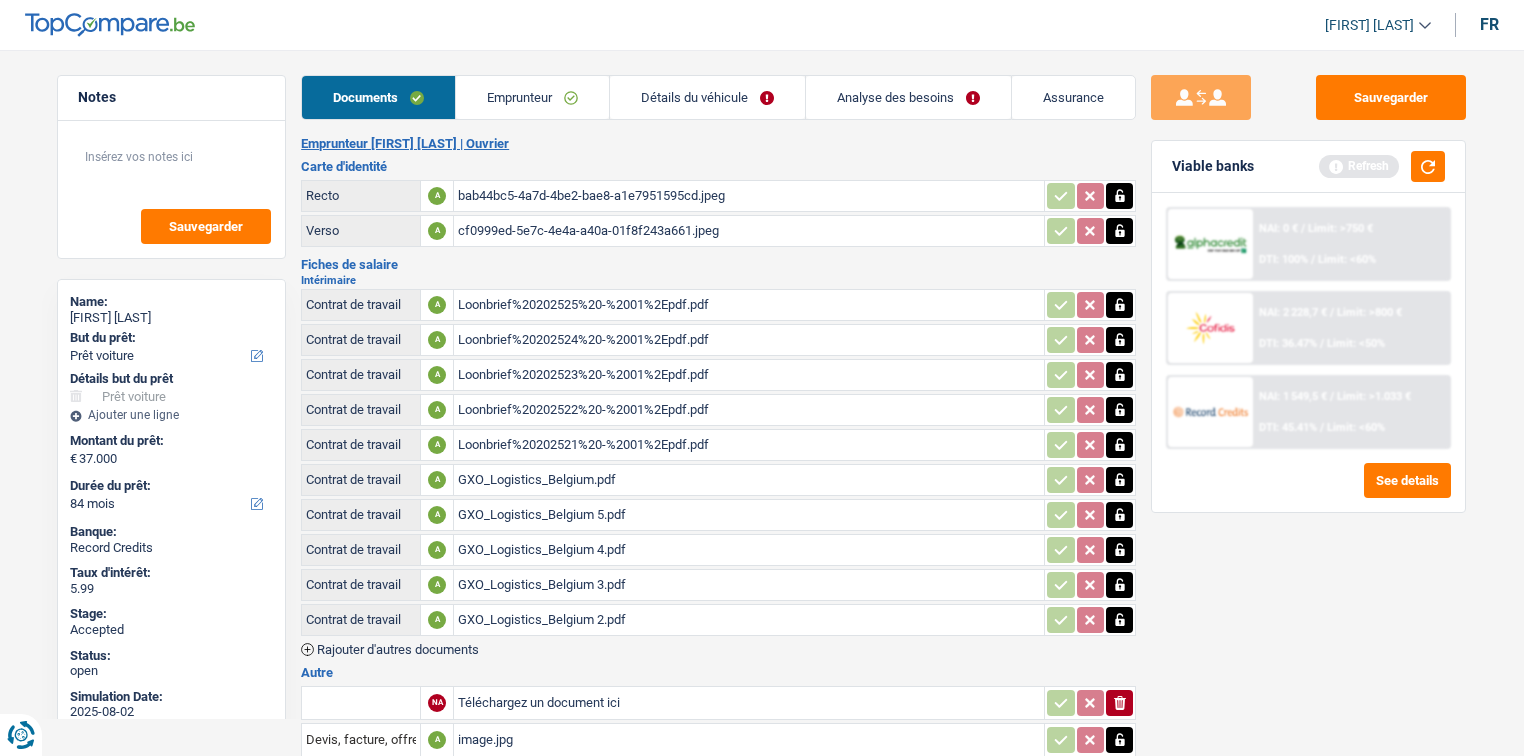 click on "Analyse des besoins" at bounding box center [908, 97] 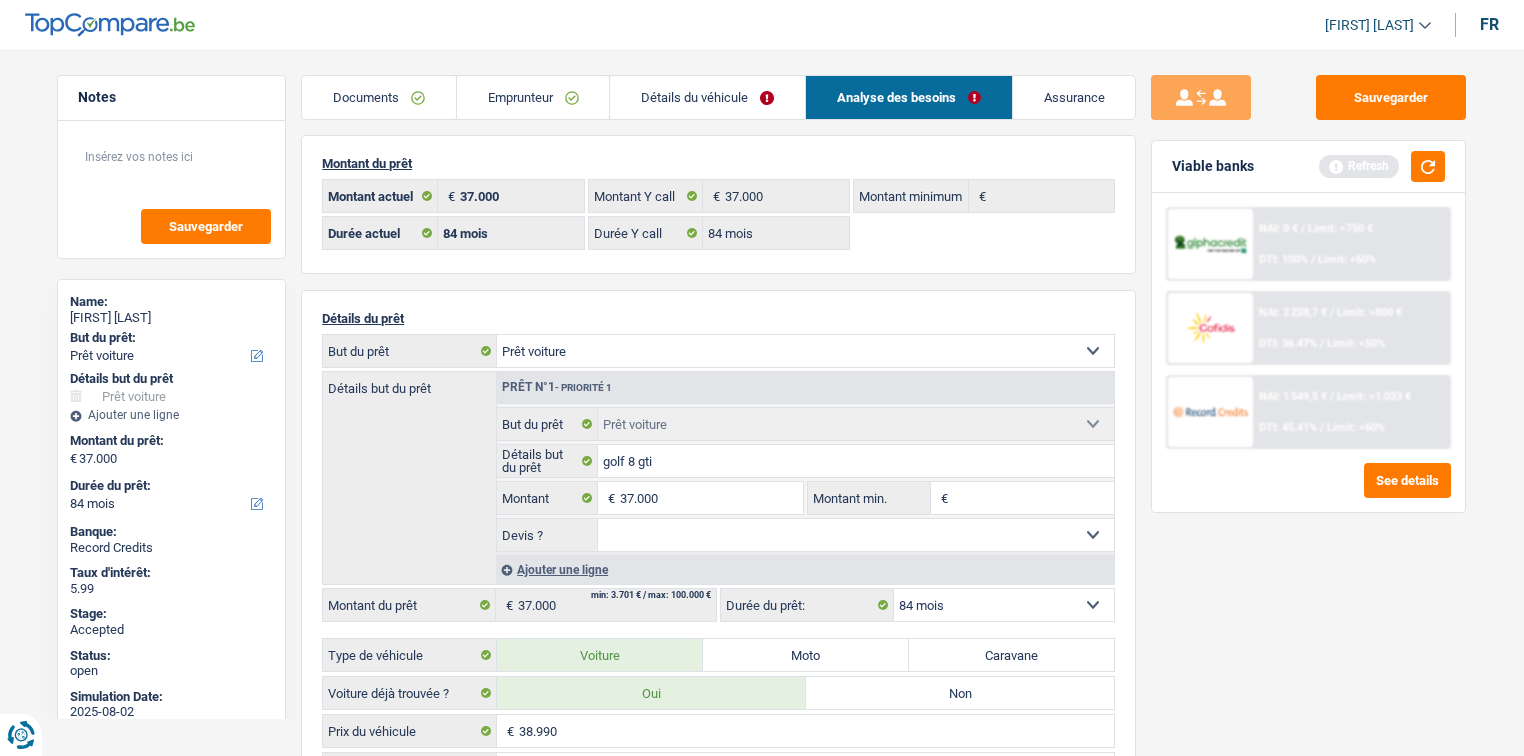 click on "NAI: 1 549,5 €
/
Limit: >1.033 €
DTI: 45.41%
/
Limit: <60%" at bounding box center (1351, 412) 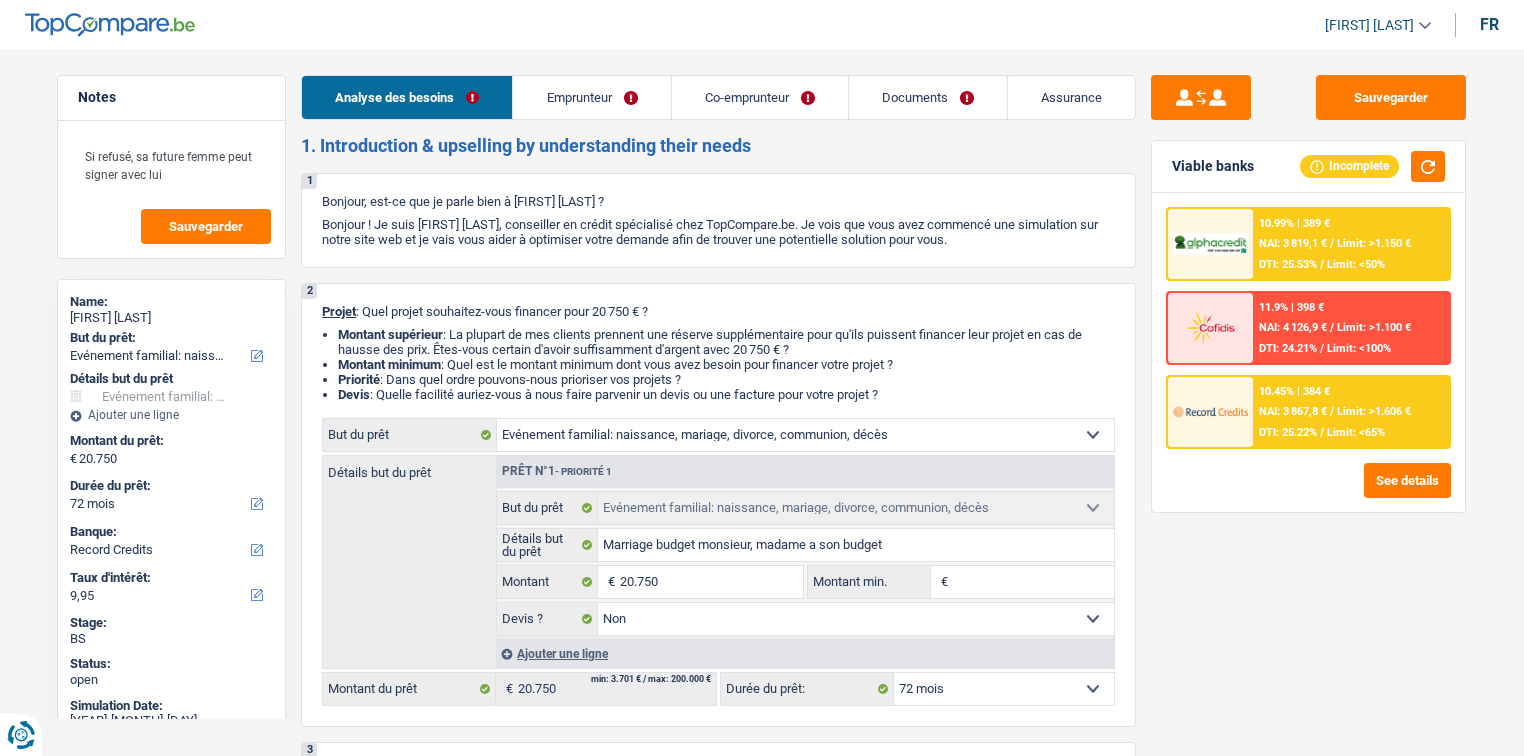 select on "familyEvent" 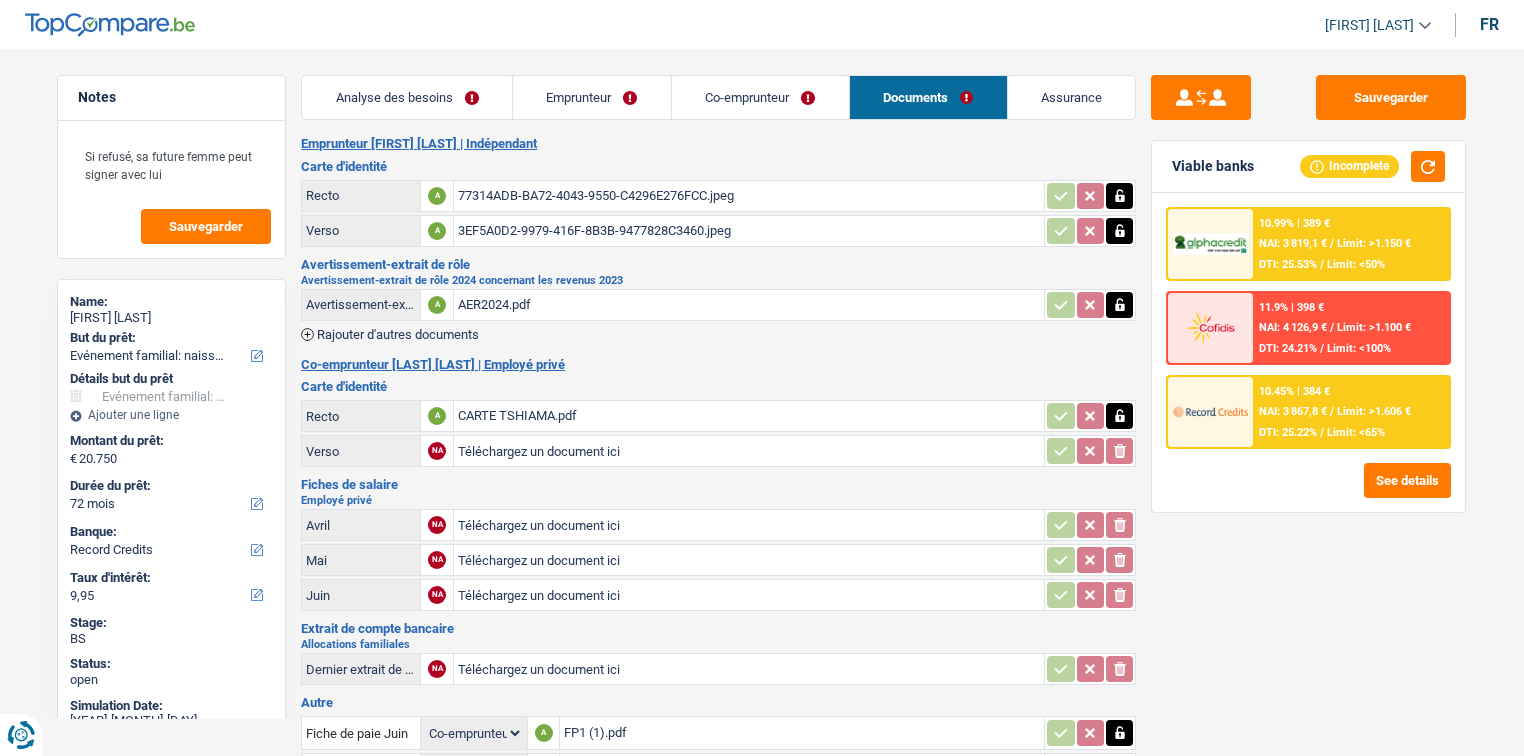 click on "77314ADB-BA72-4043-9550-C4296E276FCC.jpeg" at bounding box center (749, 196) 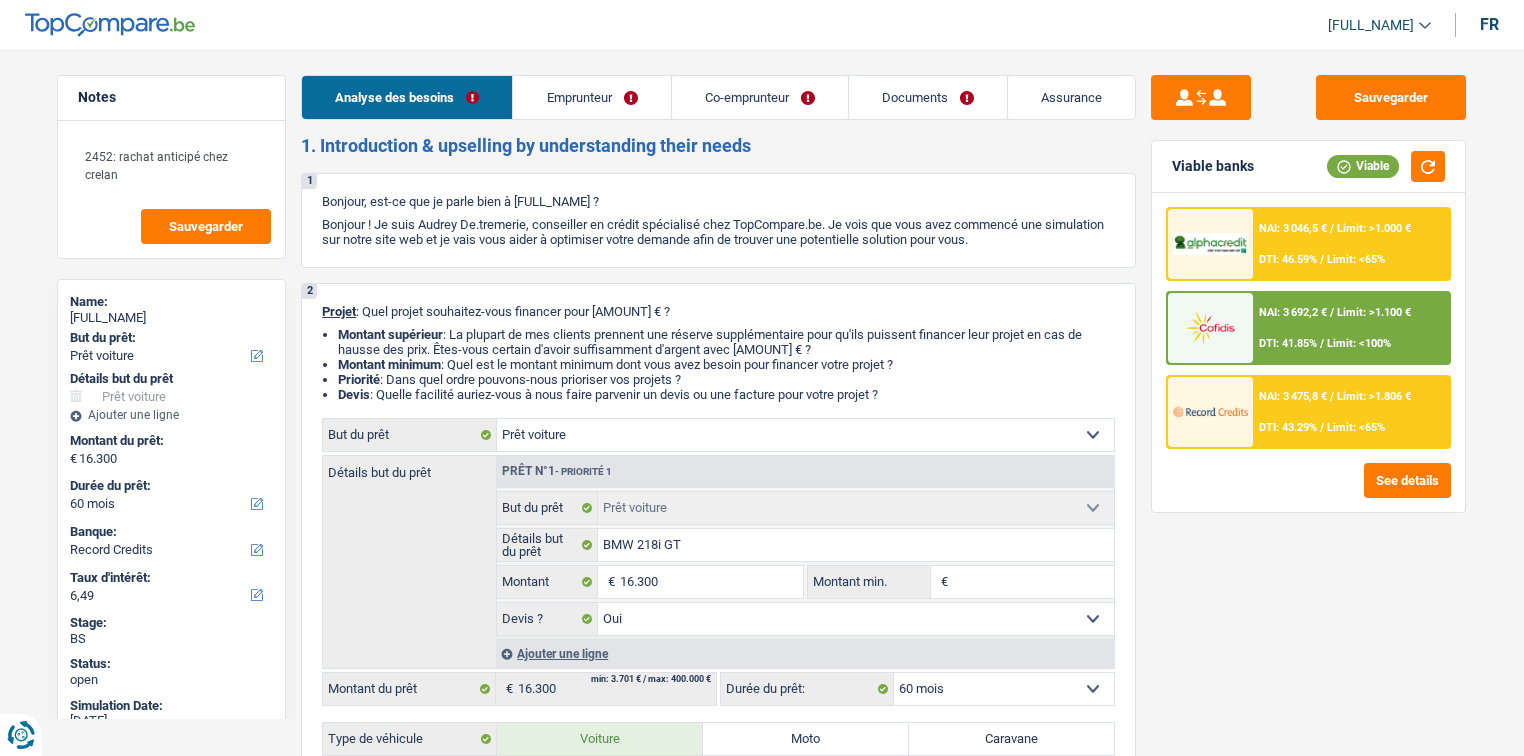 select on "car" 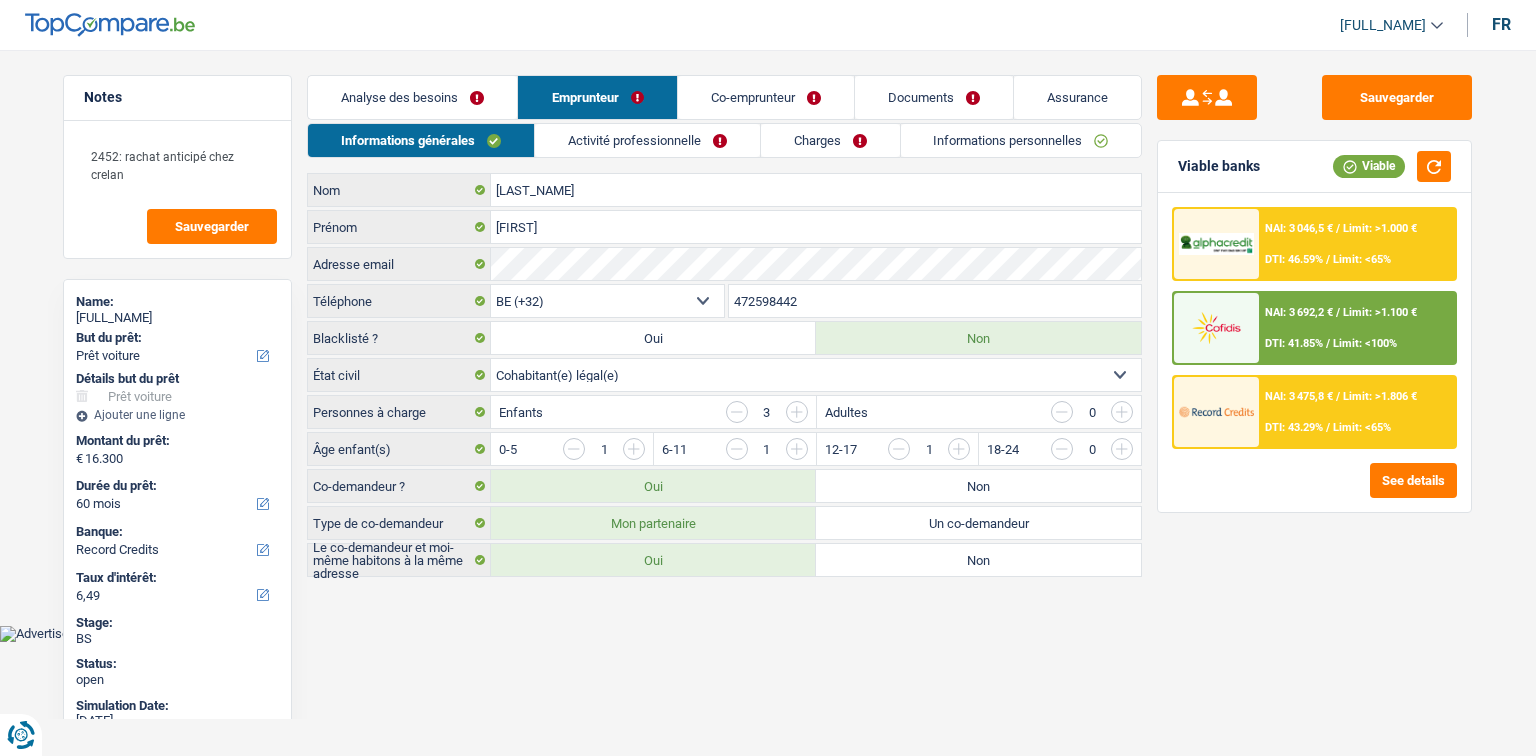 click on "Documents" at bounding box center [934, 97] 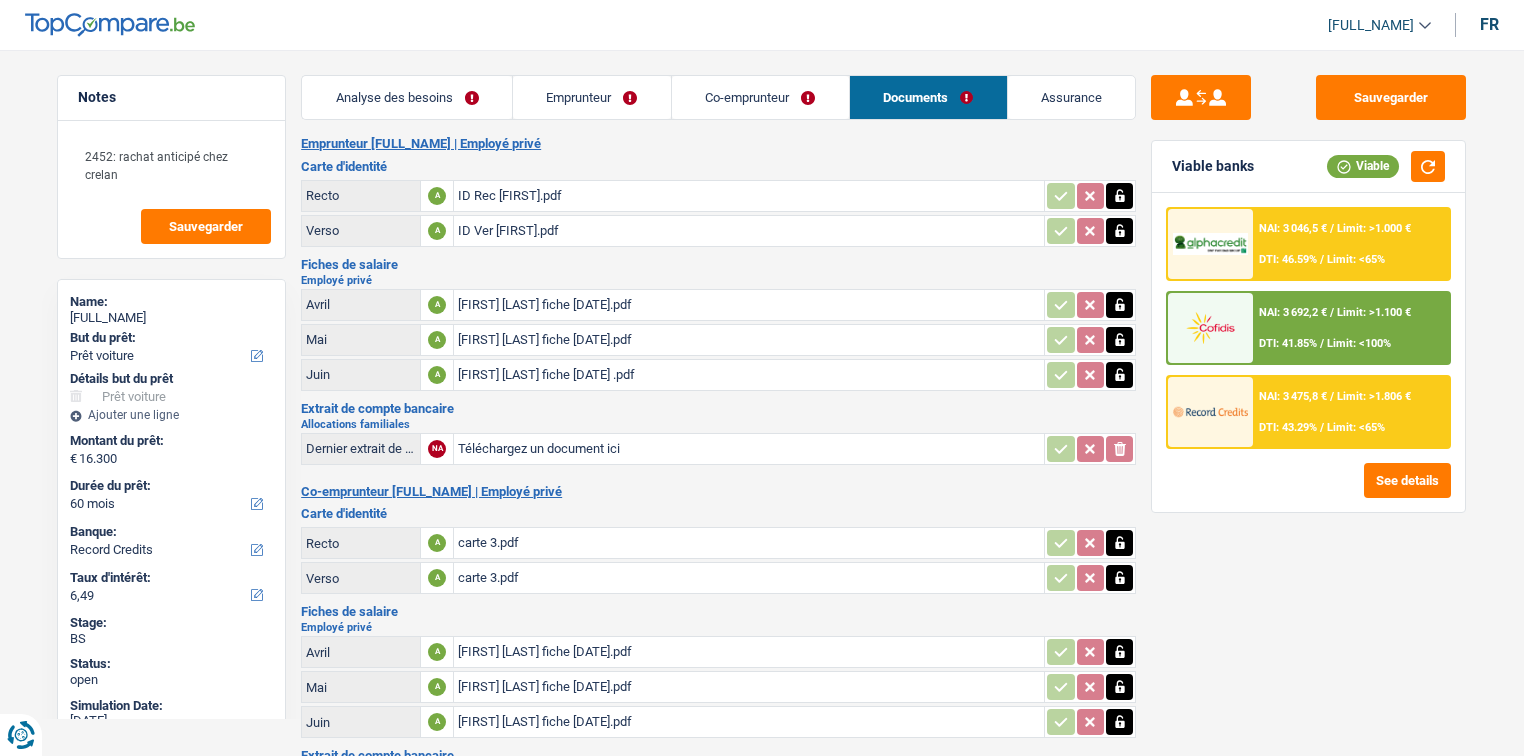 click on "ID Rec [FIRST].pdf" at bounding box center (749, 196) 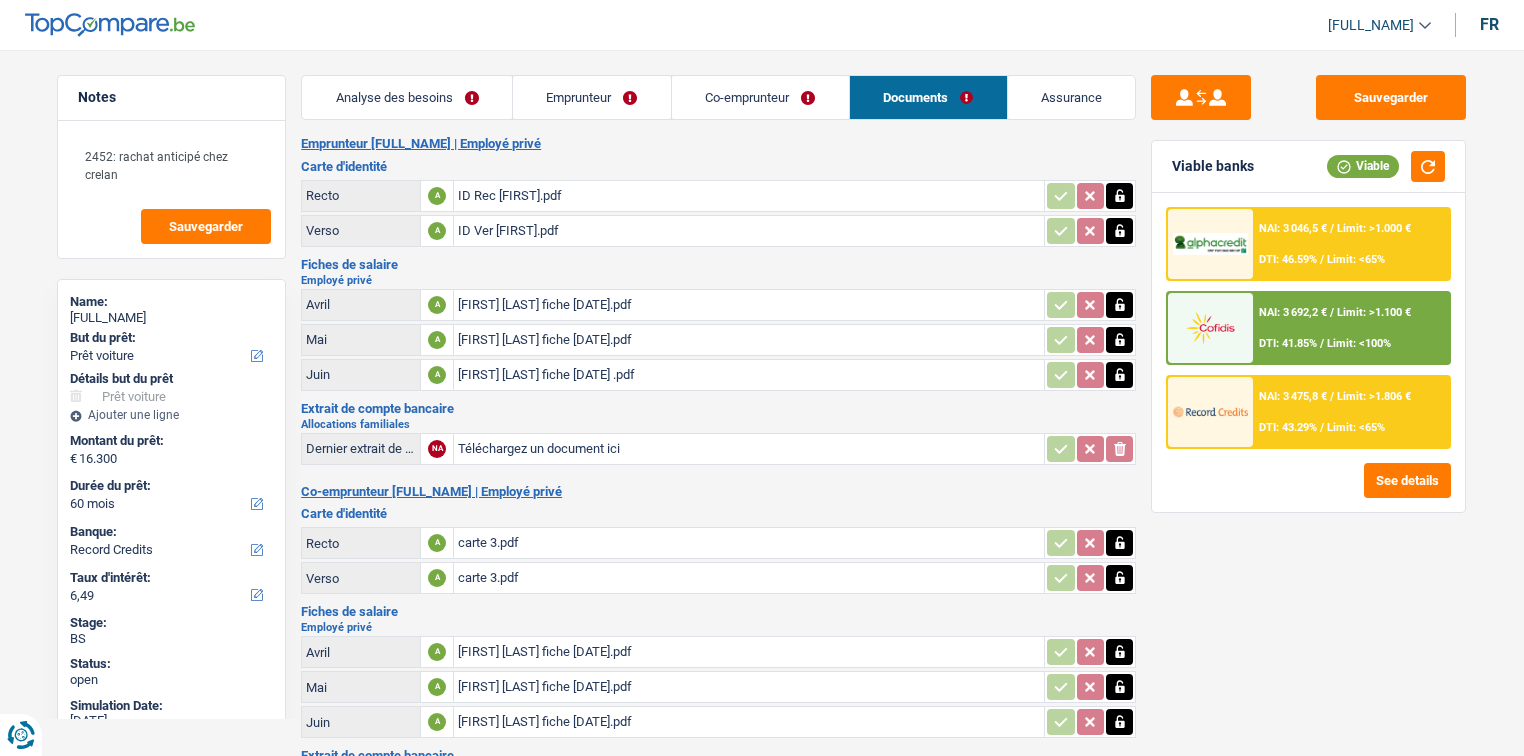 click on "[FIRST] [LAST] fiche [DATE].pdf" at bounding box center [749, 305] 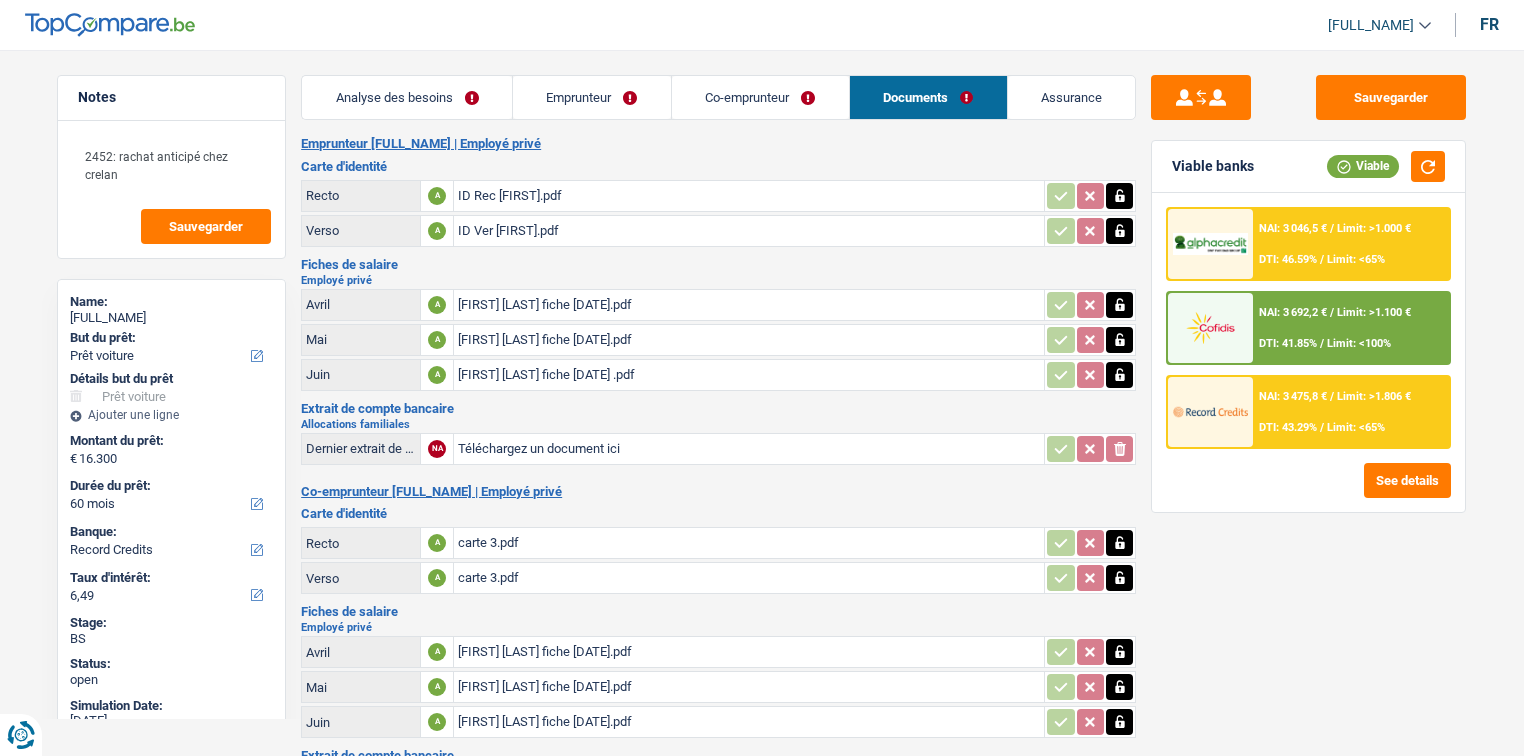 click on "Emprunteur" at bounding box center [592, 97] 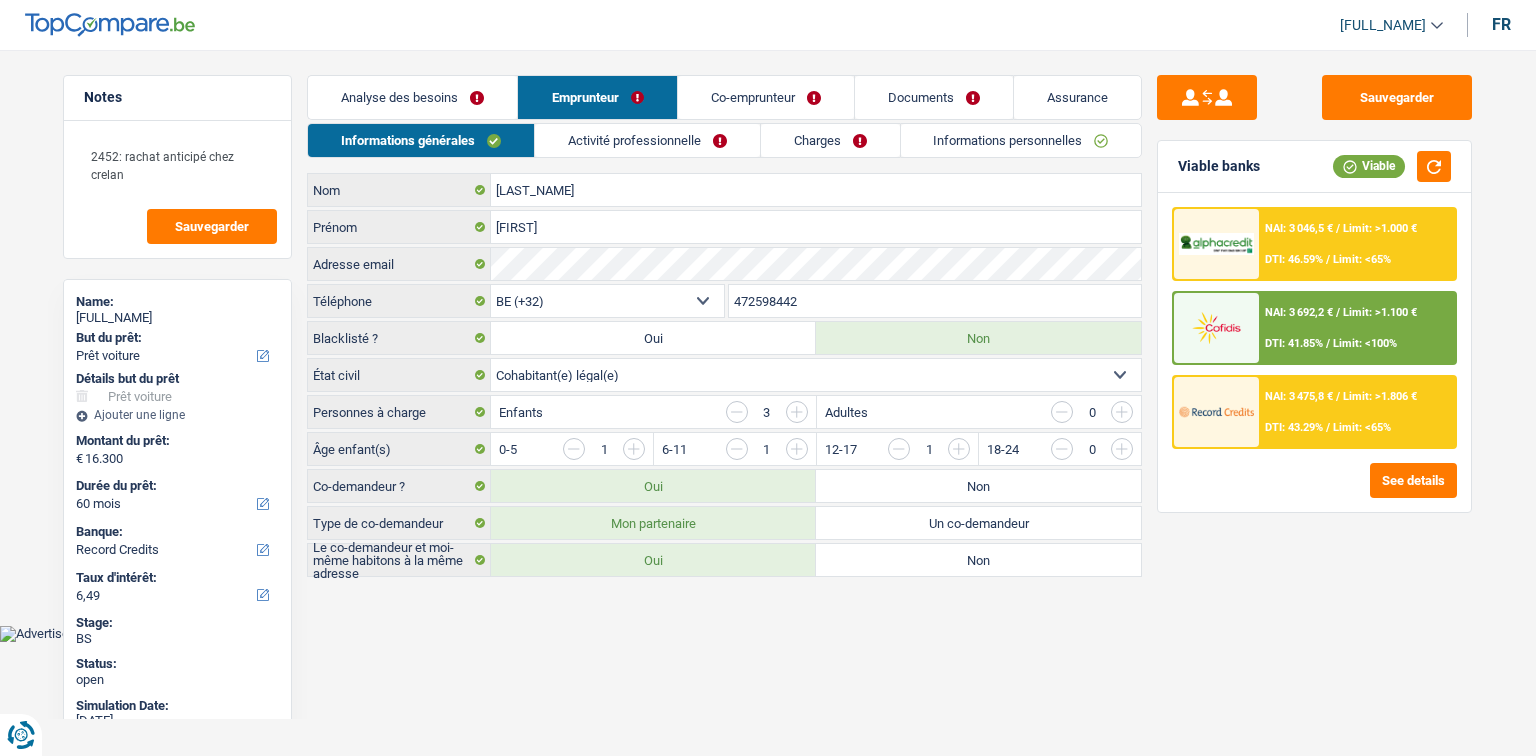 click on "[FIRST] [LAST]" at bounding box center (1383, 25) 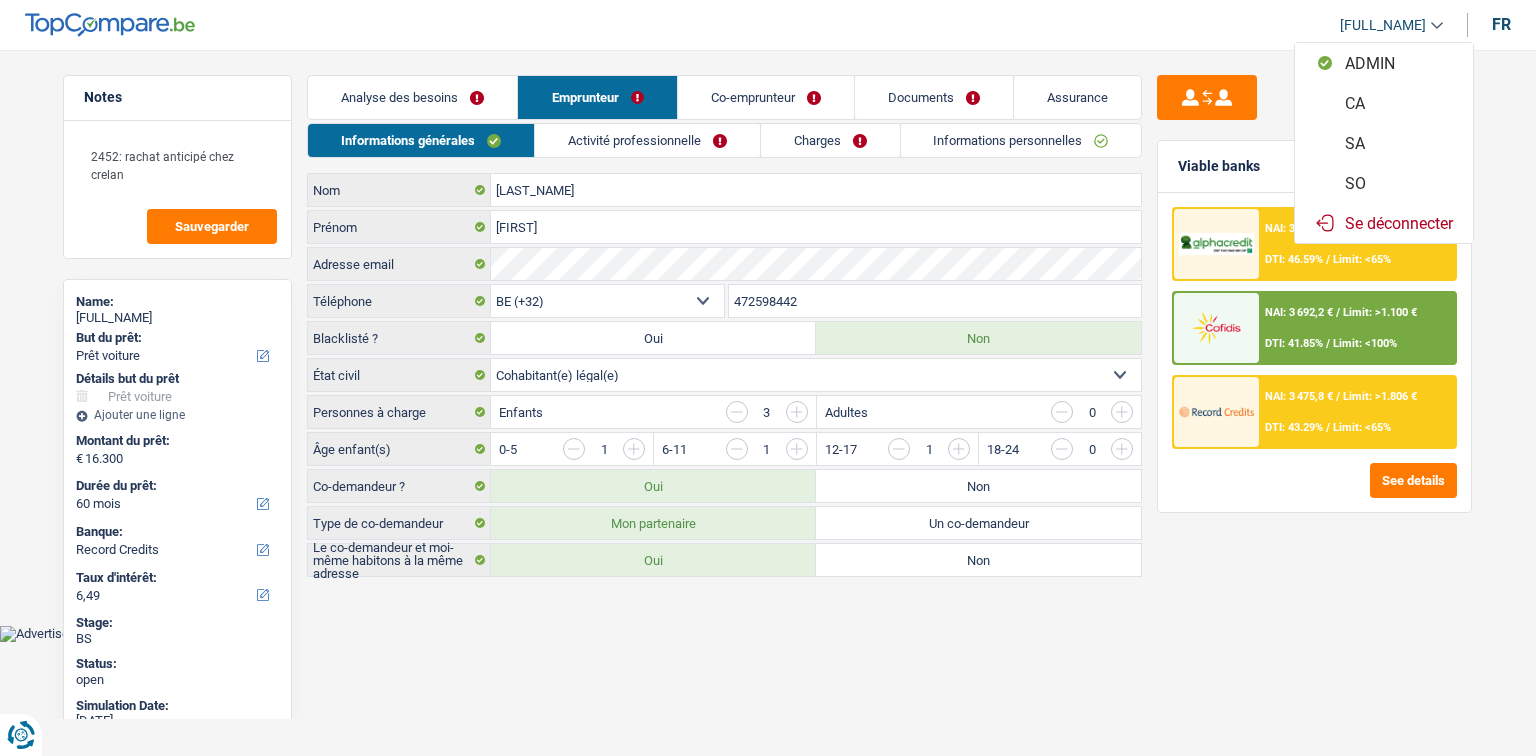 click on "SO" at bounding box center [1384, 183] 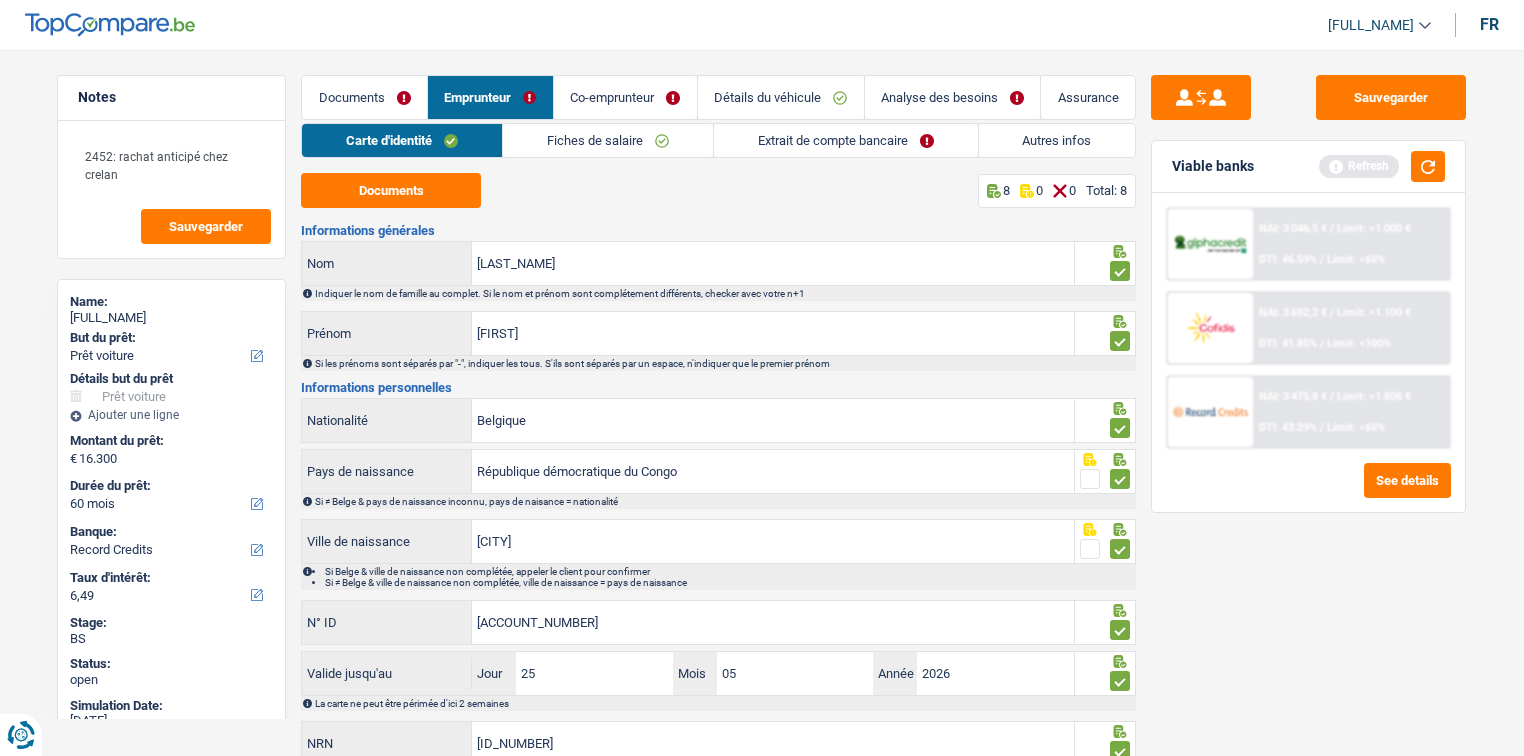 click on "Autres infos" at bounding box center [1057, 140] 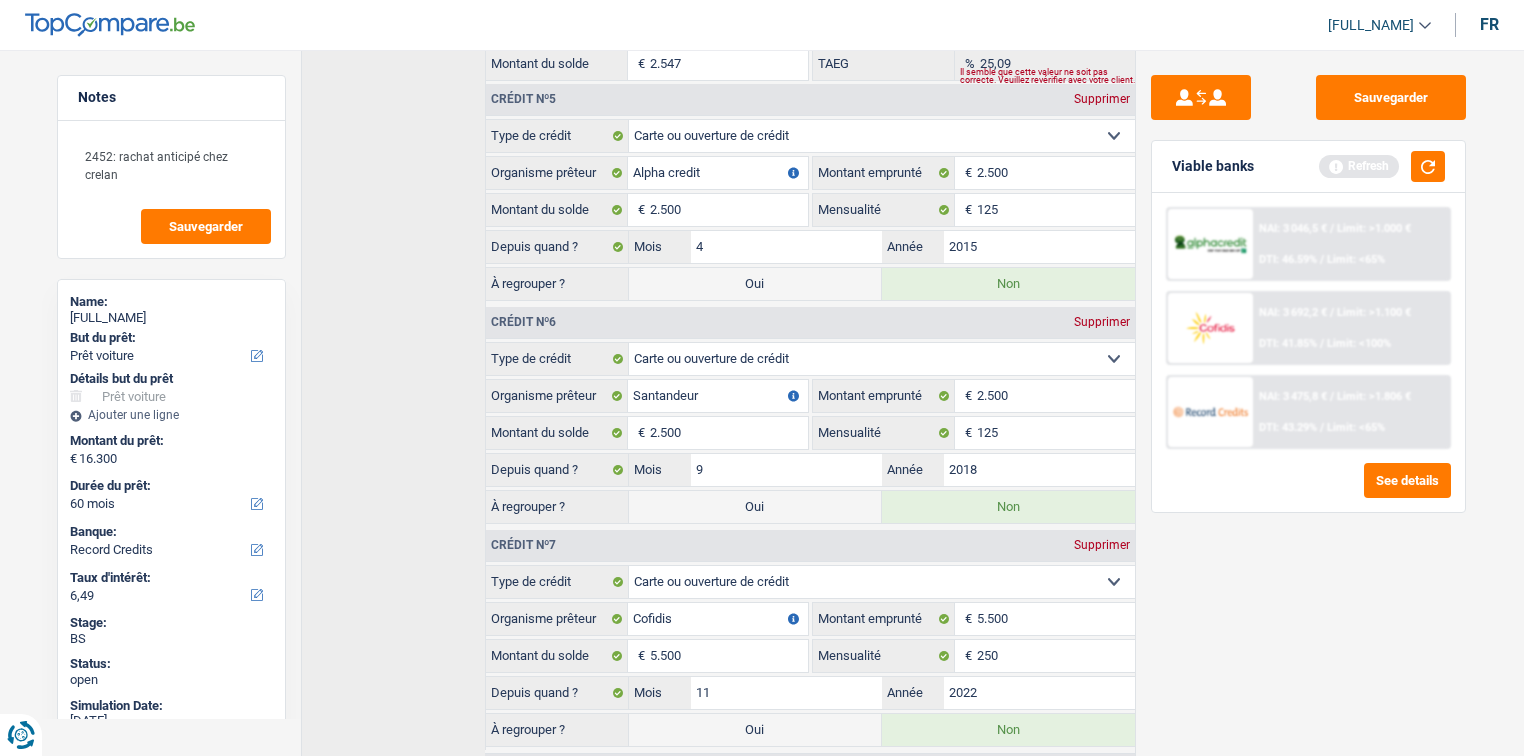 scroll, scrollTop: 1983, scrollLeft: 0, axis: vertical 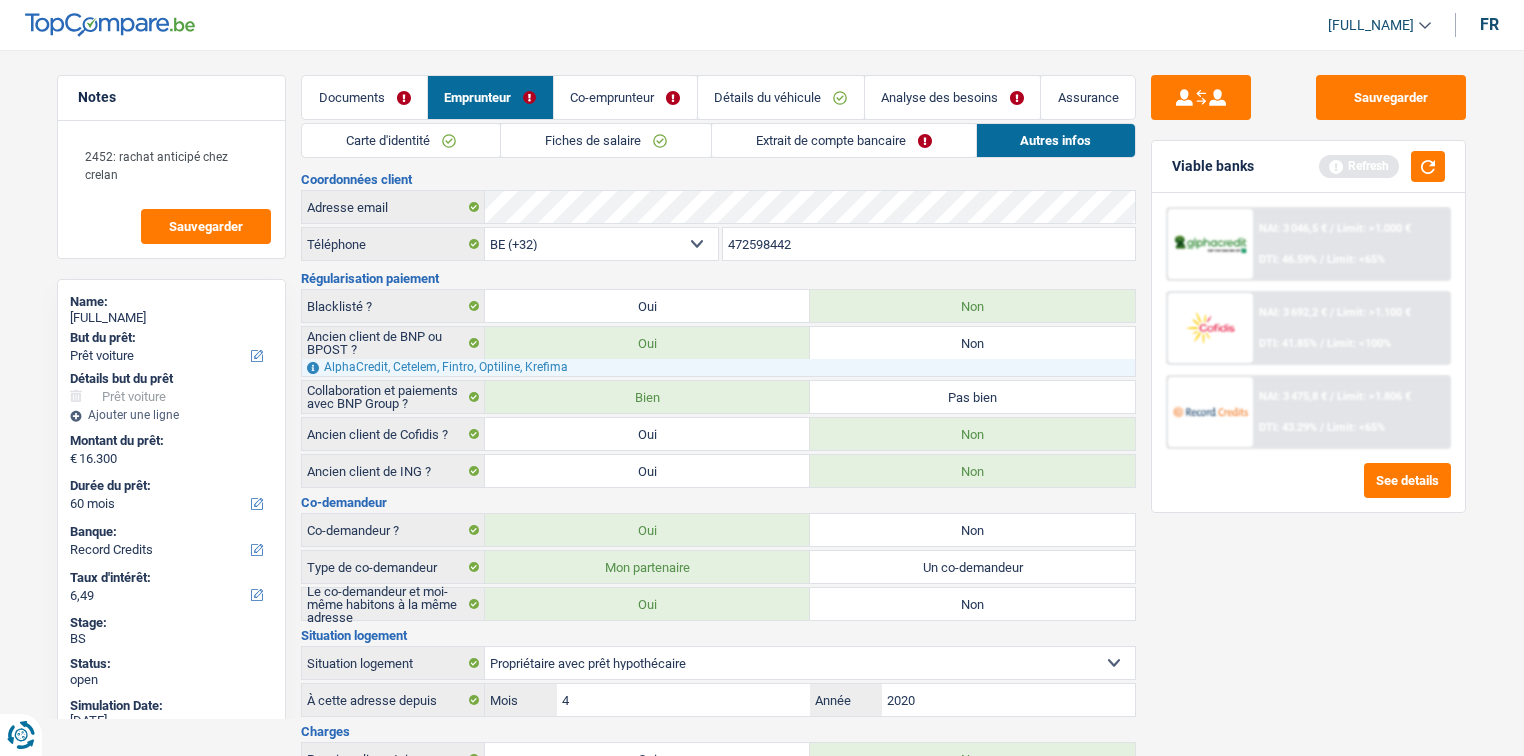 click on "Détails du véhicule" at bounding box center [781, 97] 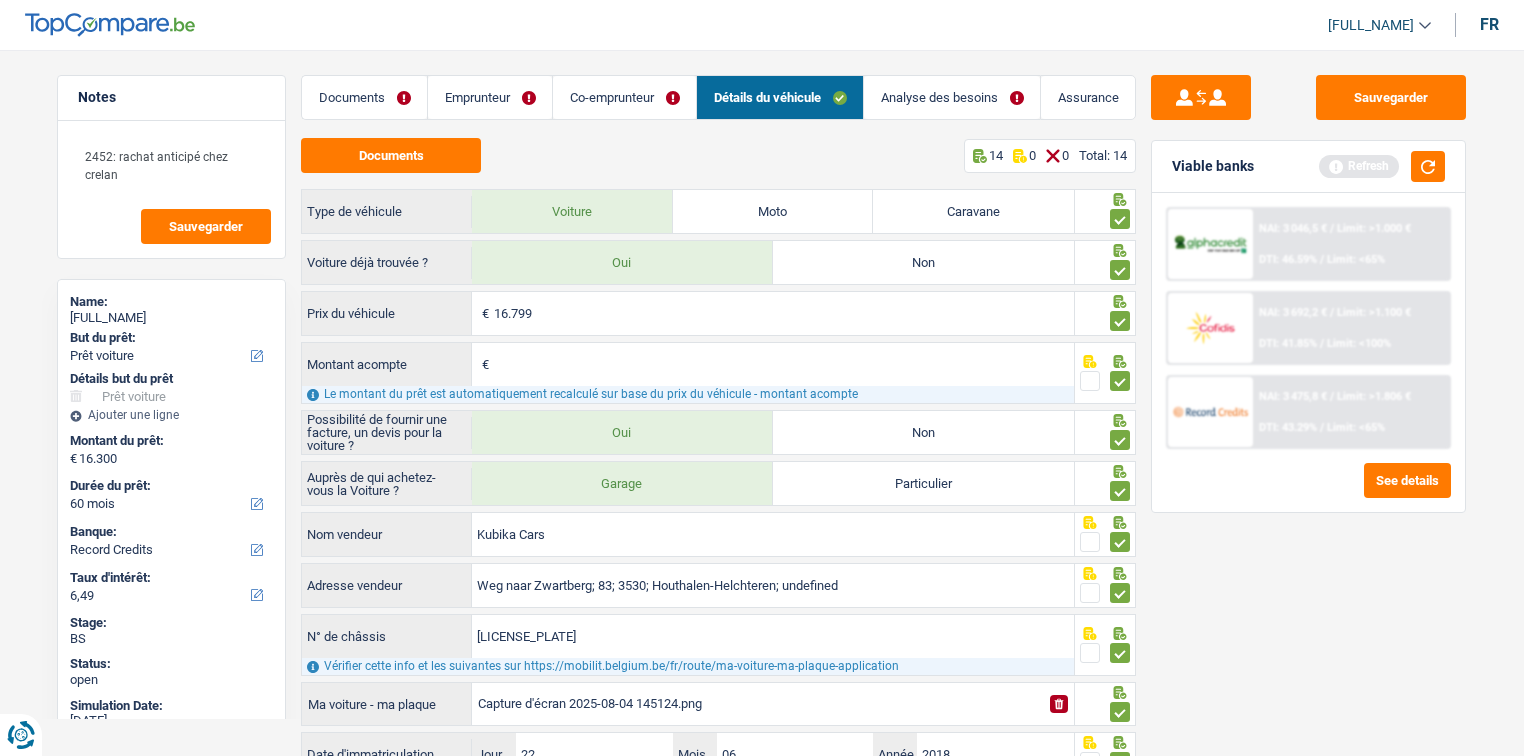 click on "Co-emprunteur" at bounding box center [624, 97] 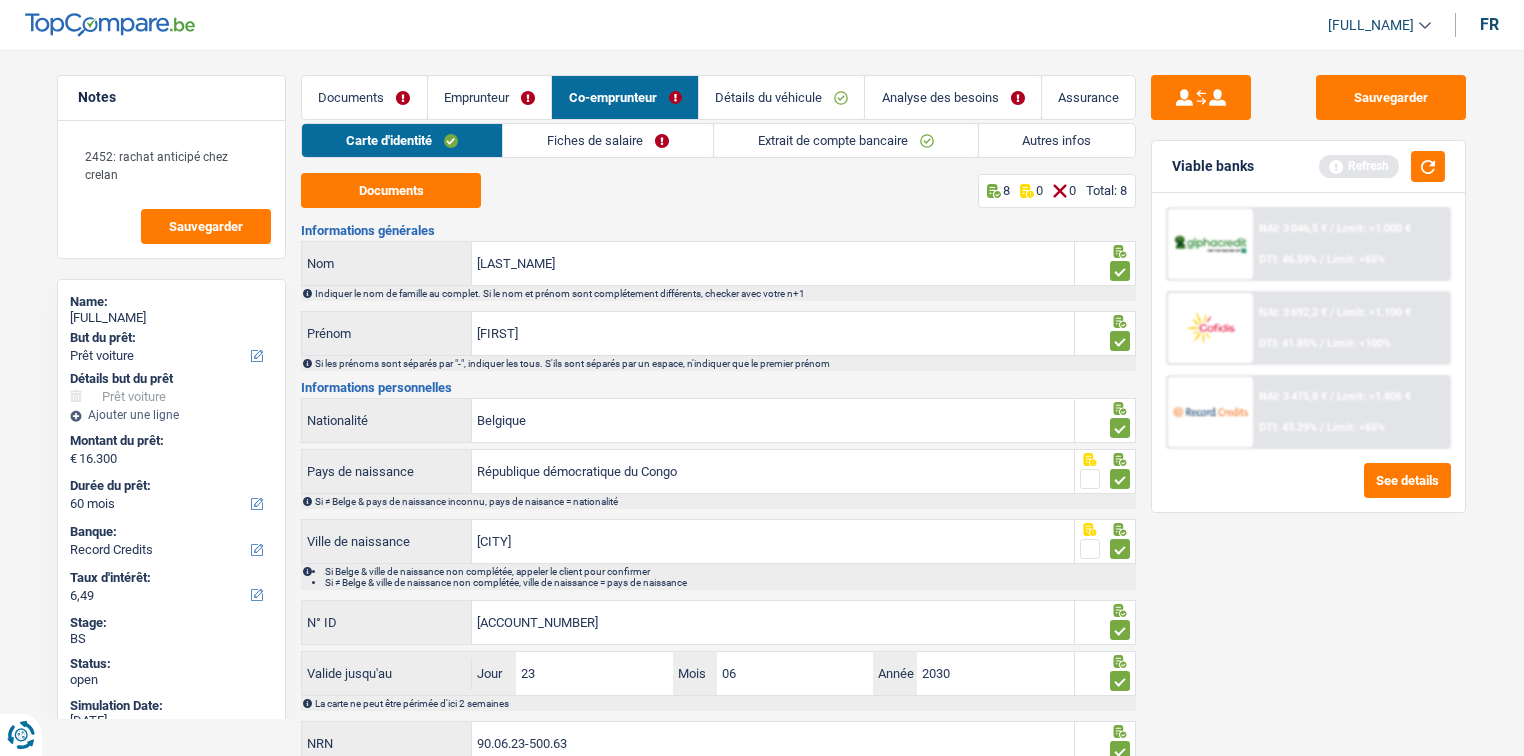 click on "Emprunteur" at bounding box center (490, 97) 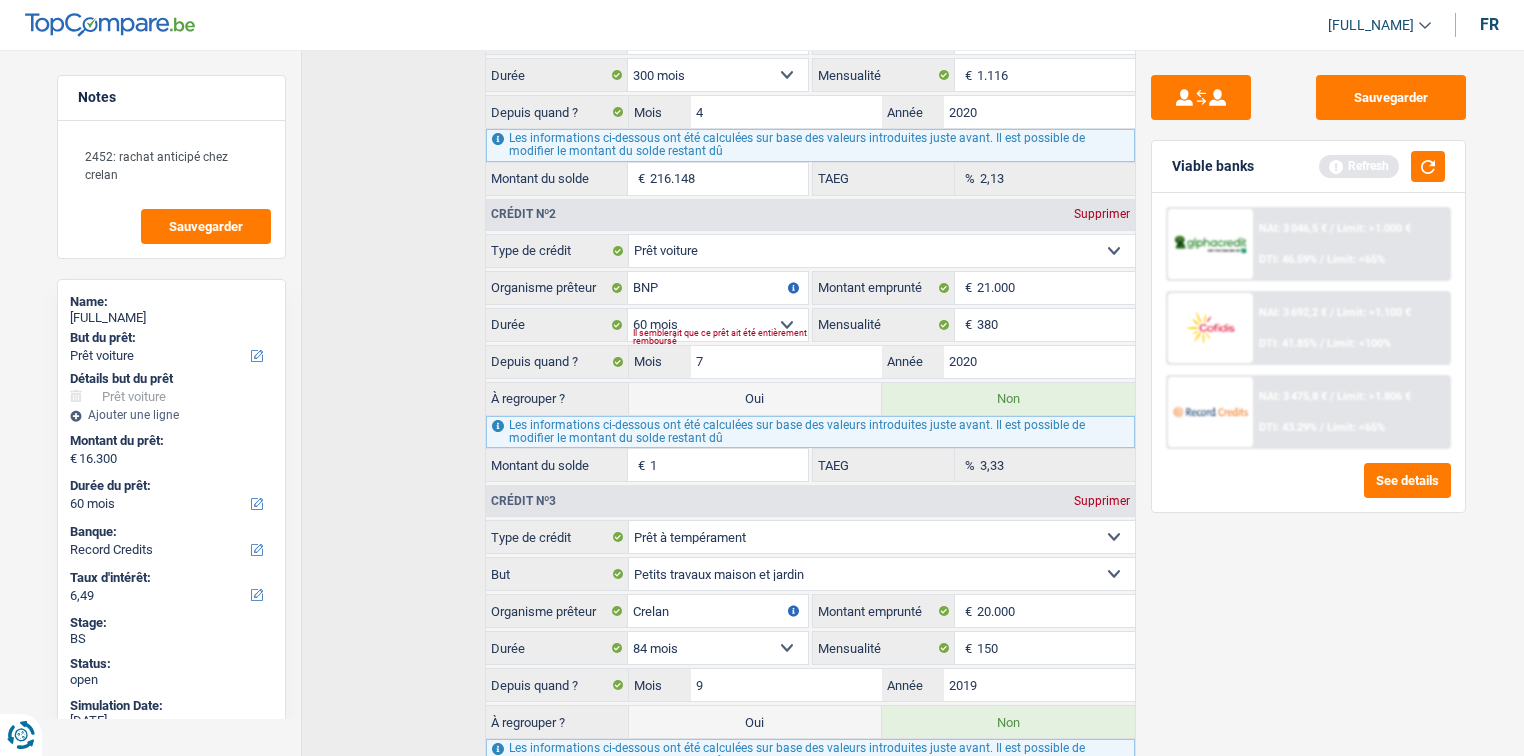 scroll, scrollTop: 868, scrollLeft: 0, axis: vertical 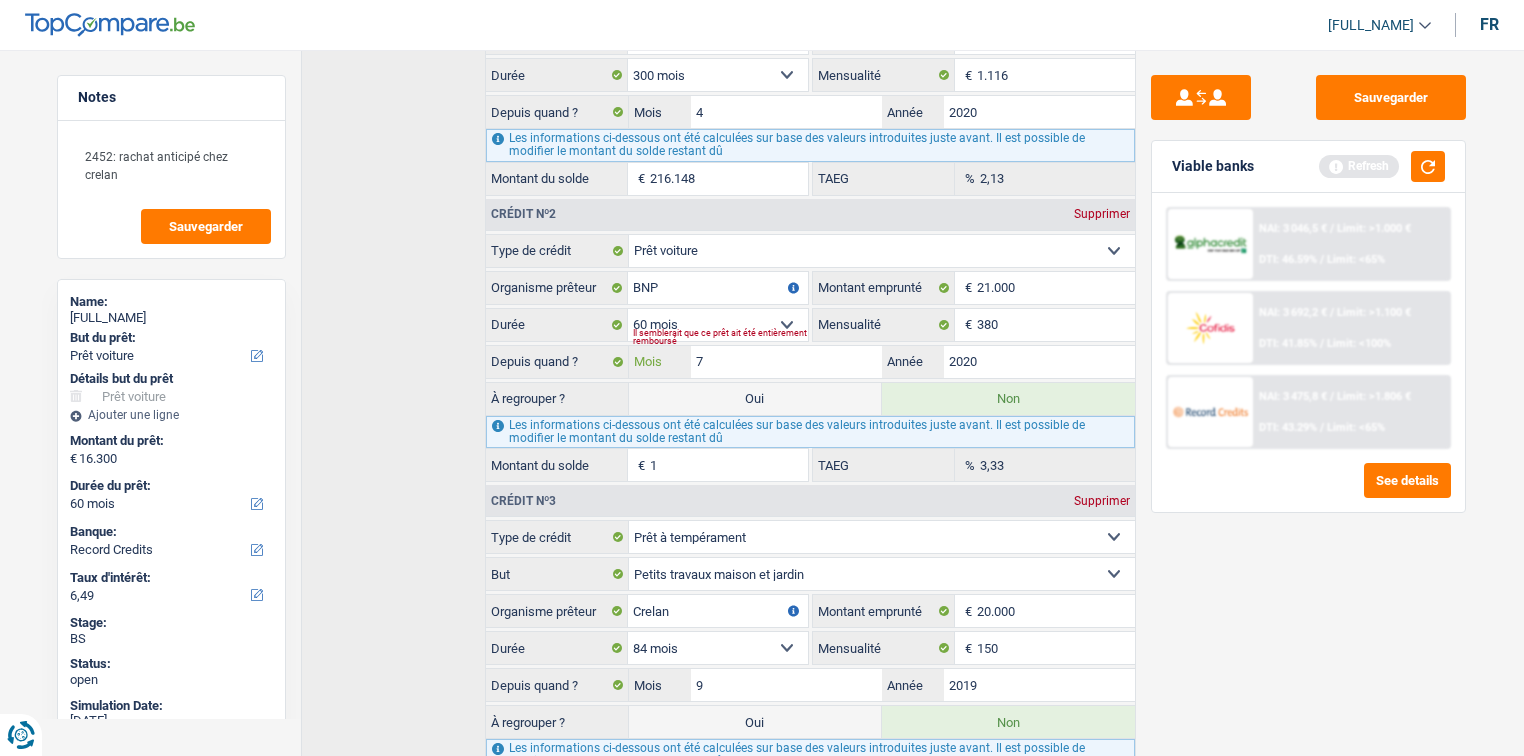 click on "7" at bounding box center [786, 362] 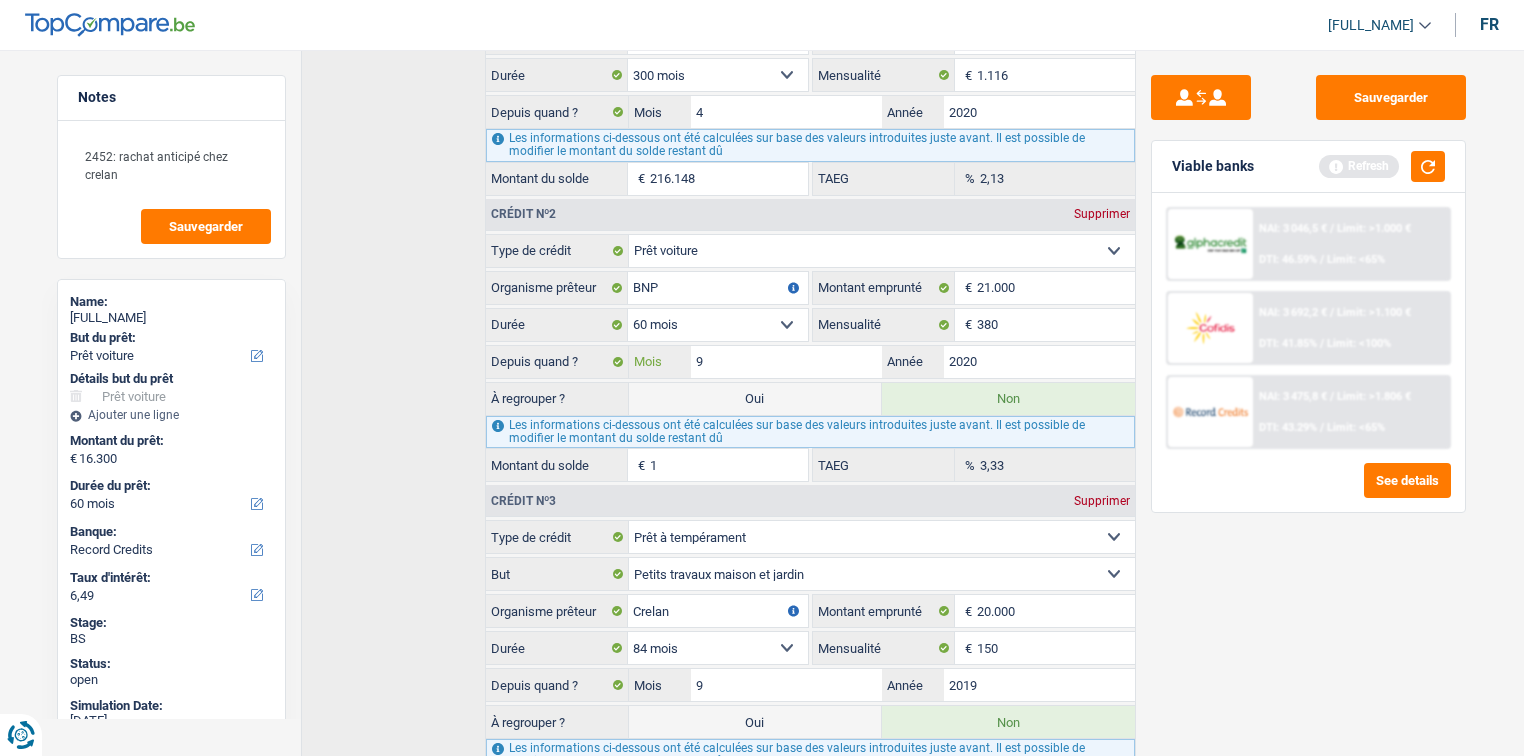 type on "9" 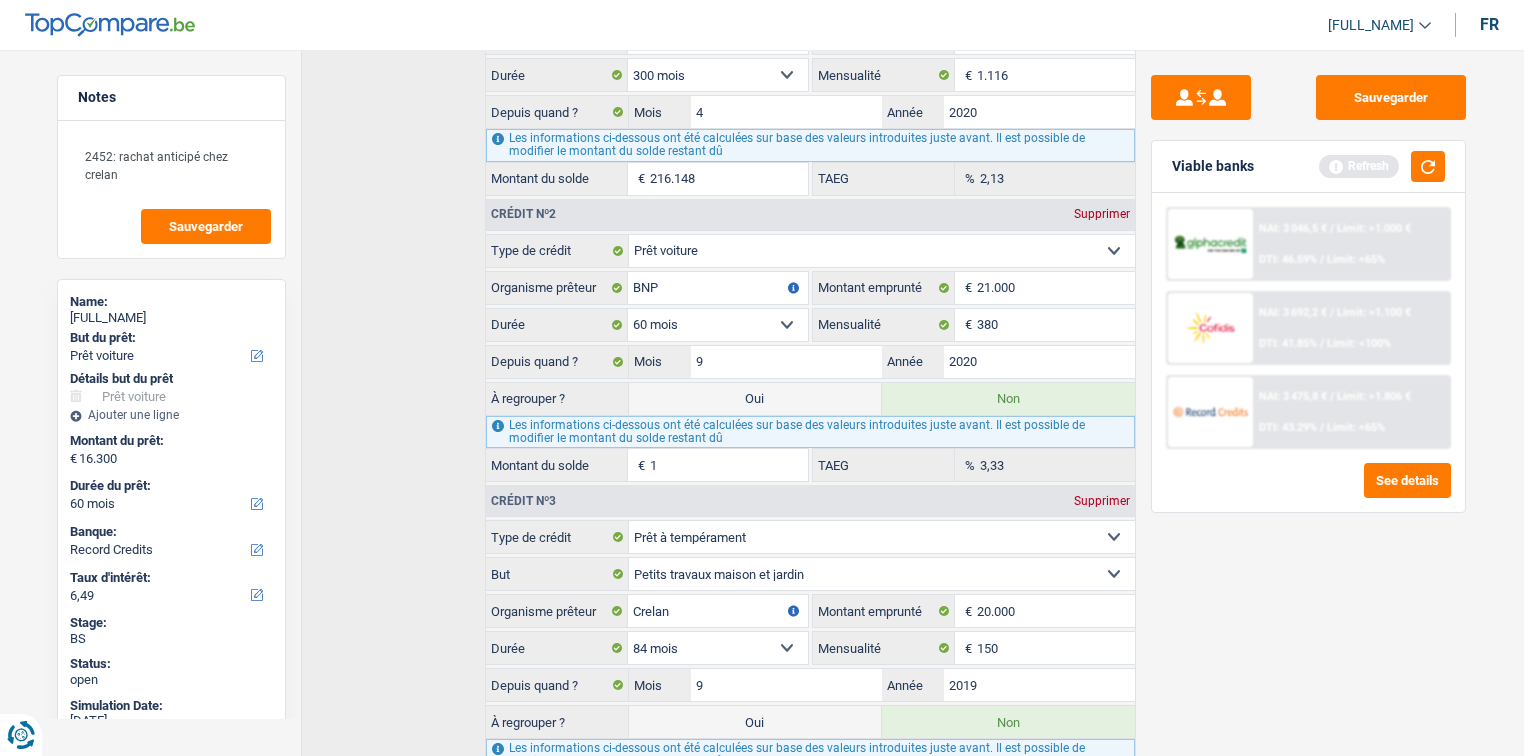 type on "379" 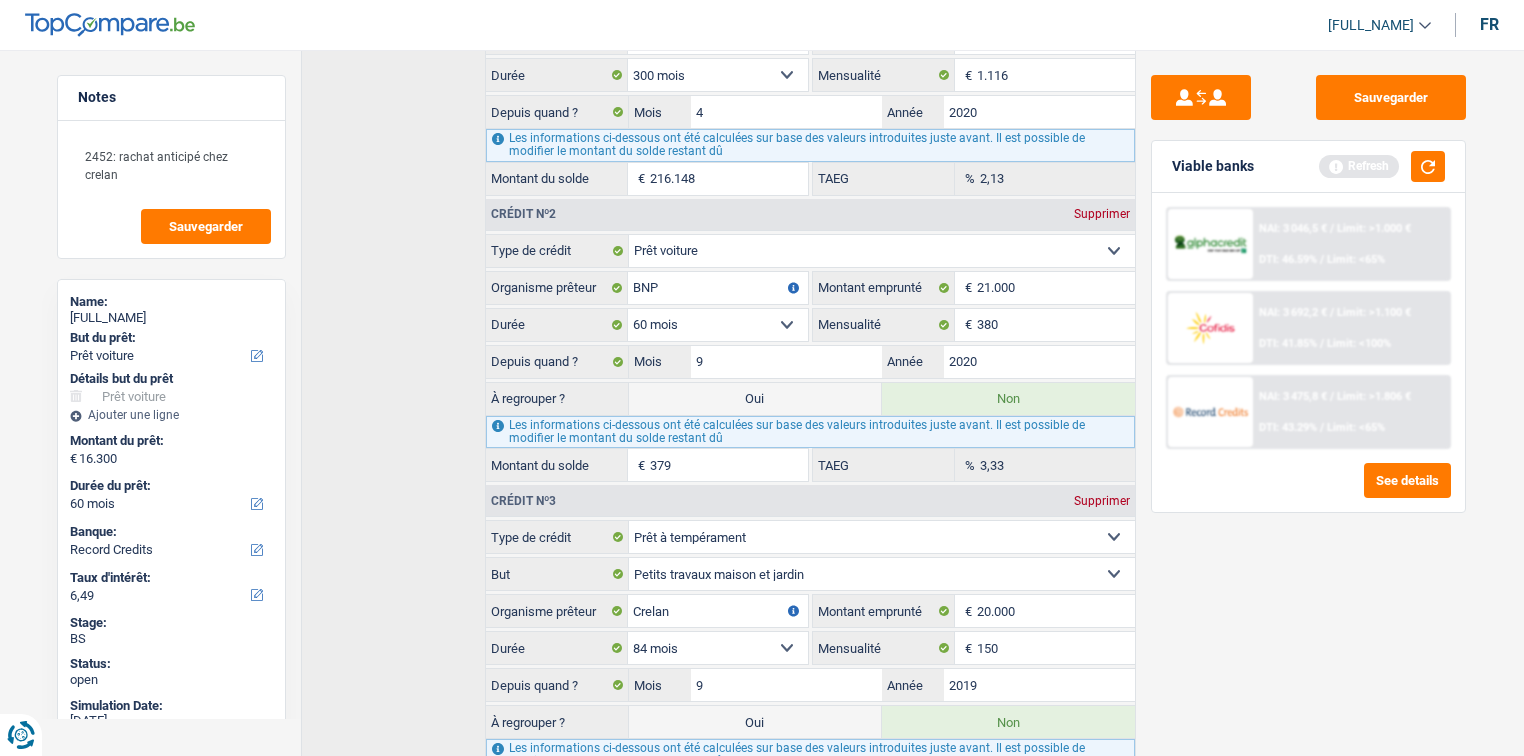 click on "Sauvegarder
Viable banks
Refresh
NAI: 3 046,5 €
/
Limit: >1.000 €
DTI: 46.59%
/
Limit: <65%
NAI: 3 692,2 €
/
Limit: >1.100 €
DTI: 41.85%
/
Limit: <100%
NAI: 3 475,8 €
/       /
See details" at bounding box center [1308, 397] 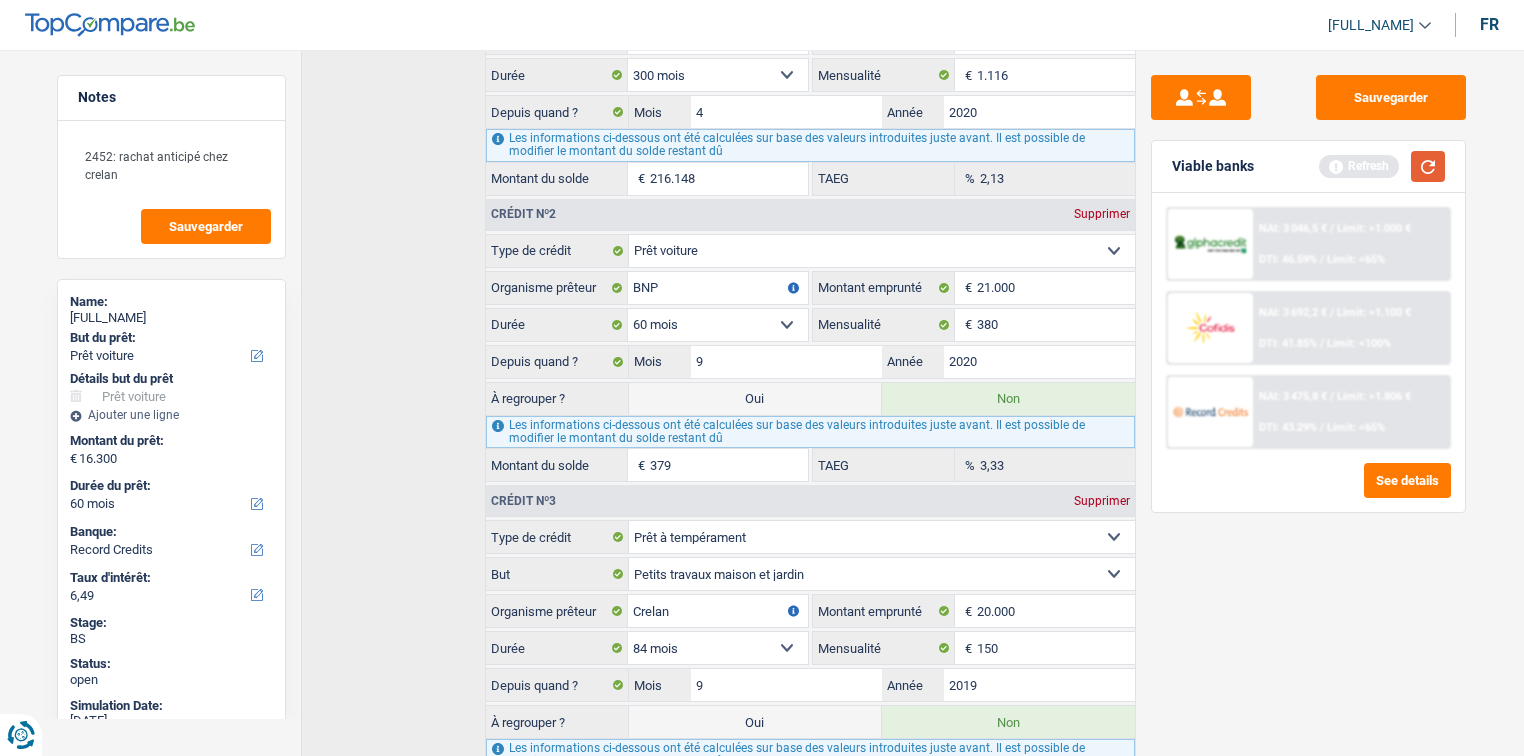 click at bounding box center [1428, 166] 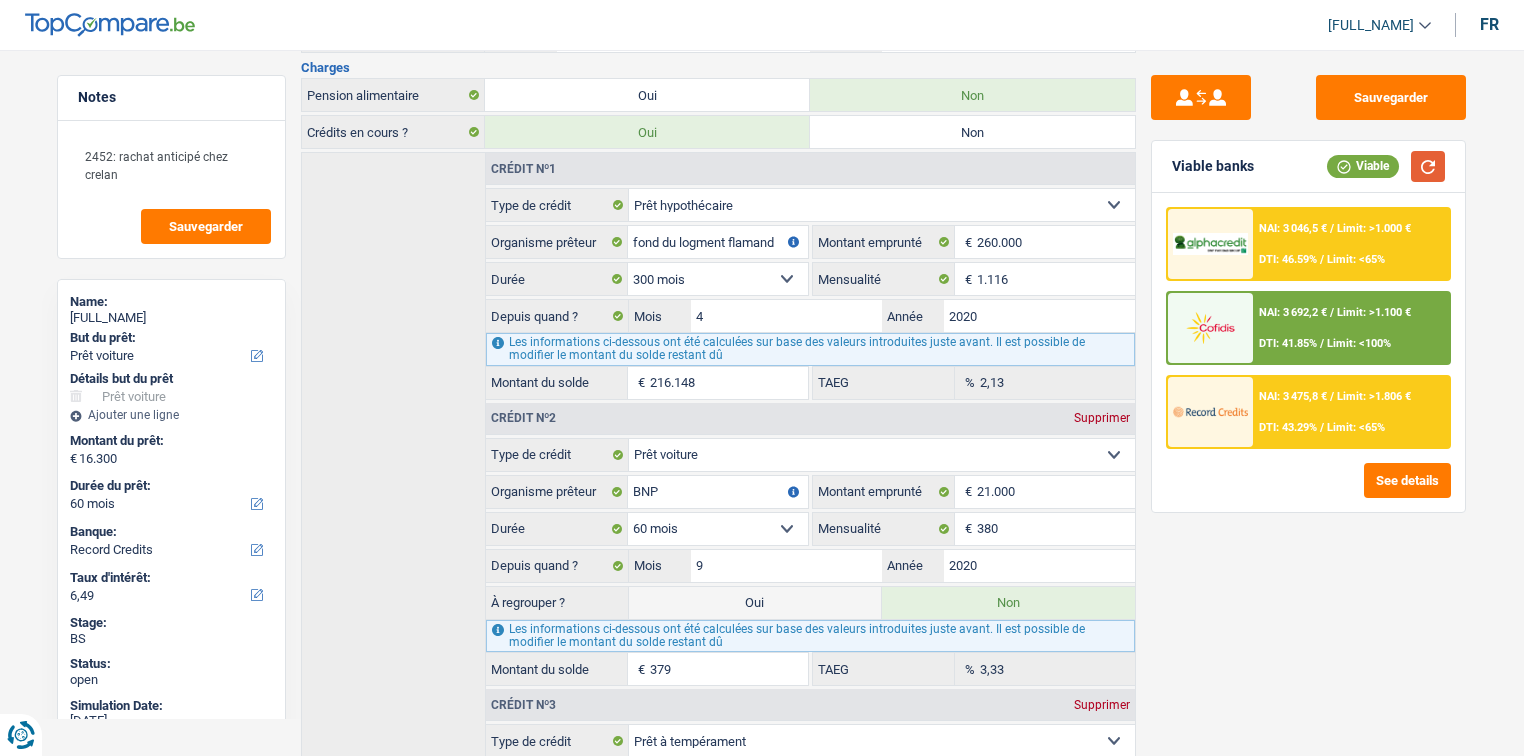 scroll, scrollTop: 1005, scrollLeft: 0, axis: vertical 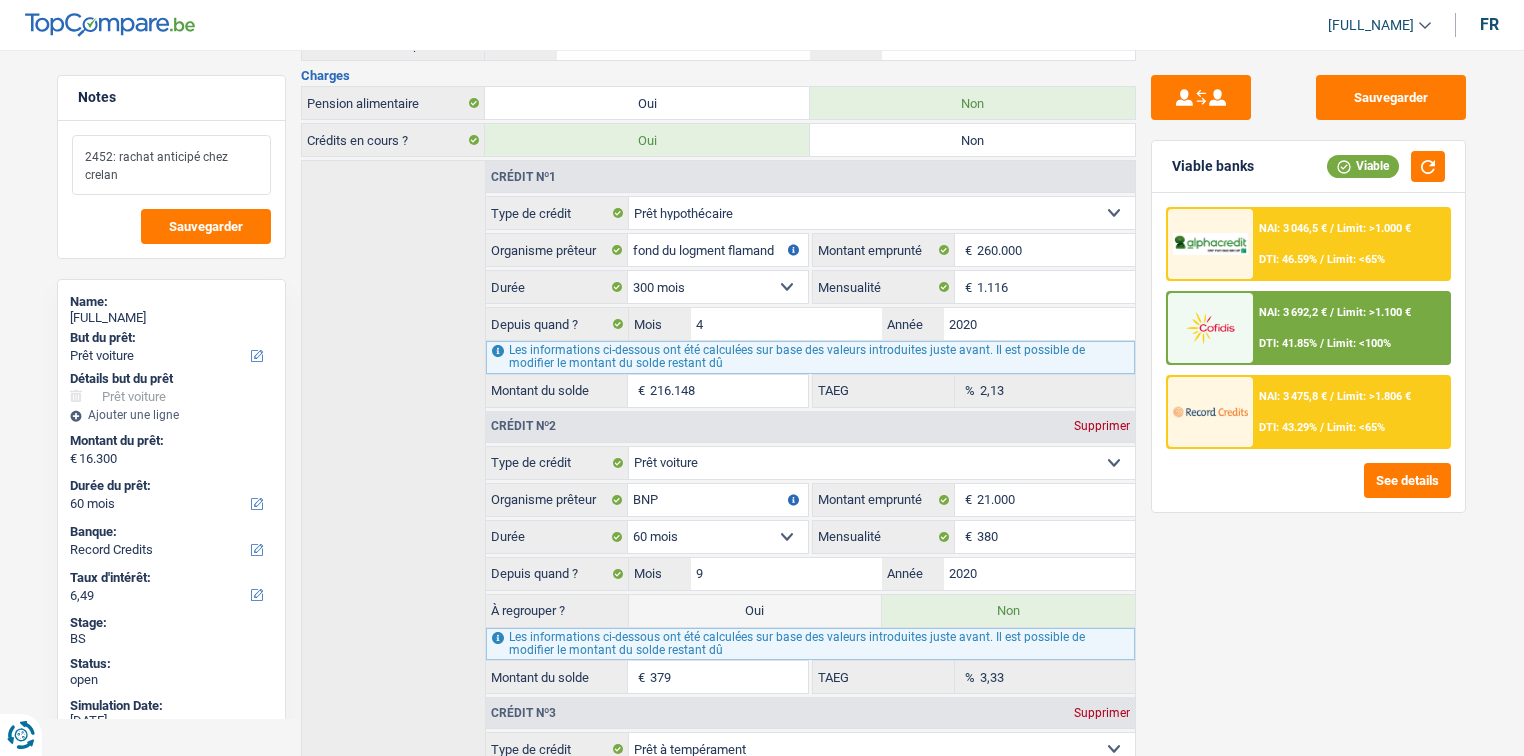 click on "2452: rachat anticipé chez crelan" at bounding box center [171, 165] 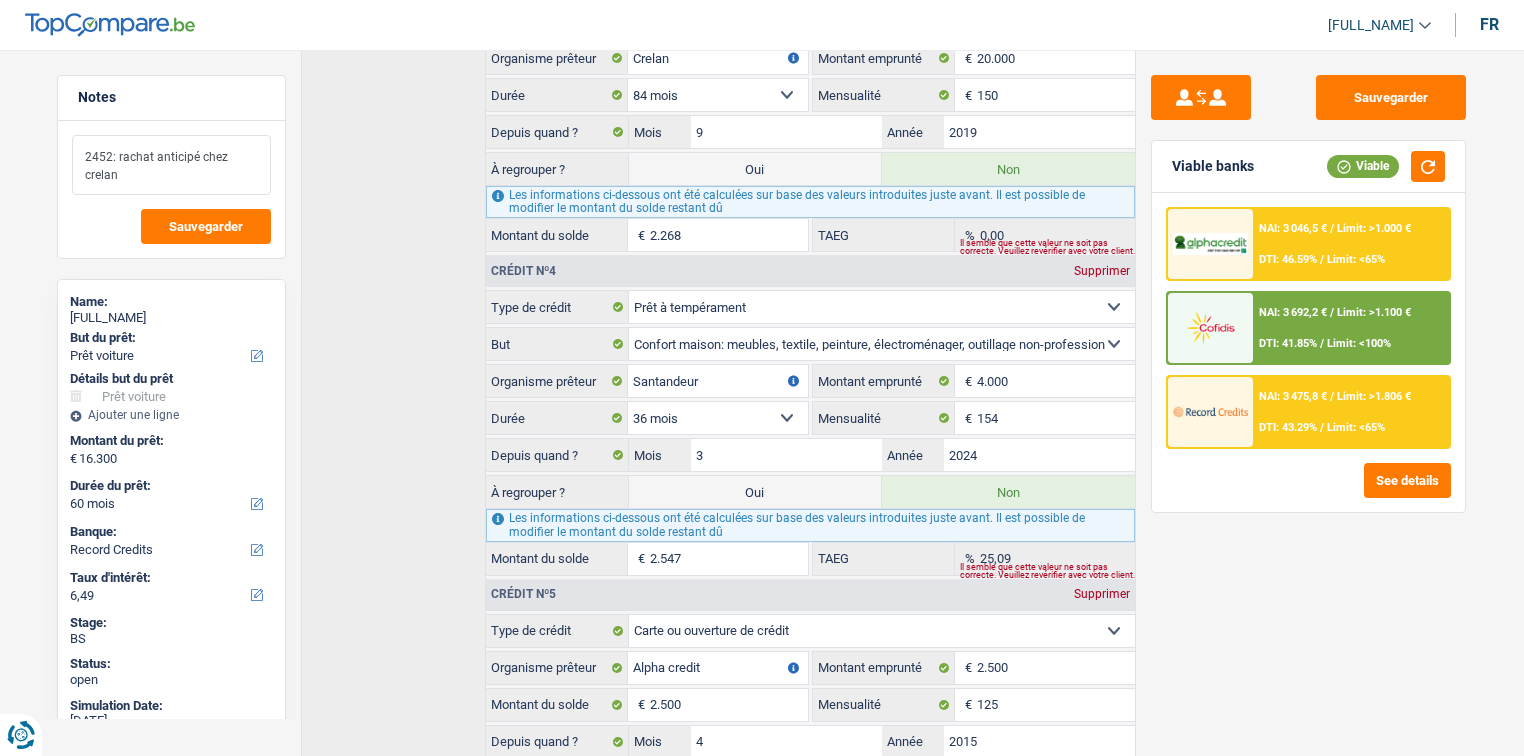 scroll, scrollTop: 1412, scrollLeft: 0, axis: vertical 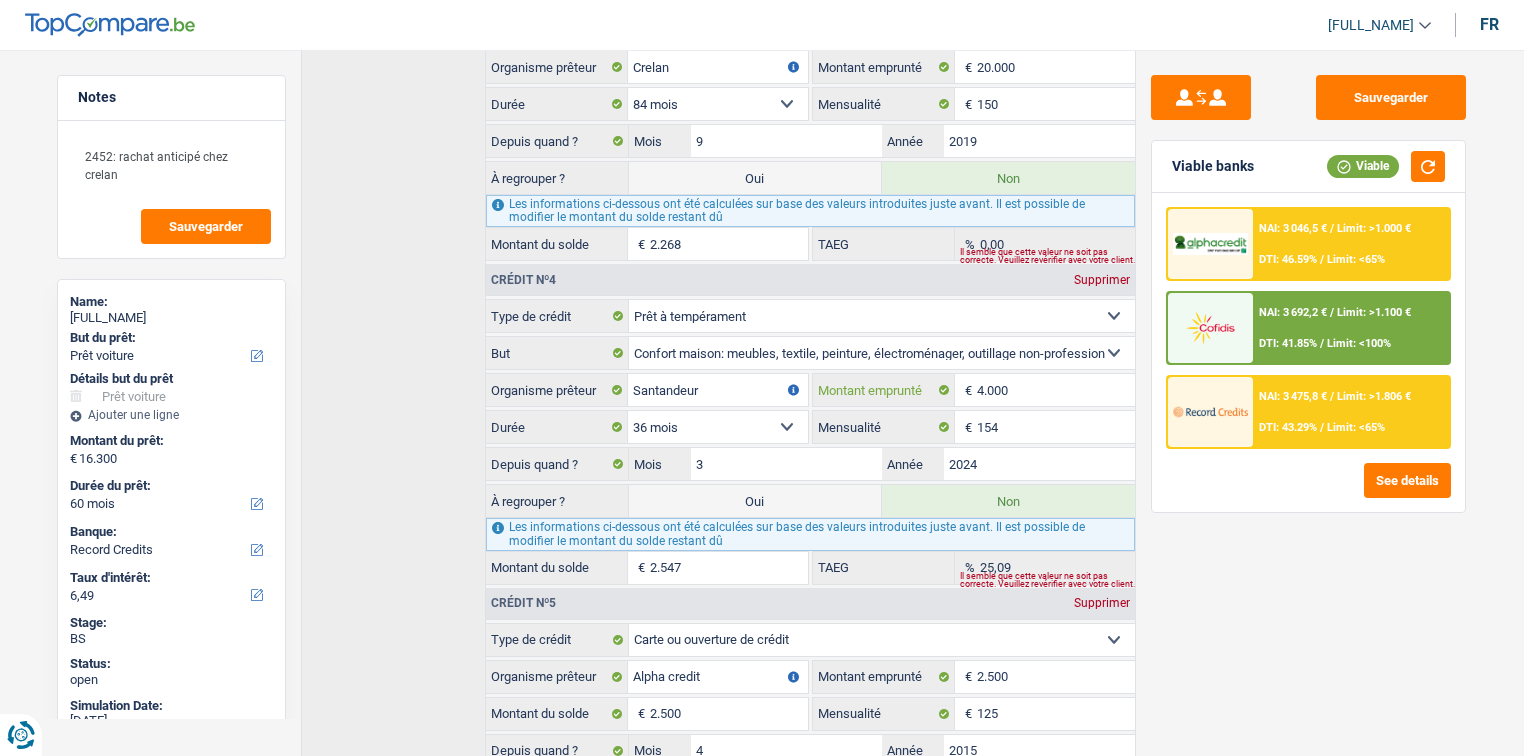 click on "4.000" at bounding box center [1056, 390] 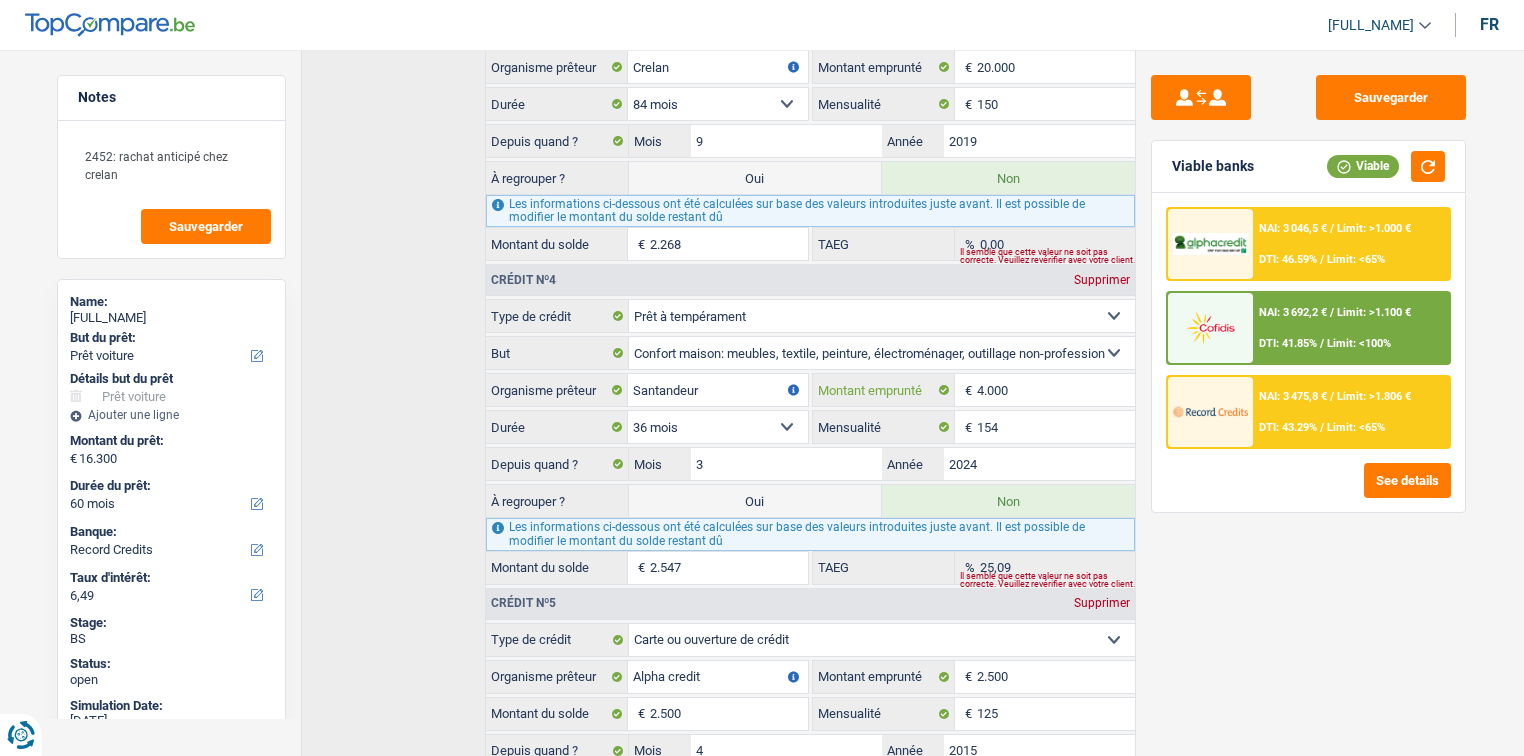 type on "0" 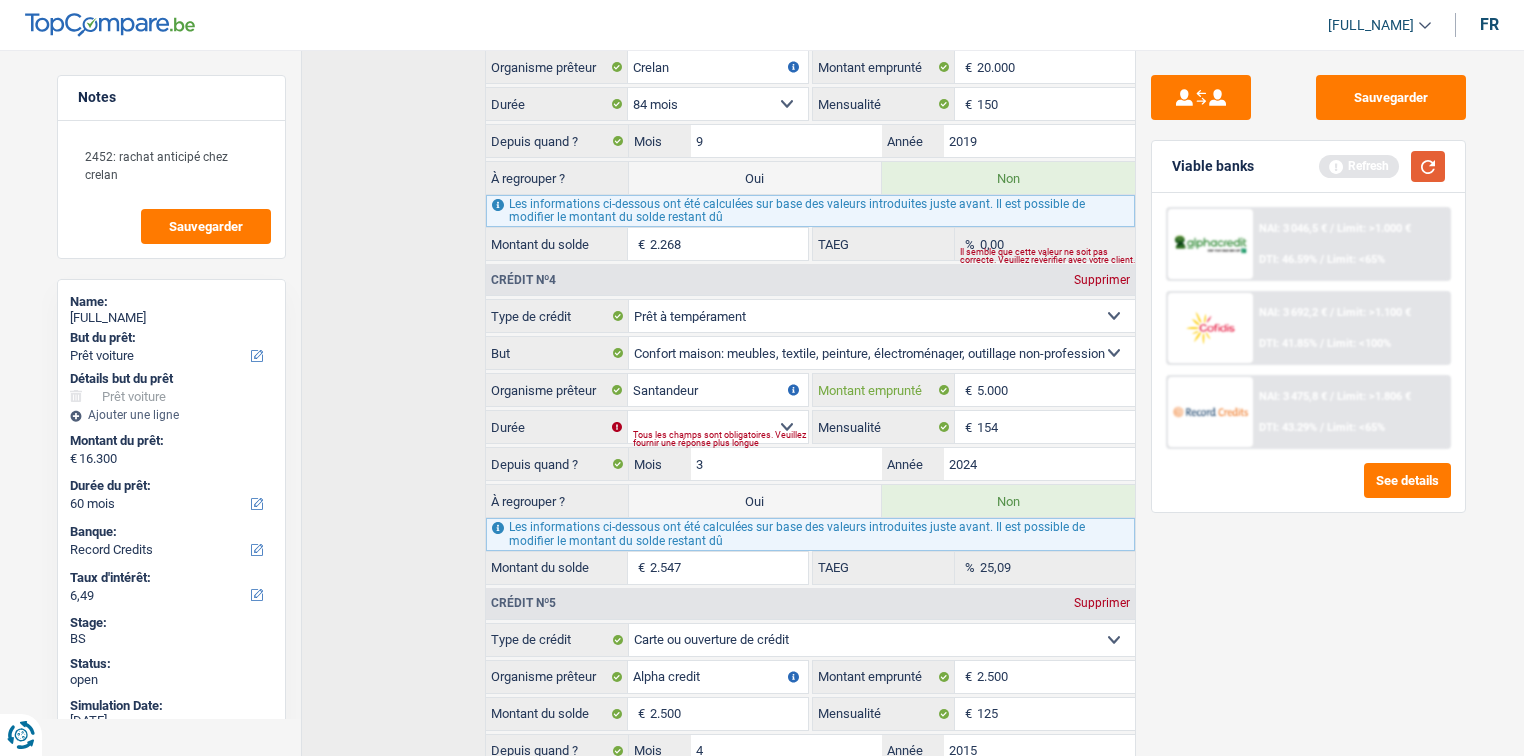 type on "5.000" 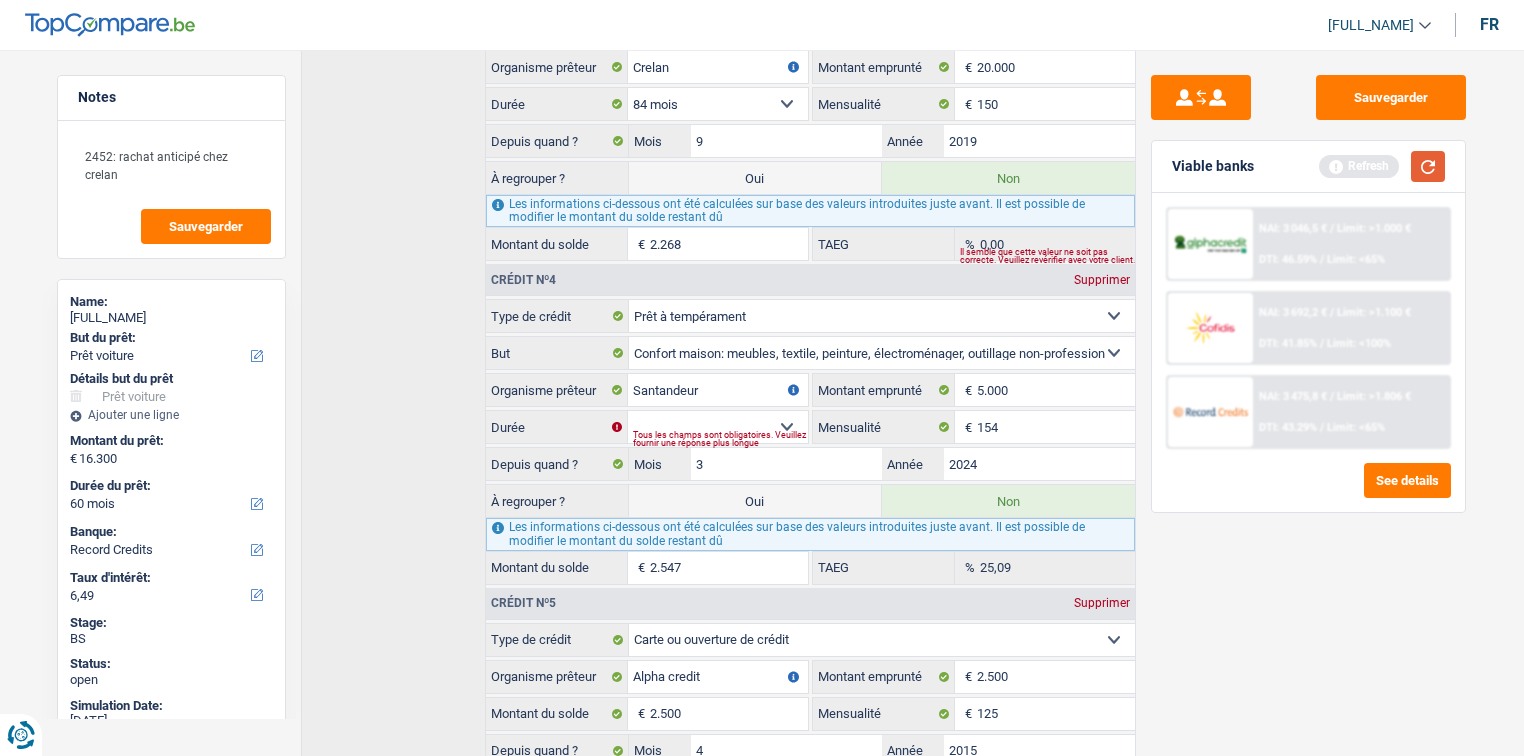 type 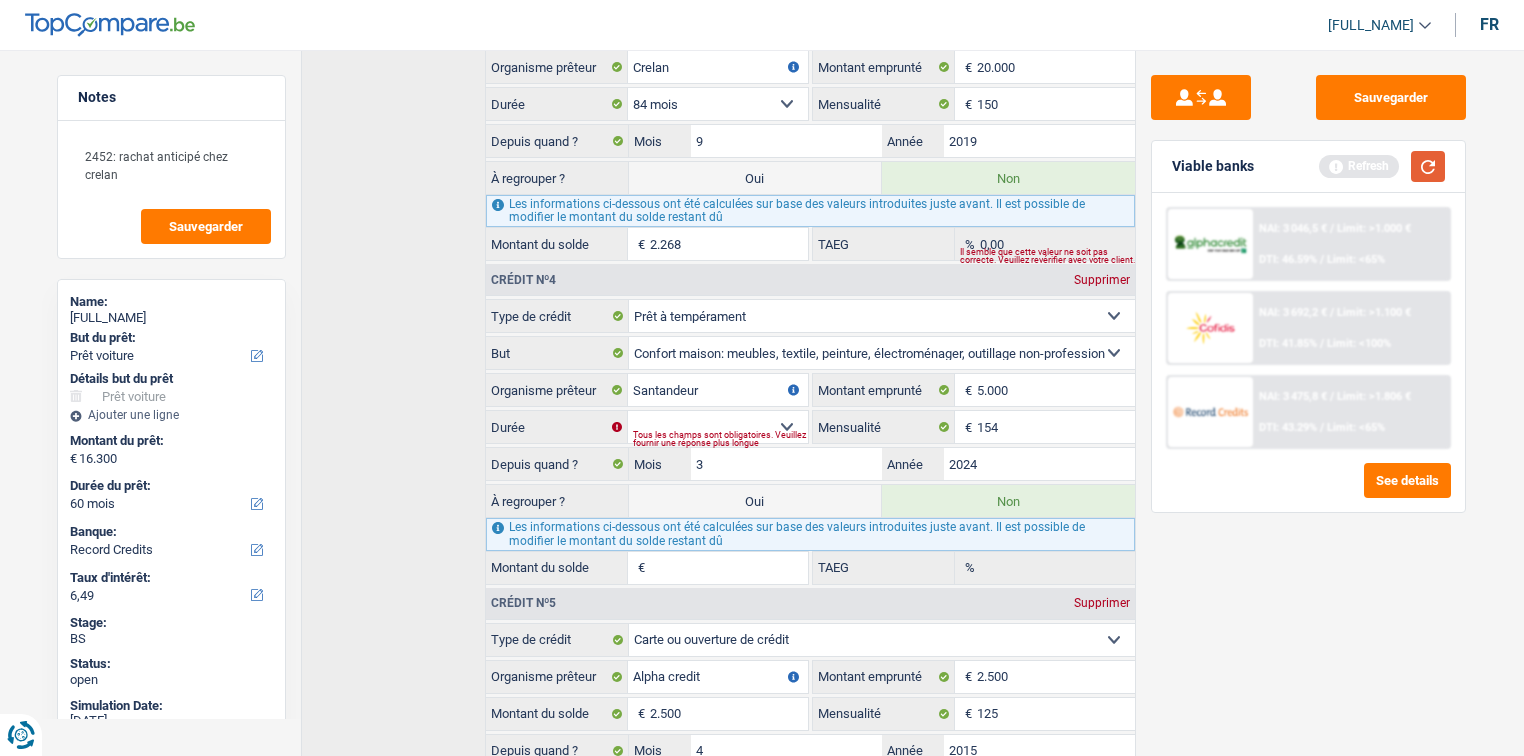click at bounding box center [1428, 166] 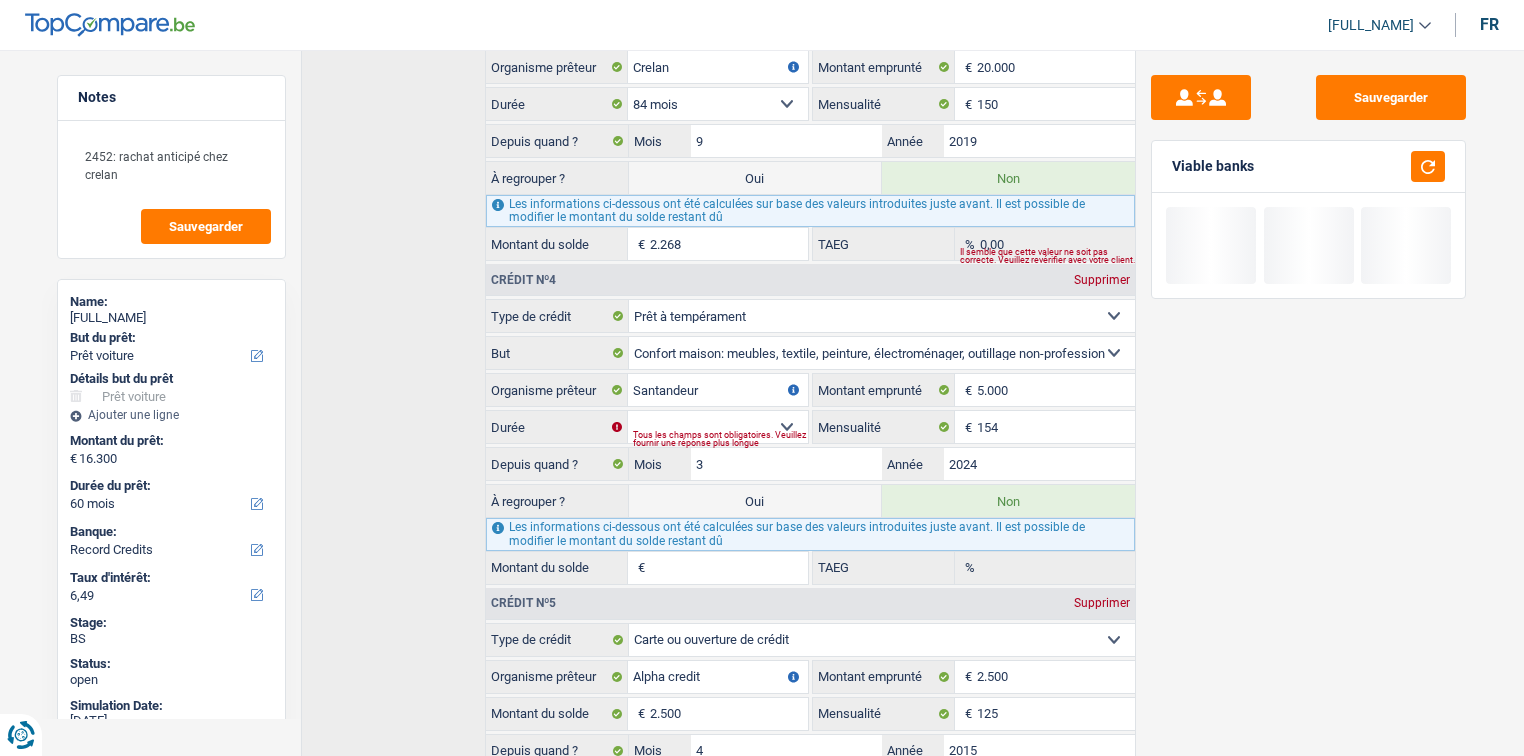 click on "Tous les champs sont obligatoires. Veuillez fournir une réponse plus longue" at bounding box center [720, 439] 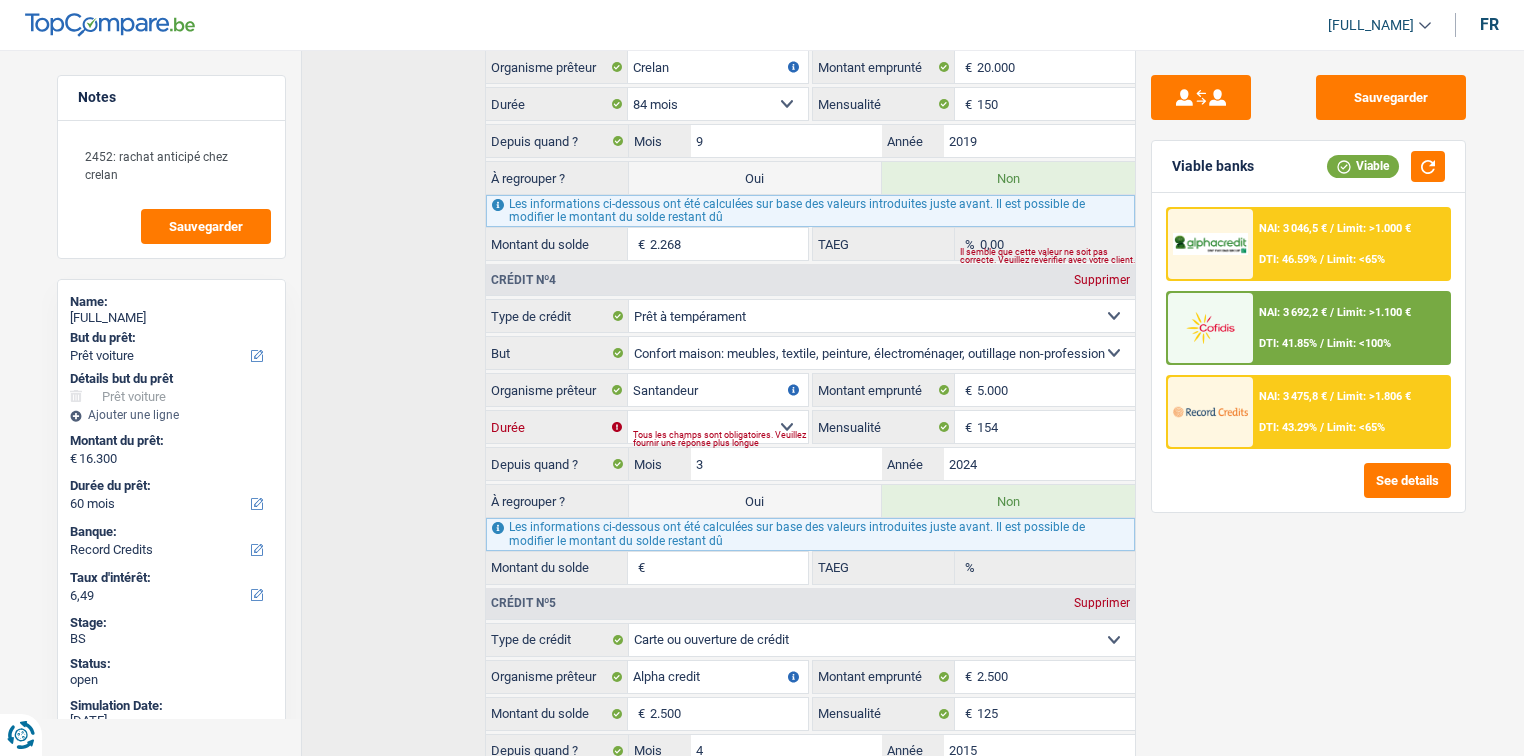 click on "12 mois 18 mois 24 mois 30 mois 36 mois
Sélectionner une option" at bounding box center (718, 427) 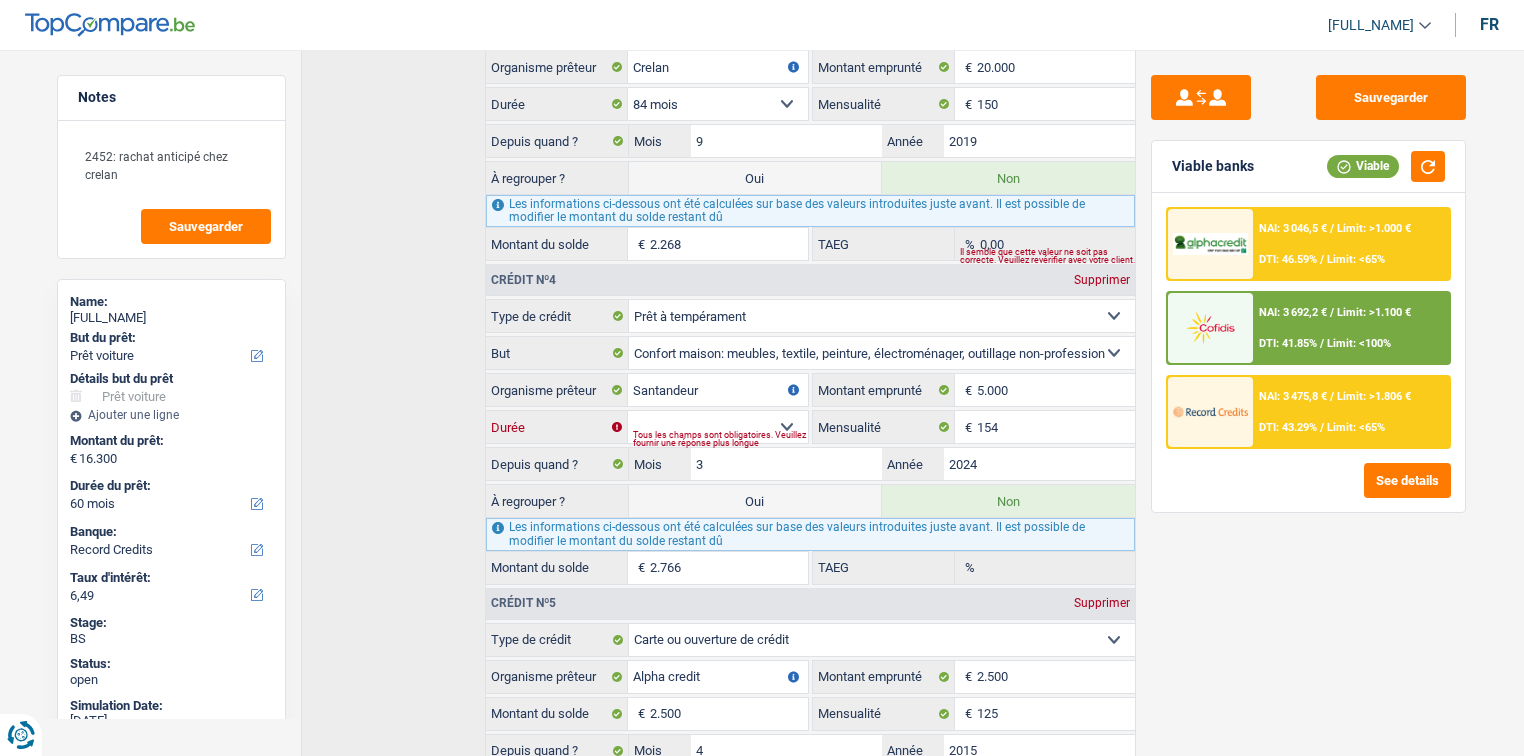 type on "7,05" 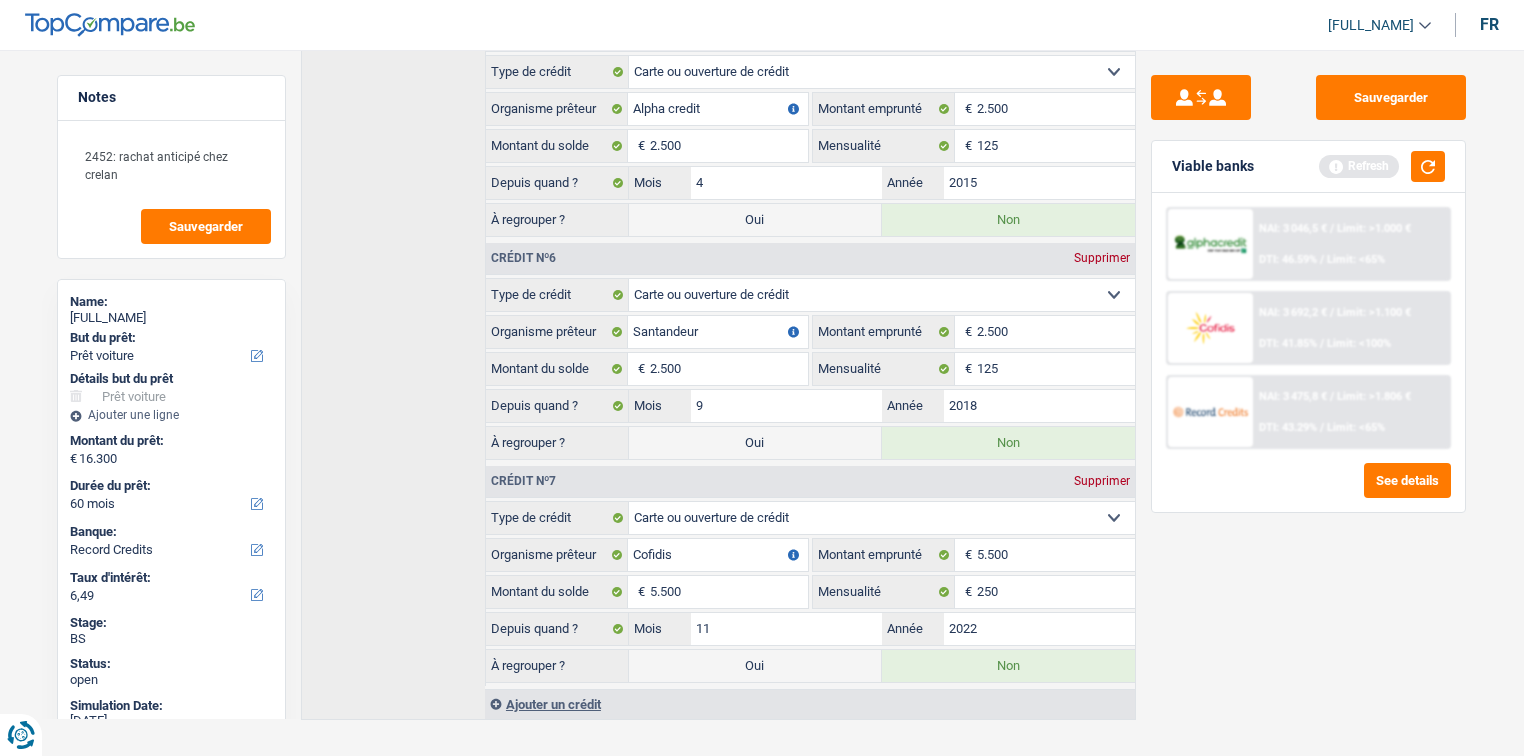 scroll, scrollTop: 1983, scrollLeft: 0, axis: vertical 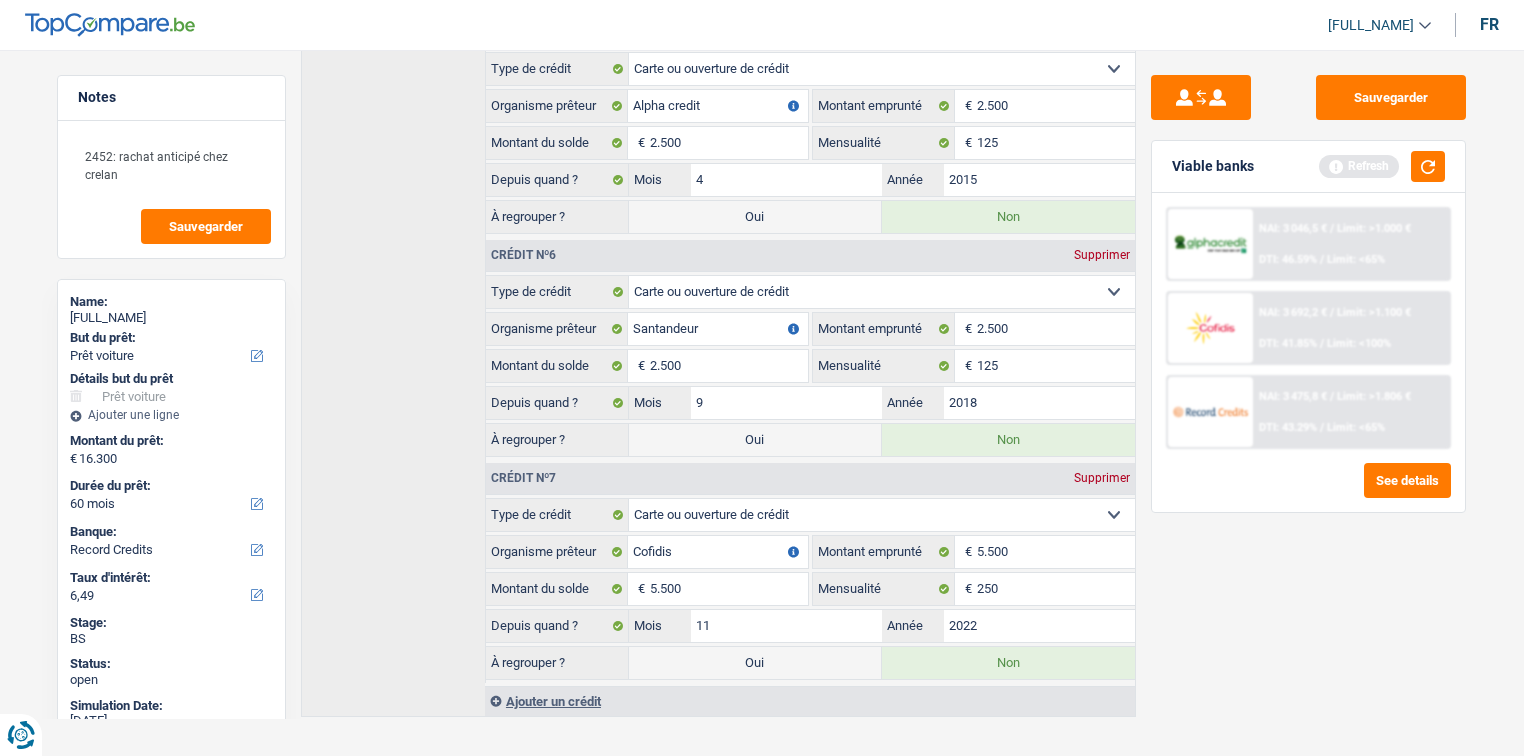 click on "Ajouter un crédit" at bounding box center [810, 701] 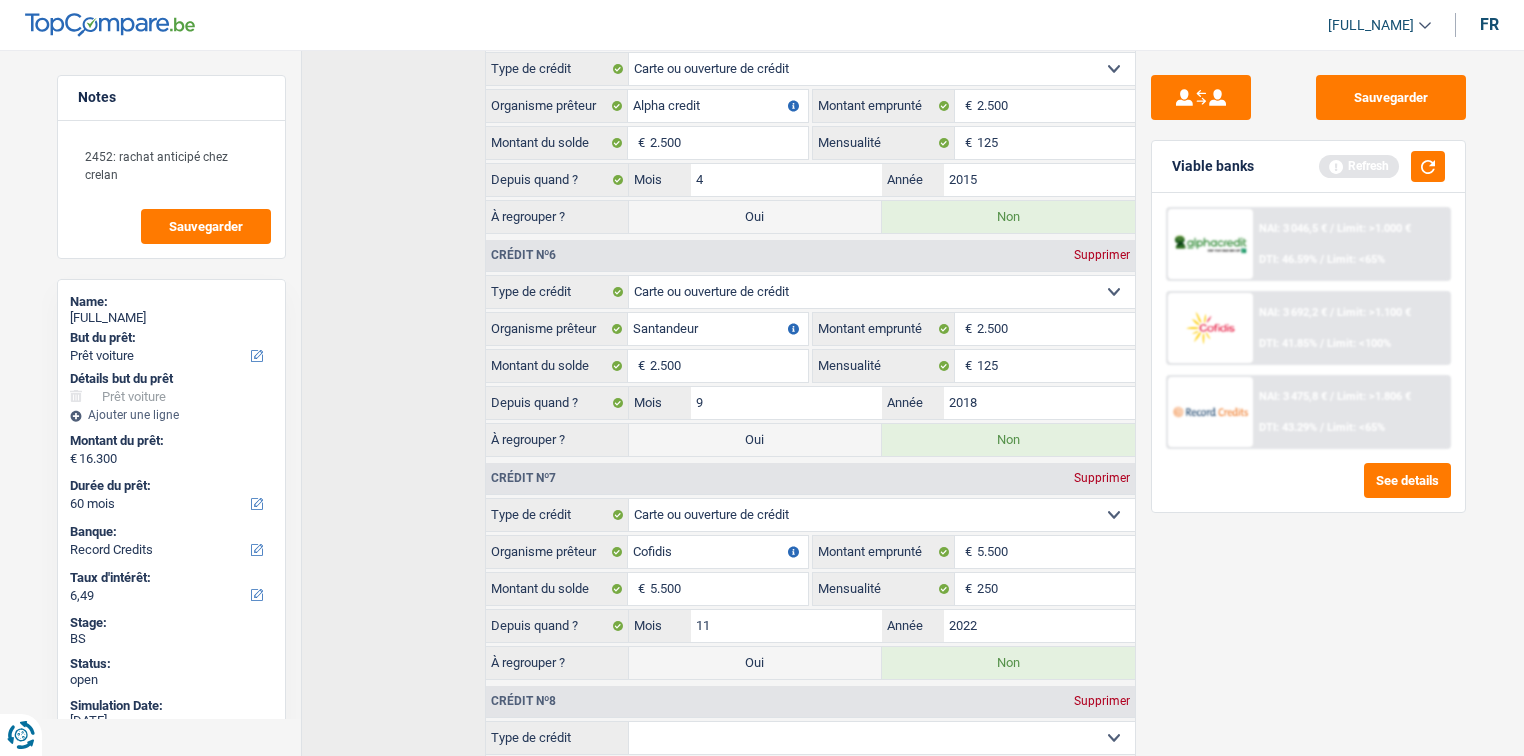scroll, scrollTop: 2230, scrollLeft: 0, axis: vertical 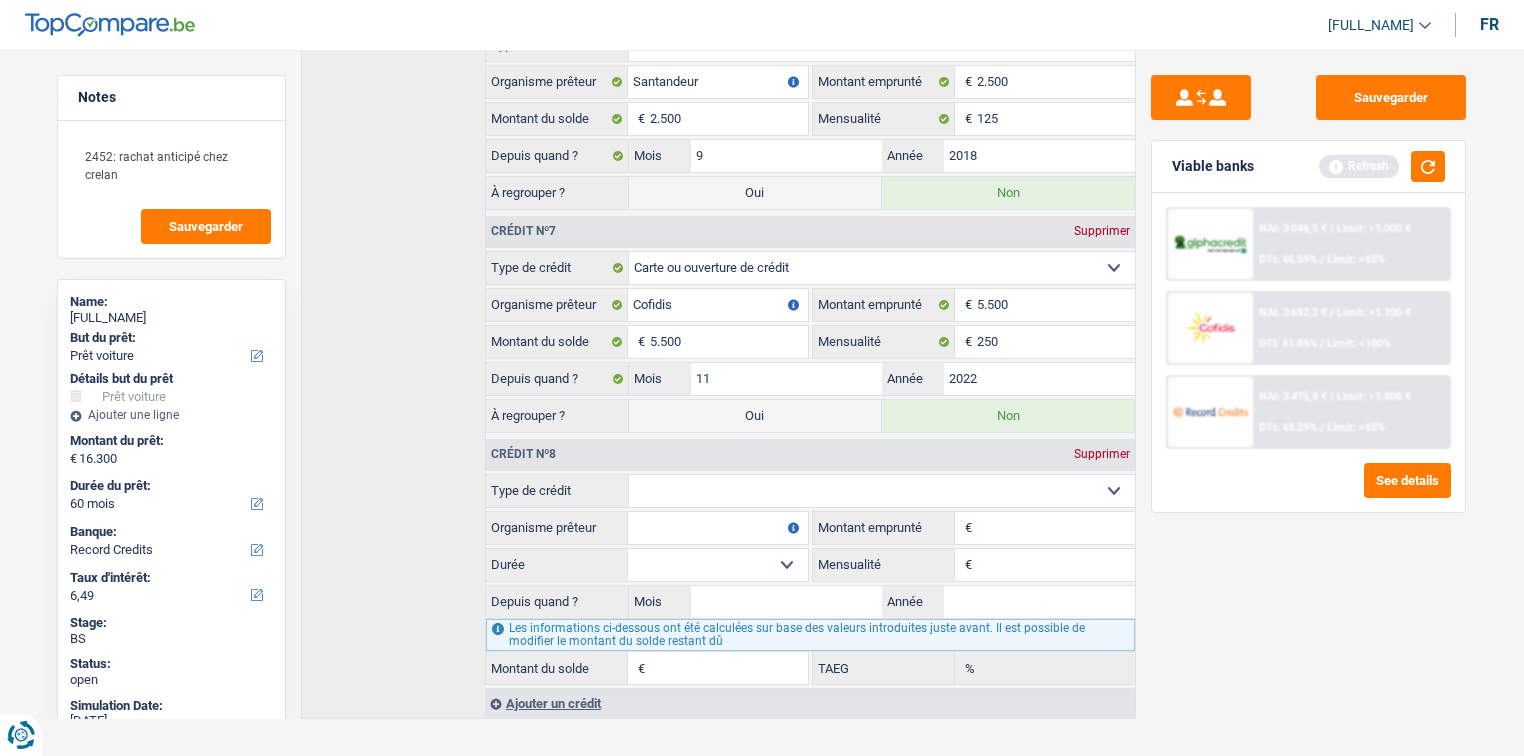 click on "Carte ou ouverture de crédit Prêt hypothécaire Vente à tempérament Prêt à tempérament Prêt rénovation Prêt voiture Regroupement d'un ou plusieurs crédits
Sélectionner une option" at bounding box center [882, 491] 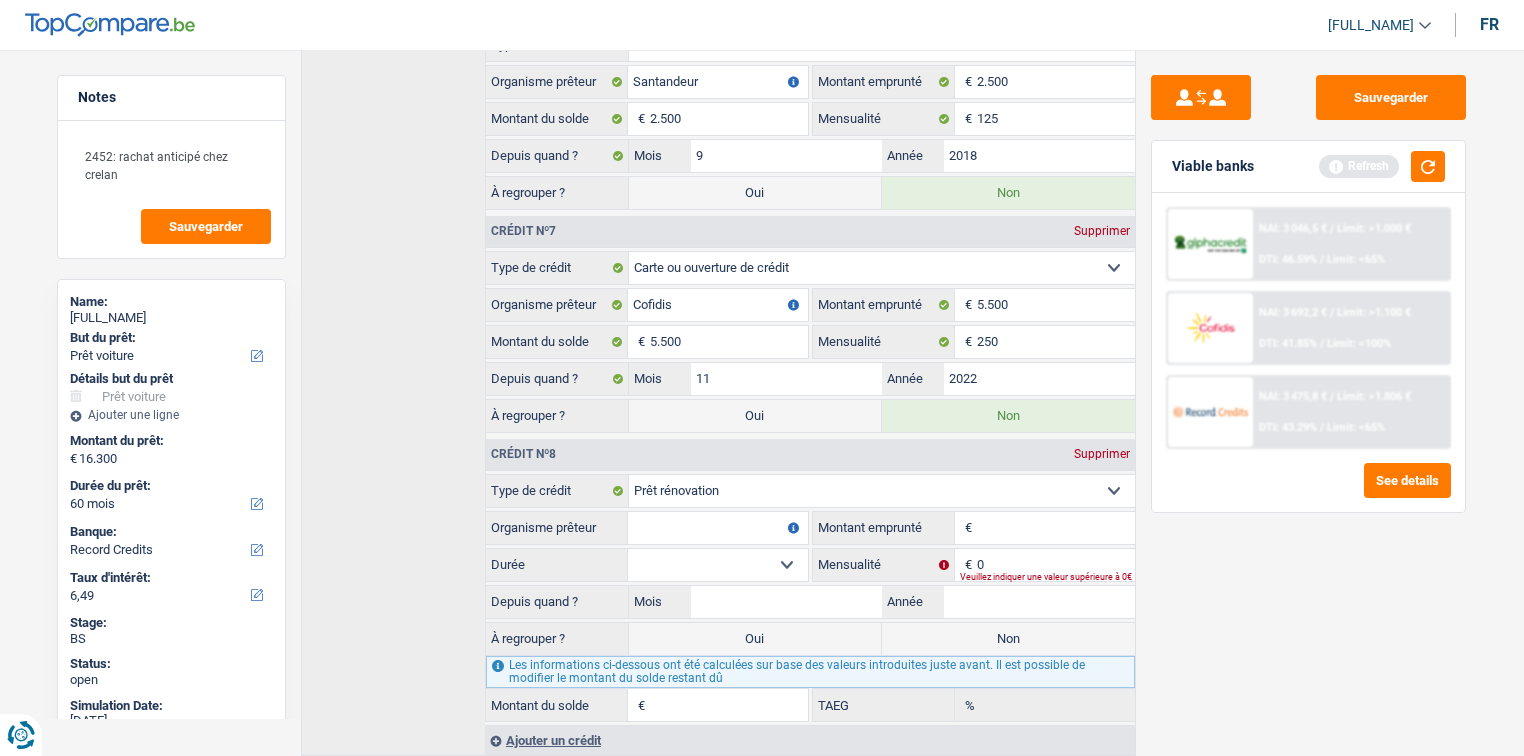 click on "Organisme prêteur" at bounding box center [718, 528] 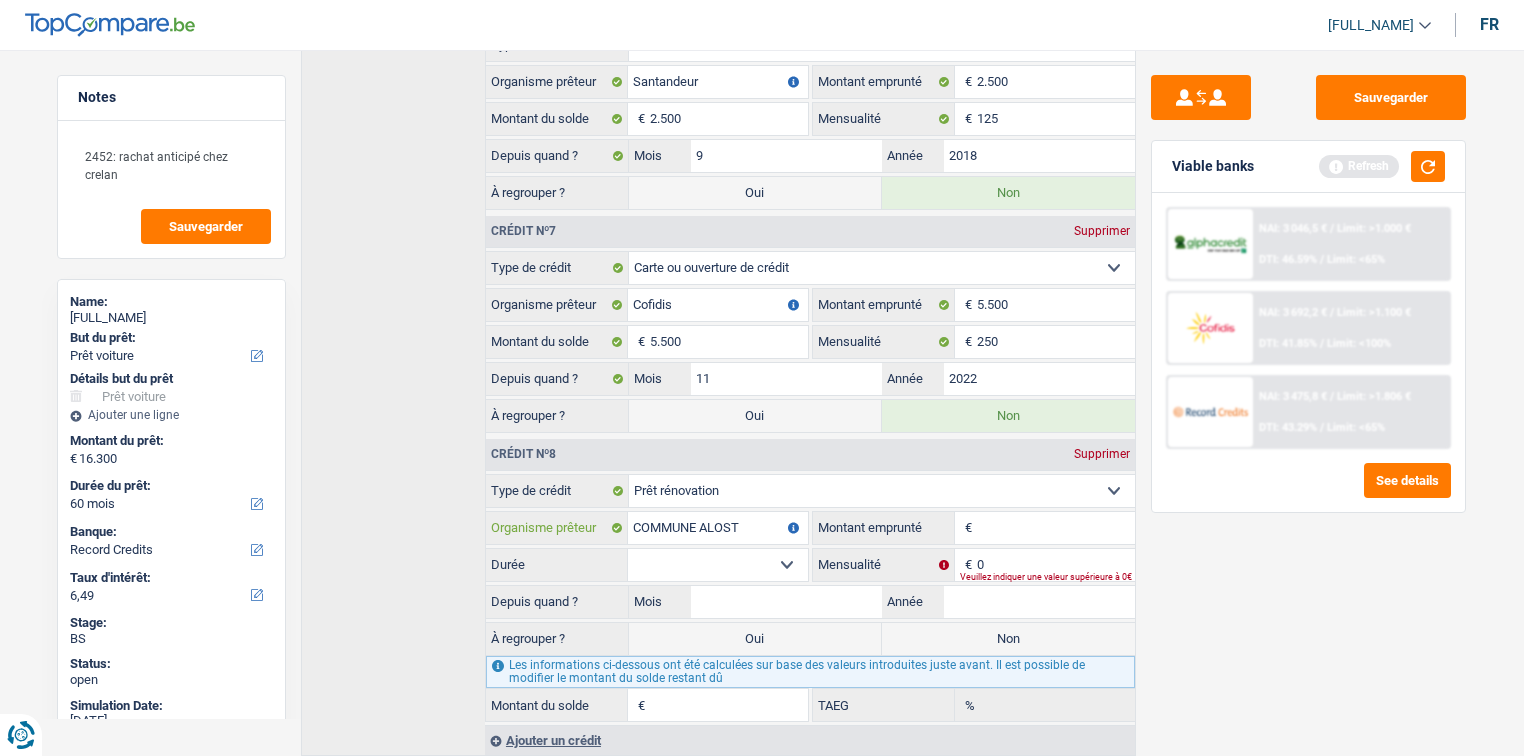 type on "COMMUNE ALOST" 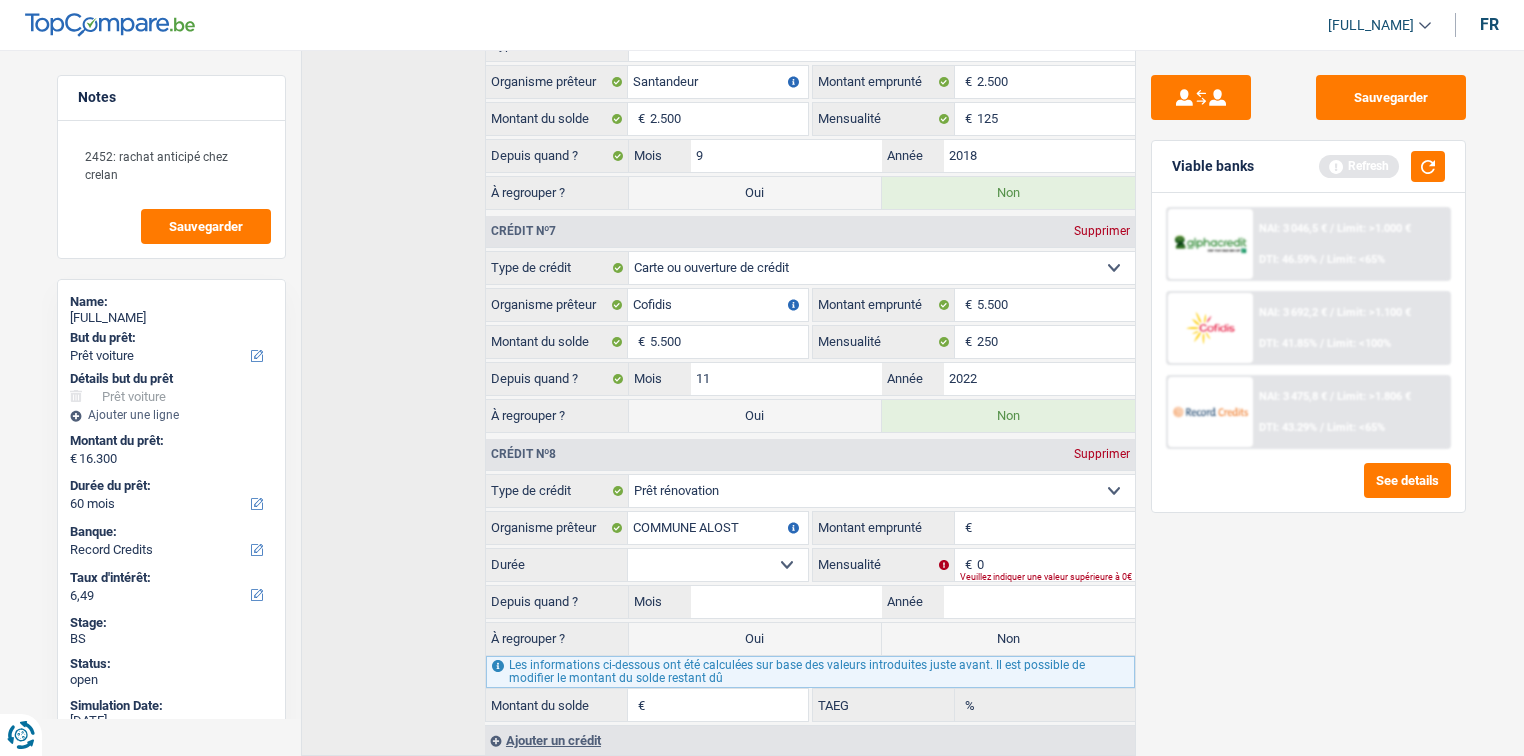 click on "Montant emprunté" at bounding box center [1056, 528] 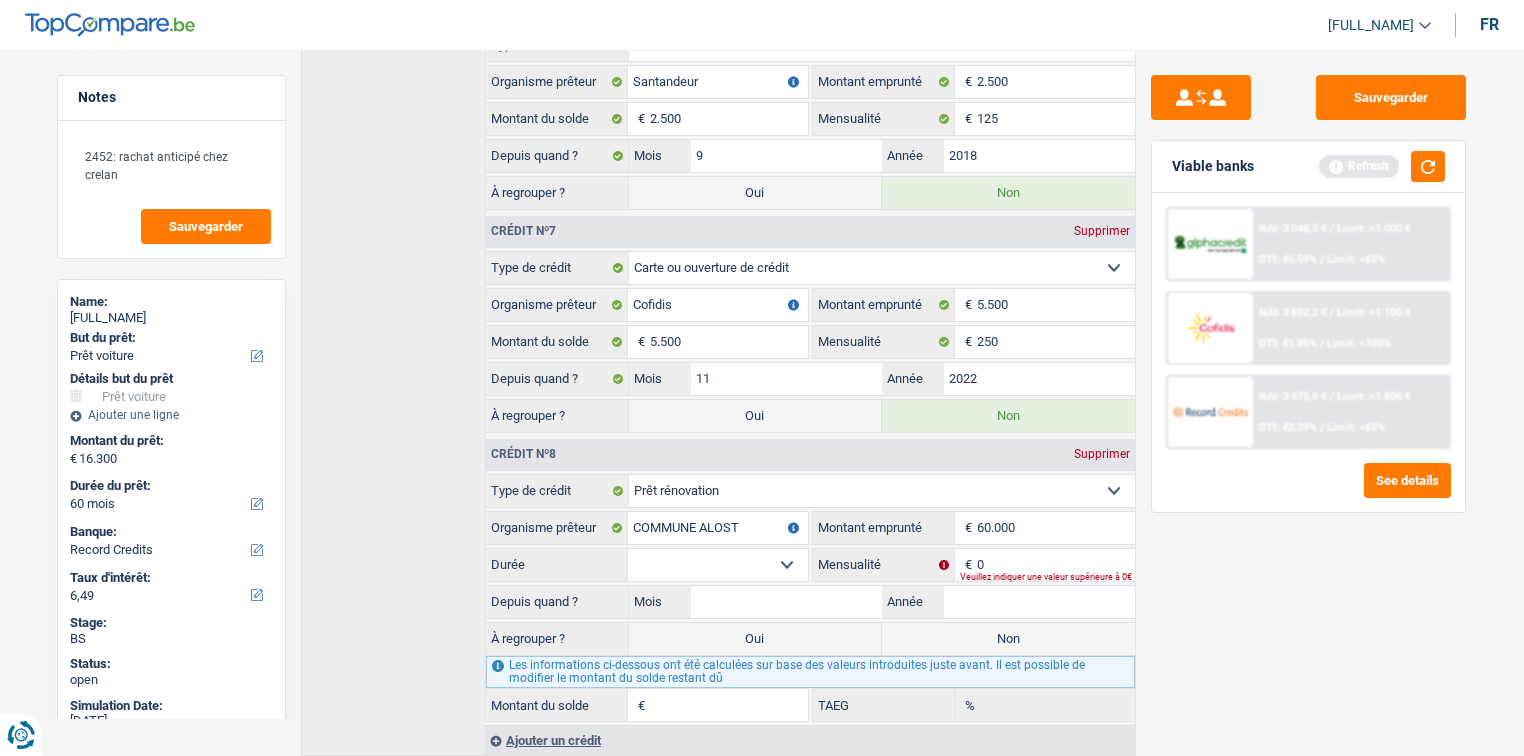 type on "60.000" 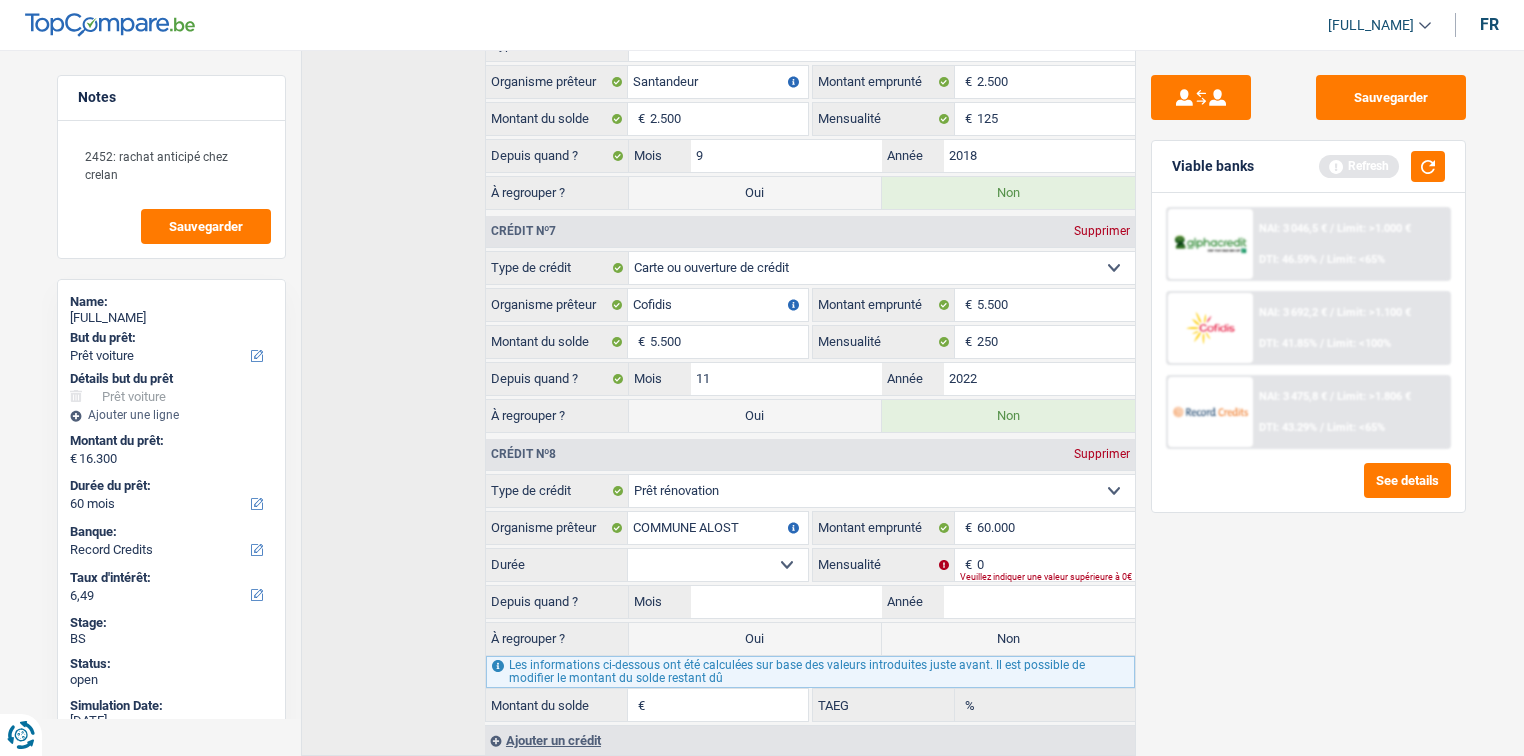 click on "12 mois 18 mois 24 mois 30 mois 36 mois 42 mois 48 mois 60 mois 72 mois 84 mois 96 mois 120 mois 132 mois 144 mois
Sélectionner une option" at bounding box center [718, 565] 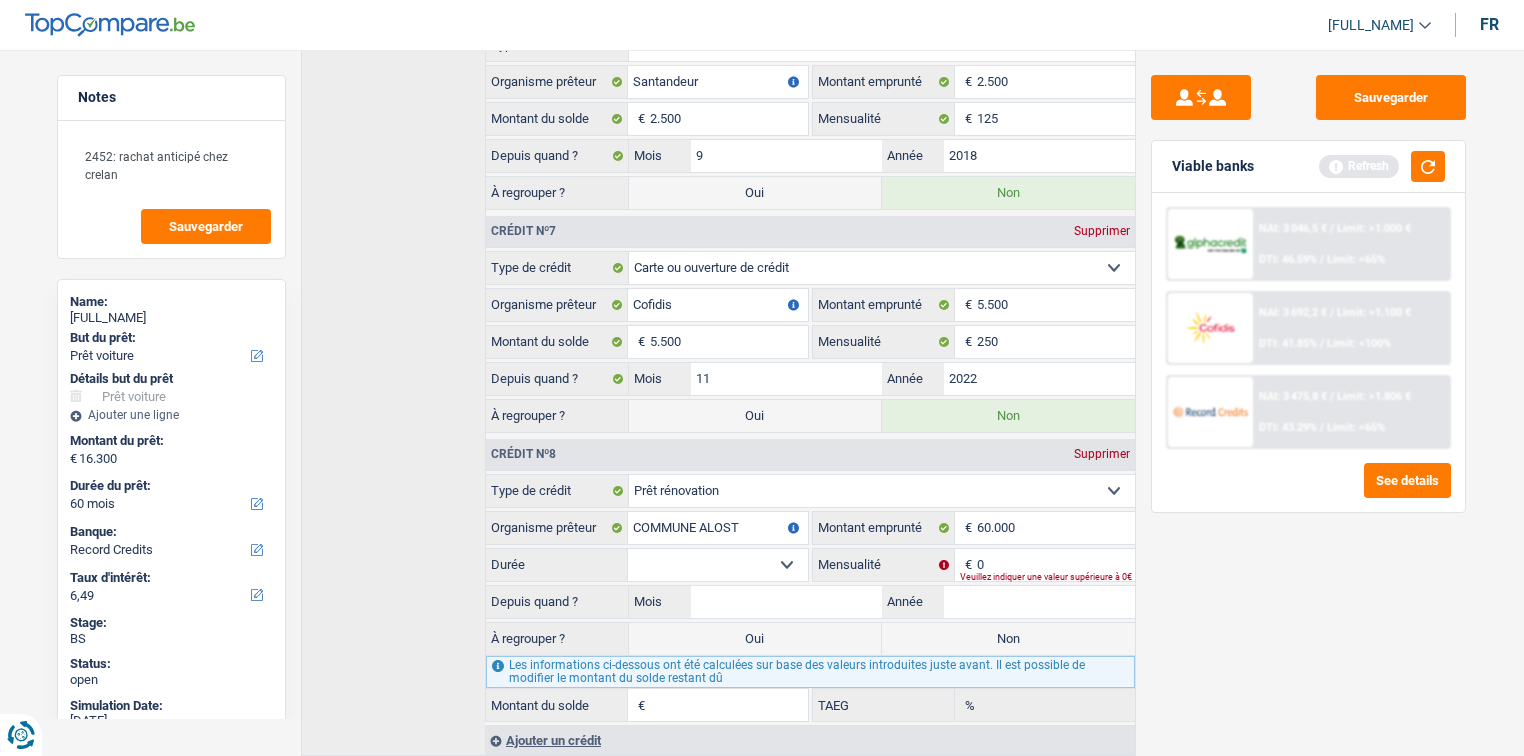 click on "Carte ou ouverture de crédit Prêt hypothécaire Vente à tempérament Prêt à tempérament Prêt rénovation Prêt voiture Regroupement d'un ou plusieurs crédits
Sélectionner une option" at bounding box center (882, 491) 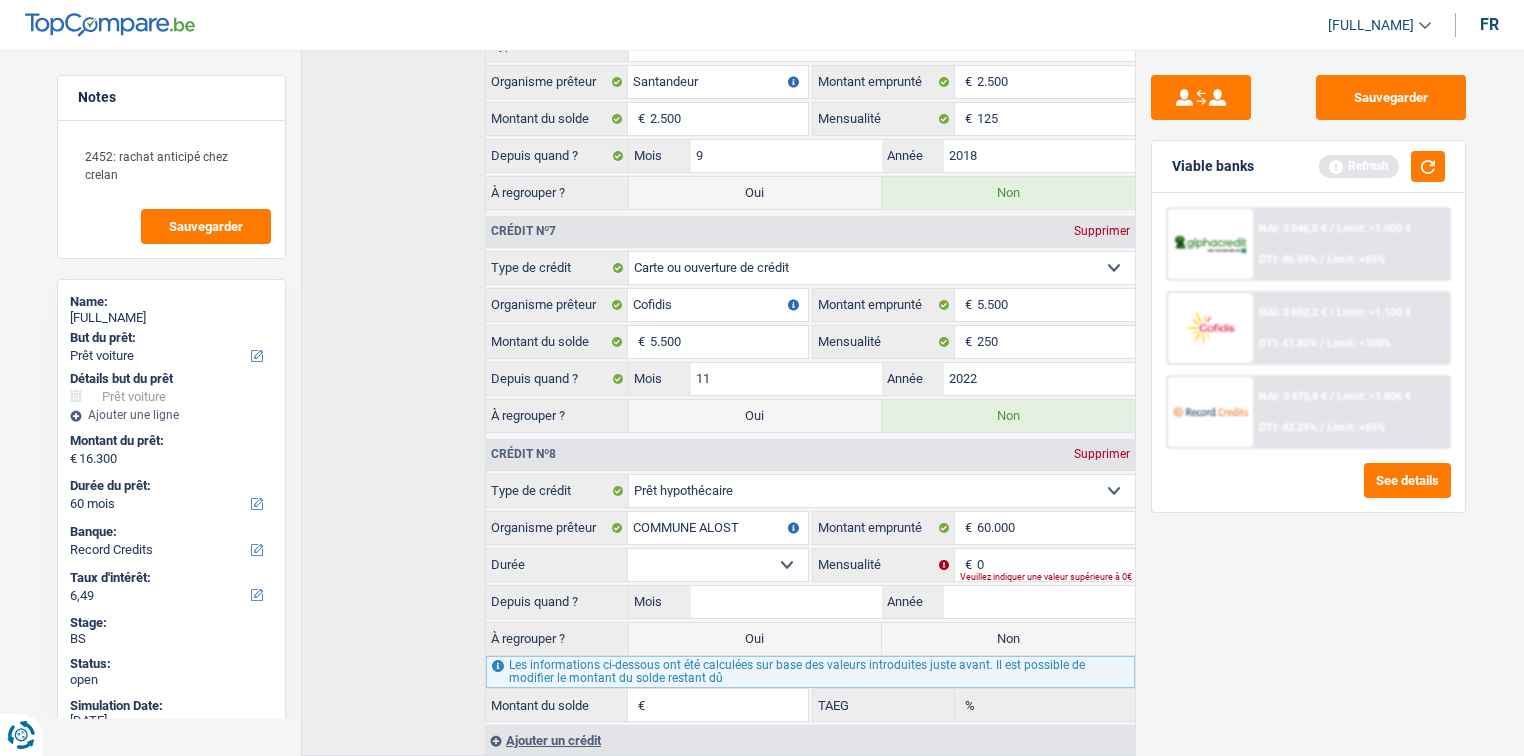 click on "Carte ou ouverture de crédit Prêt hypothécaire Vente à tempérament Prêt à tempérament Prêt rénovation Prêt voiture Regroupement d'un ou plusieurs crédits
Sélectionner une option" at bounding box center [882, 491] 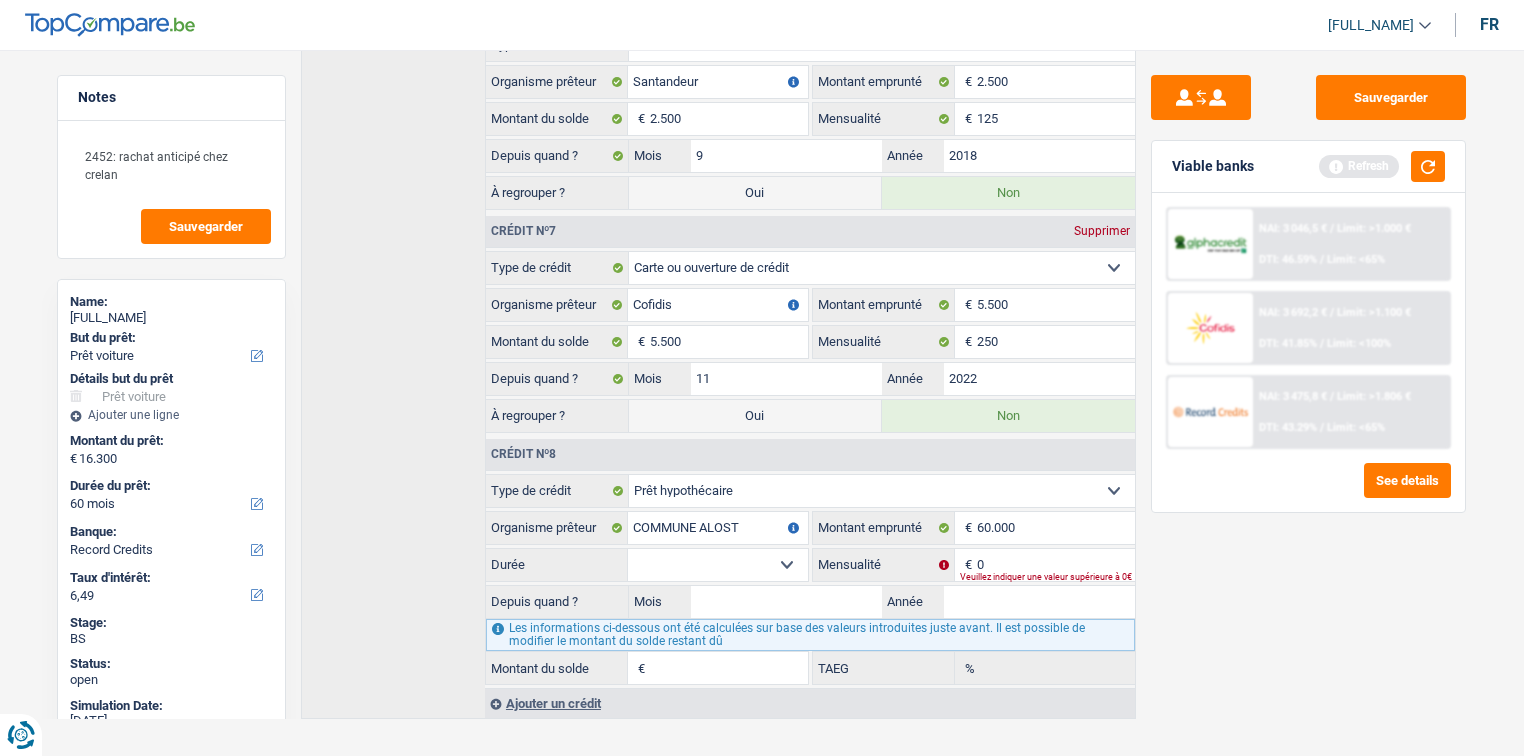click on "120 mois 132 mois 144 mois 180 mois 240 mois 300 mois 360 mois 420 mois
Sélectionner une option" at bounding box center [718, 565] 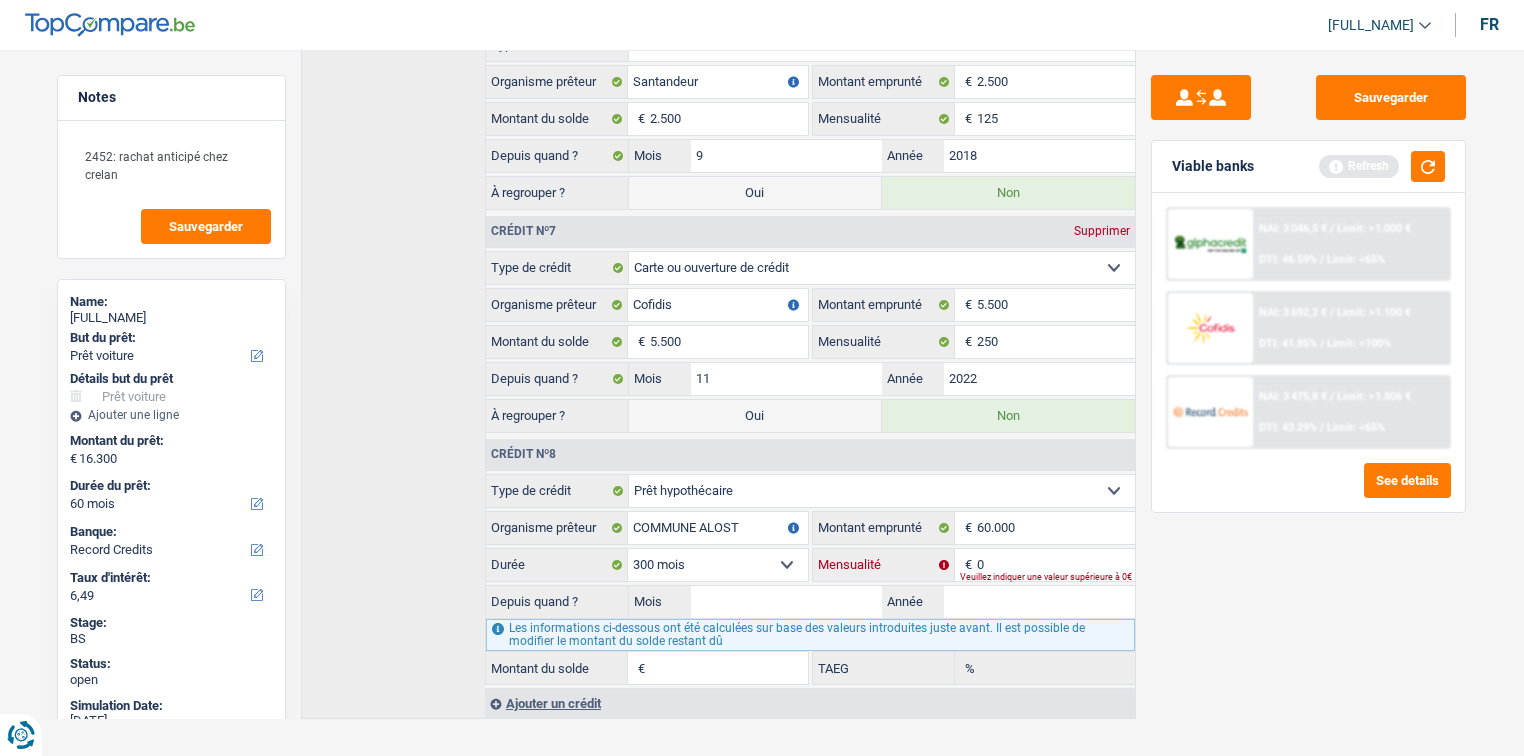 click on "0" at bounding box center [1056, 565] 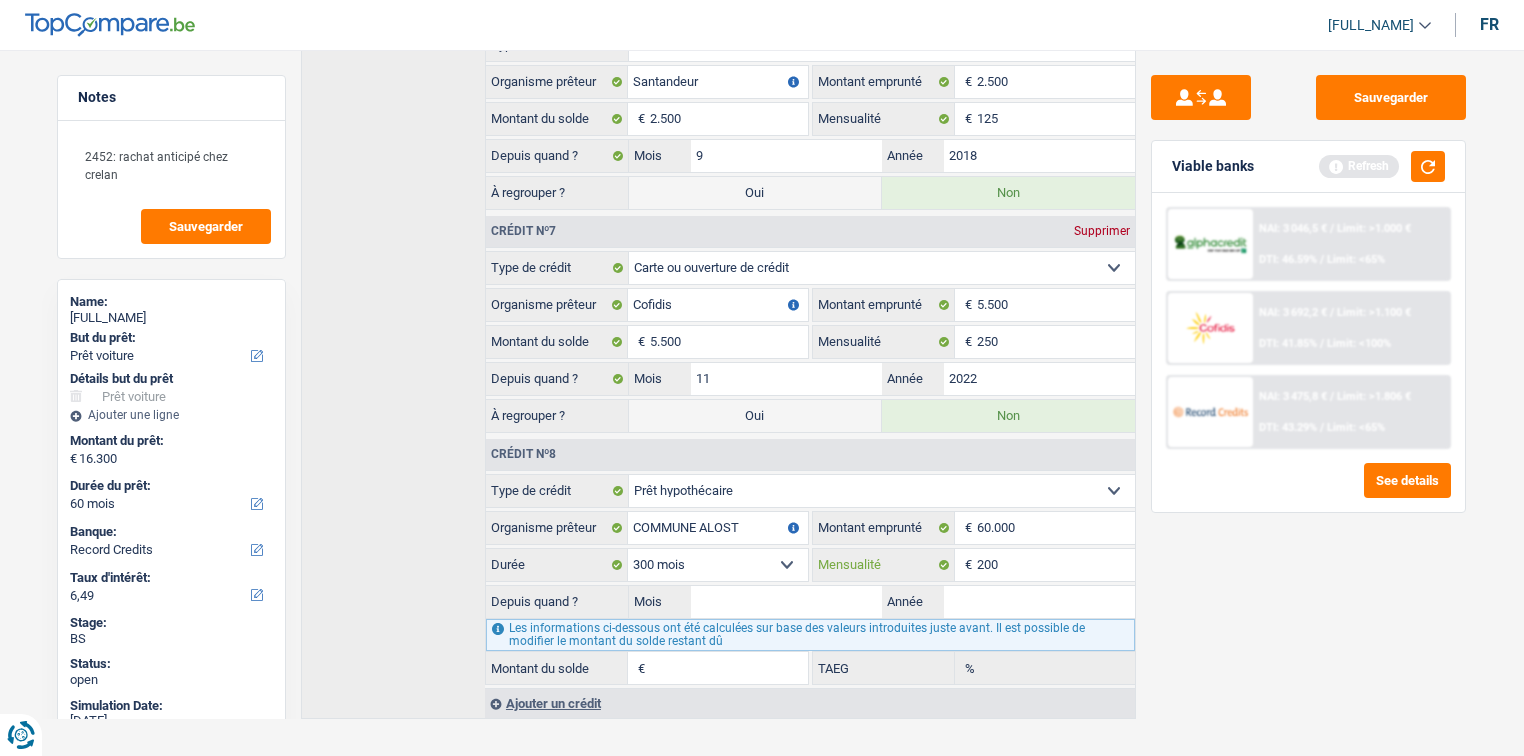 type on "200" 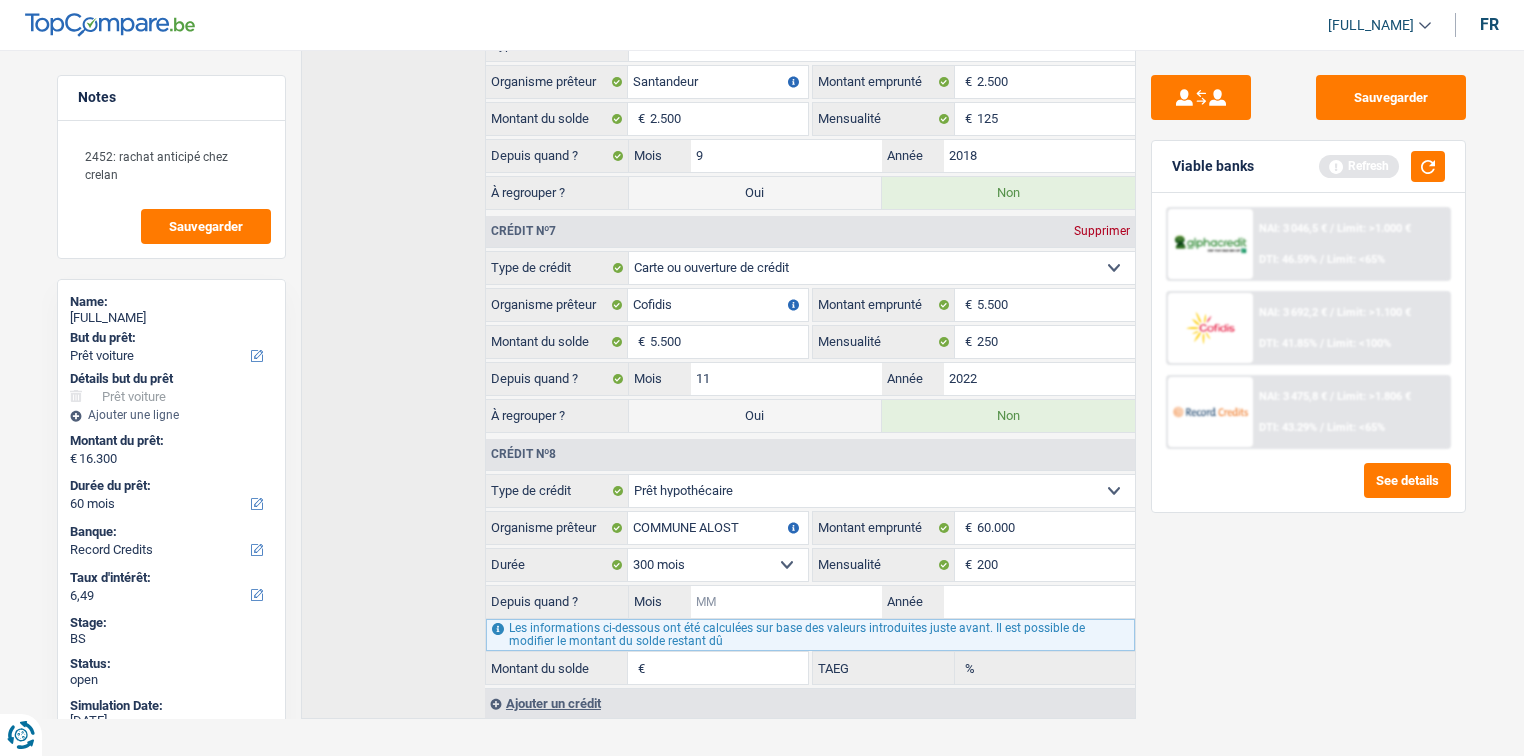 click on "Mois" at bounding box center [786, 602] 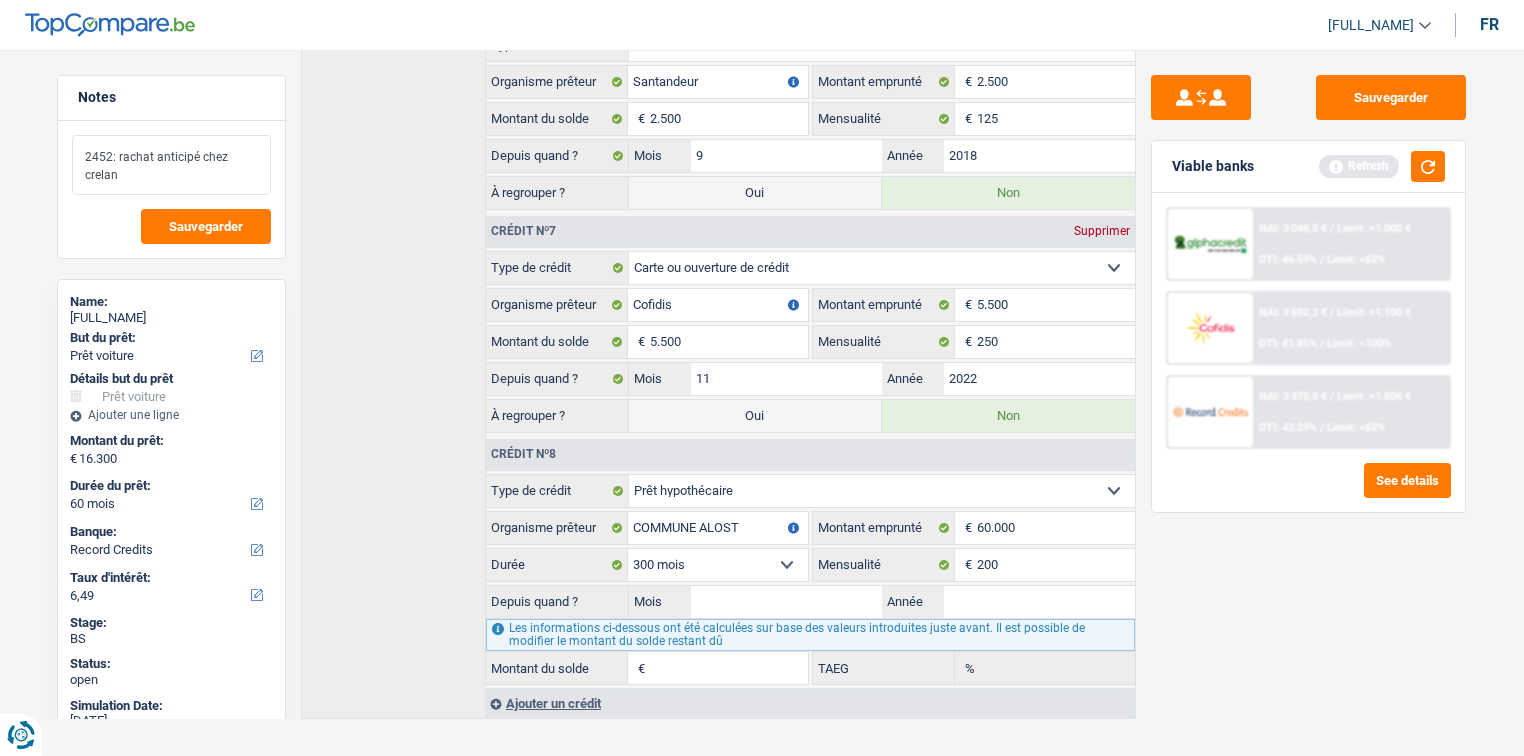 click on "2452: rachat anticipé chez crelan" at bounding box center [171, 165] 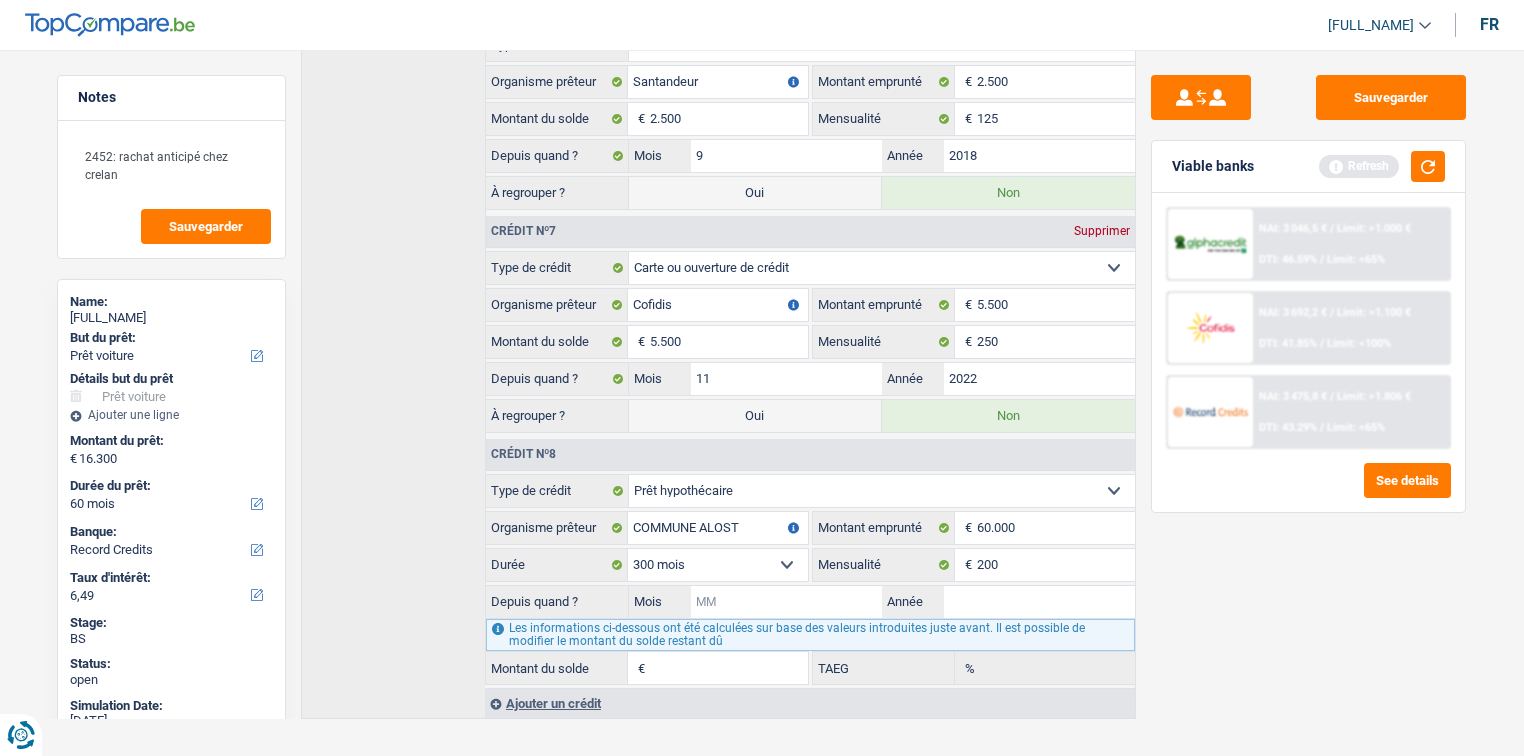 click on "Mois" at bounding box center (786, 602) 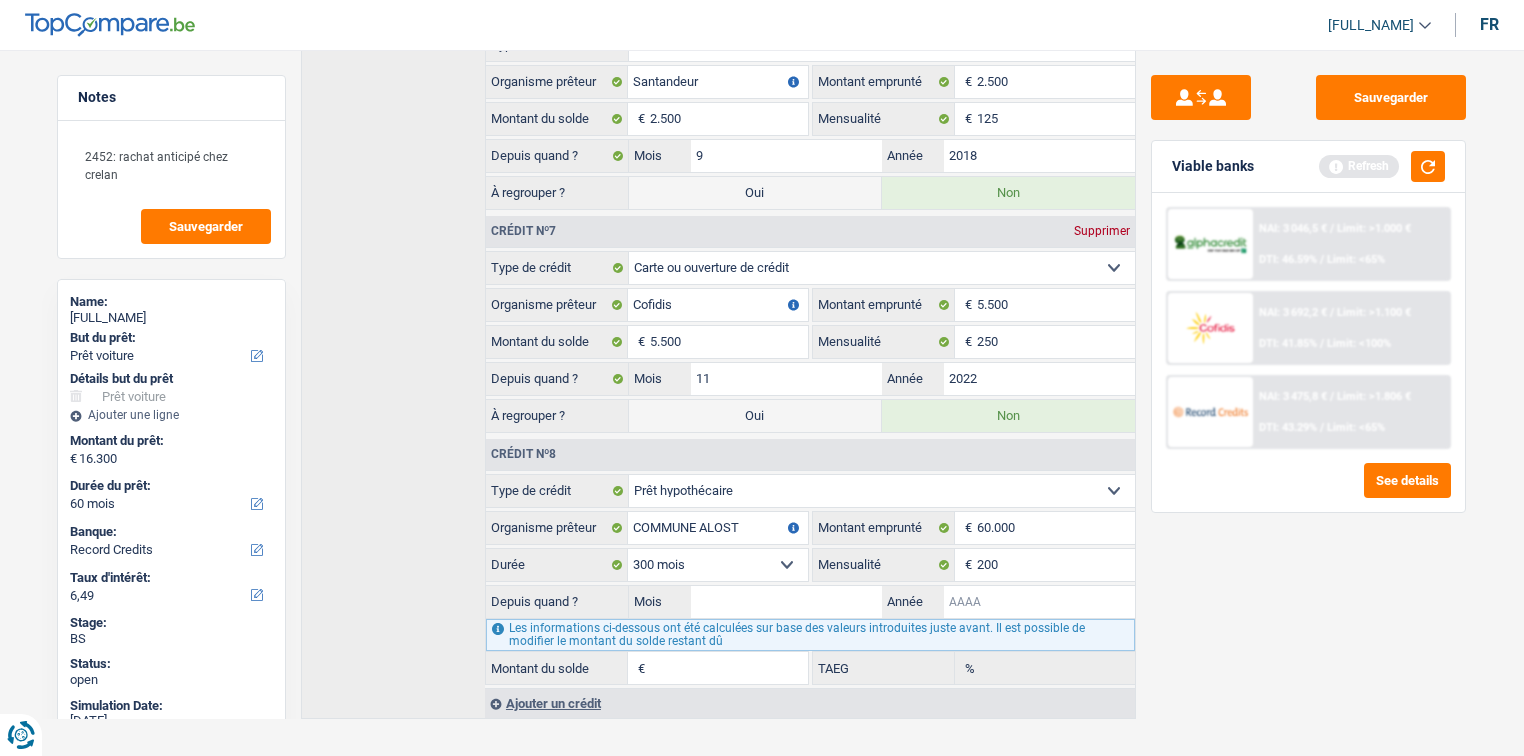 click on "Année" at bounding box center [1039, 602] 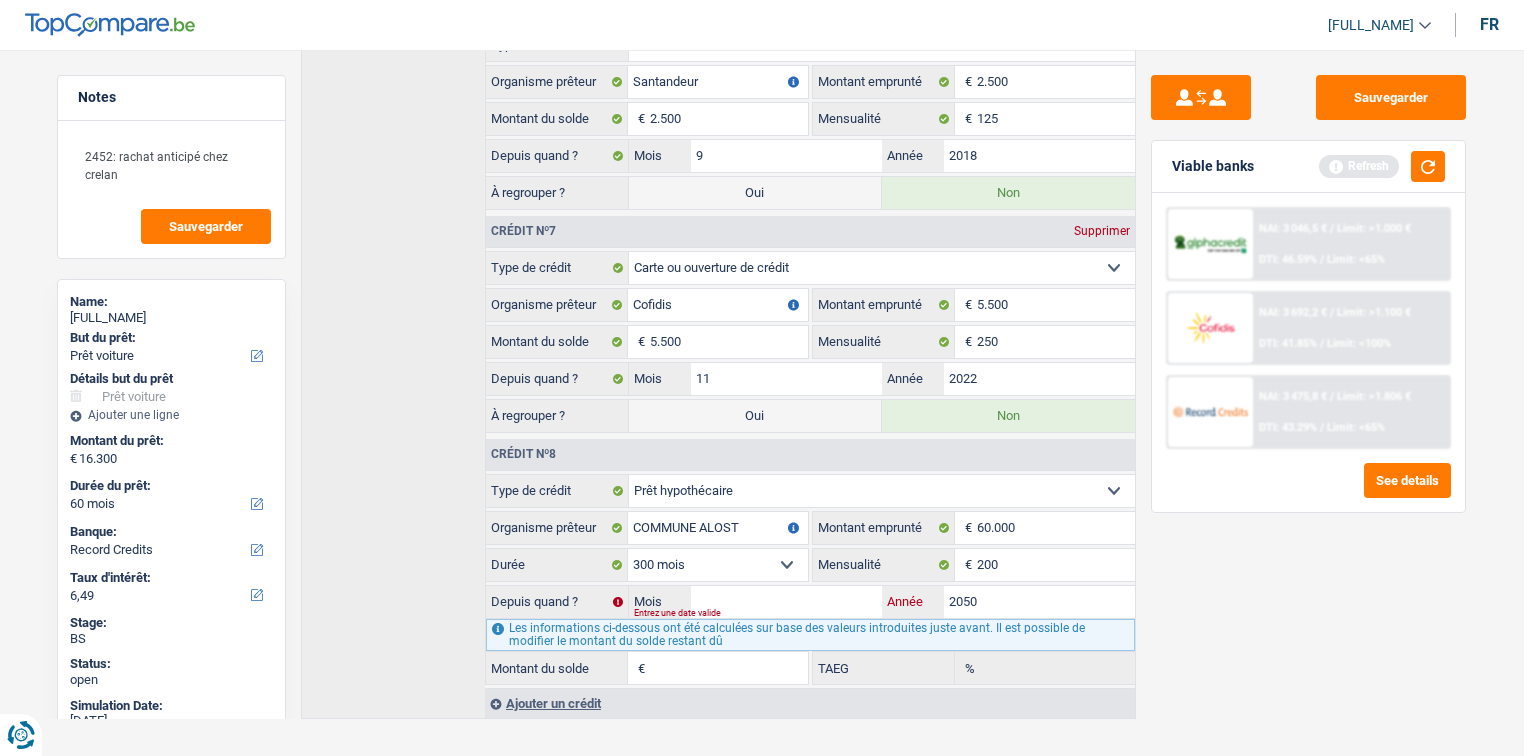 type on "2050" 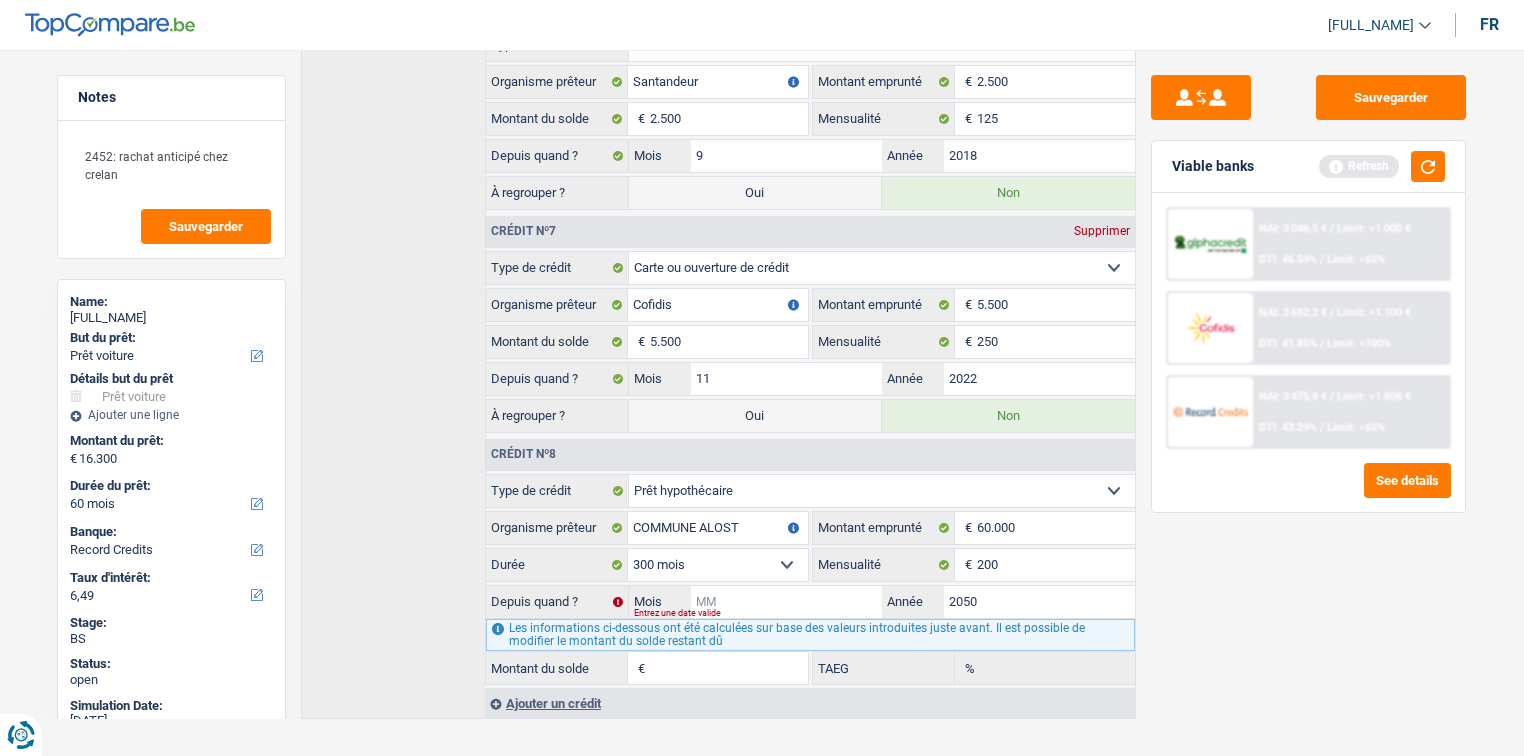 click on "Mois" at bounding box center [786, 602] 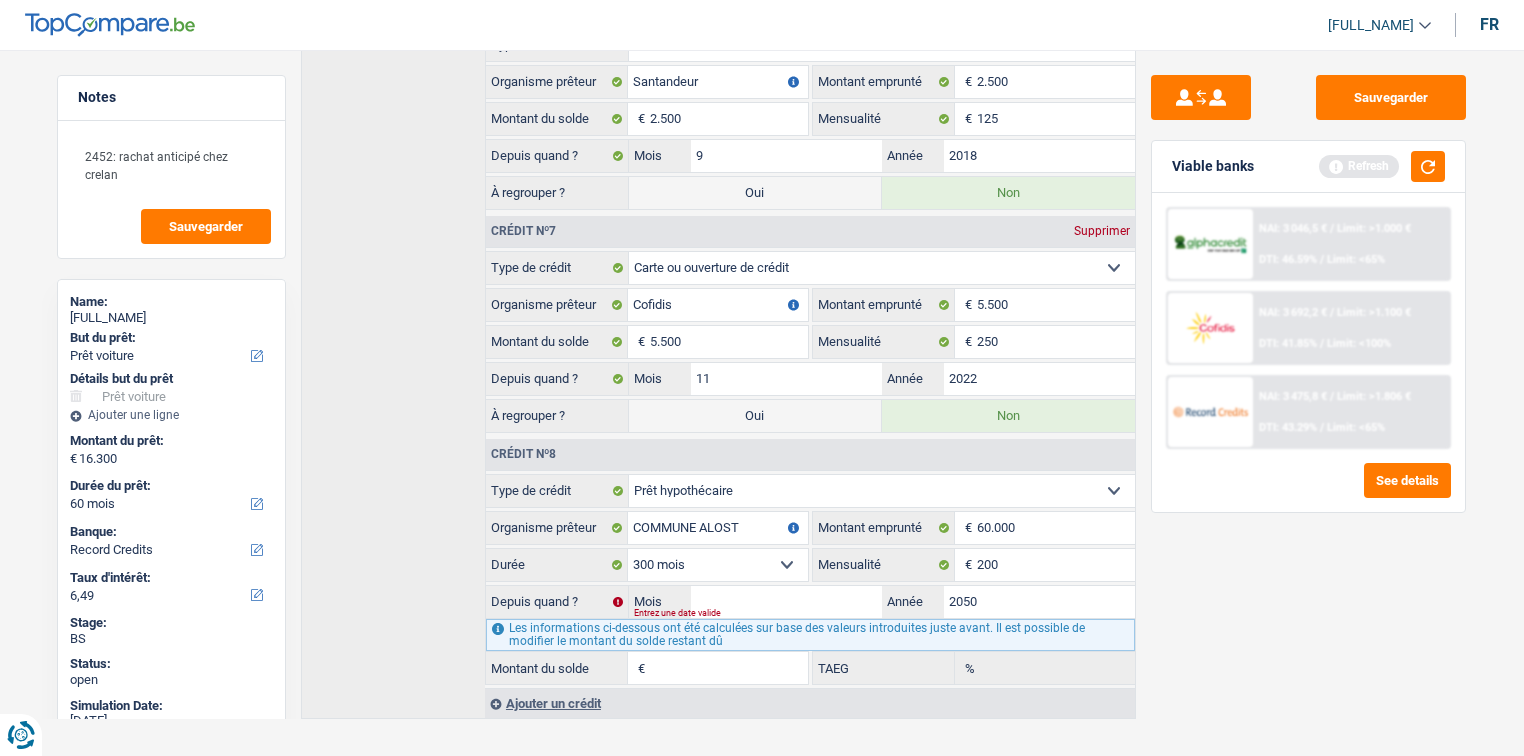 click on "Montant du solde" at bounding box center [729, 668] 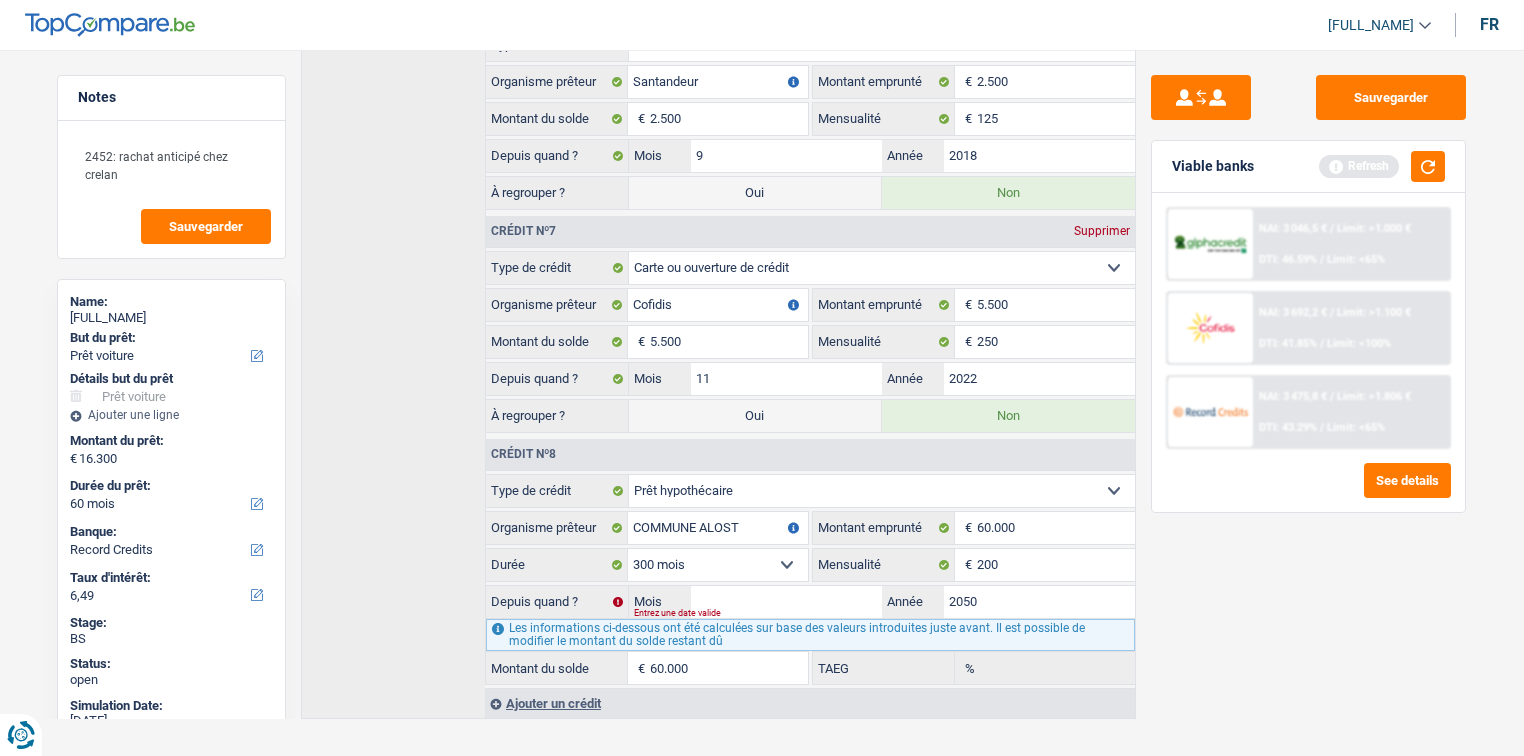 type on "60.000" 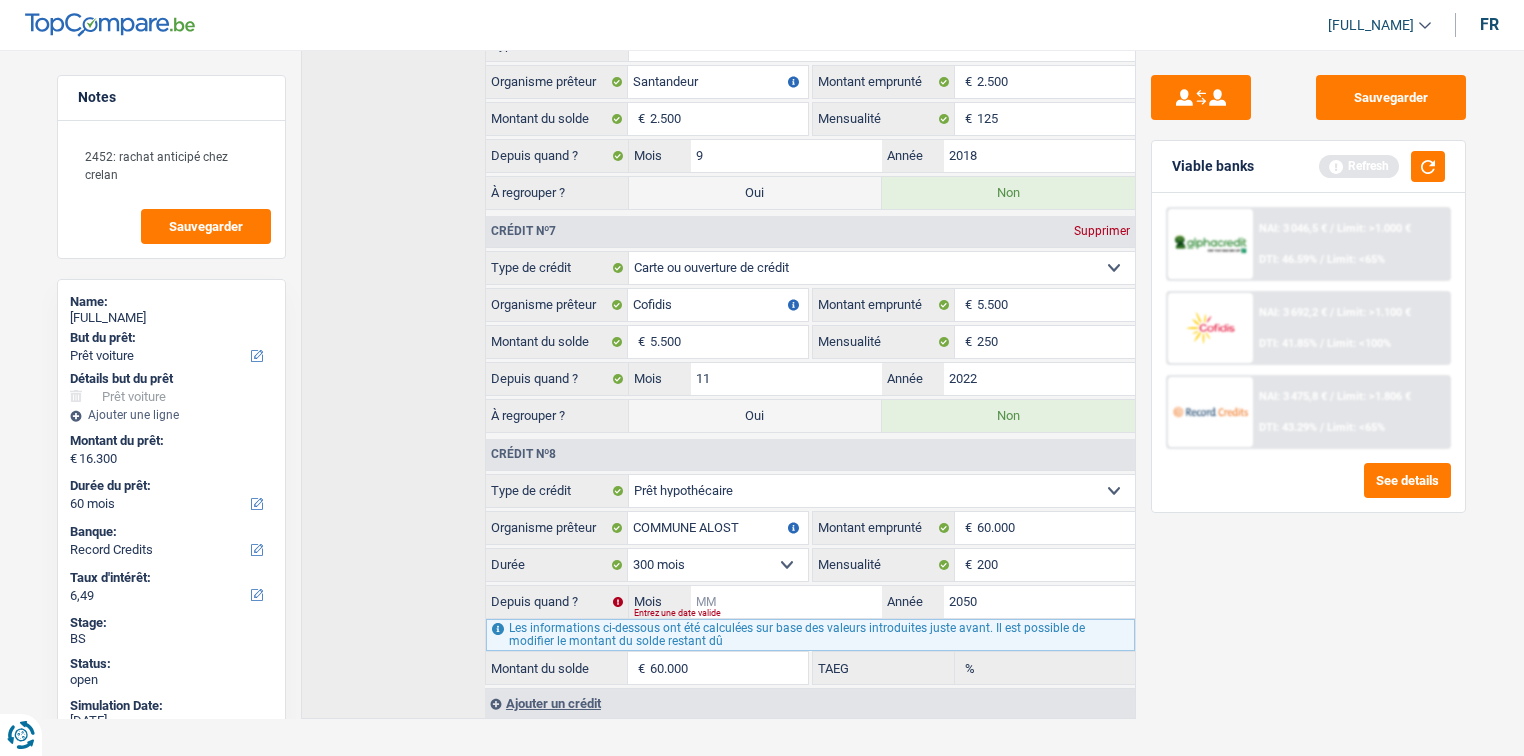 click on "Mois" at bounding box center (786, 602) 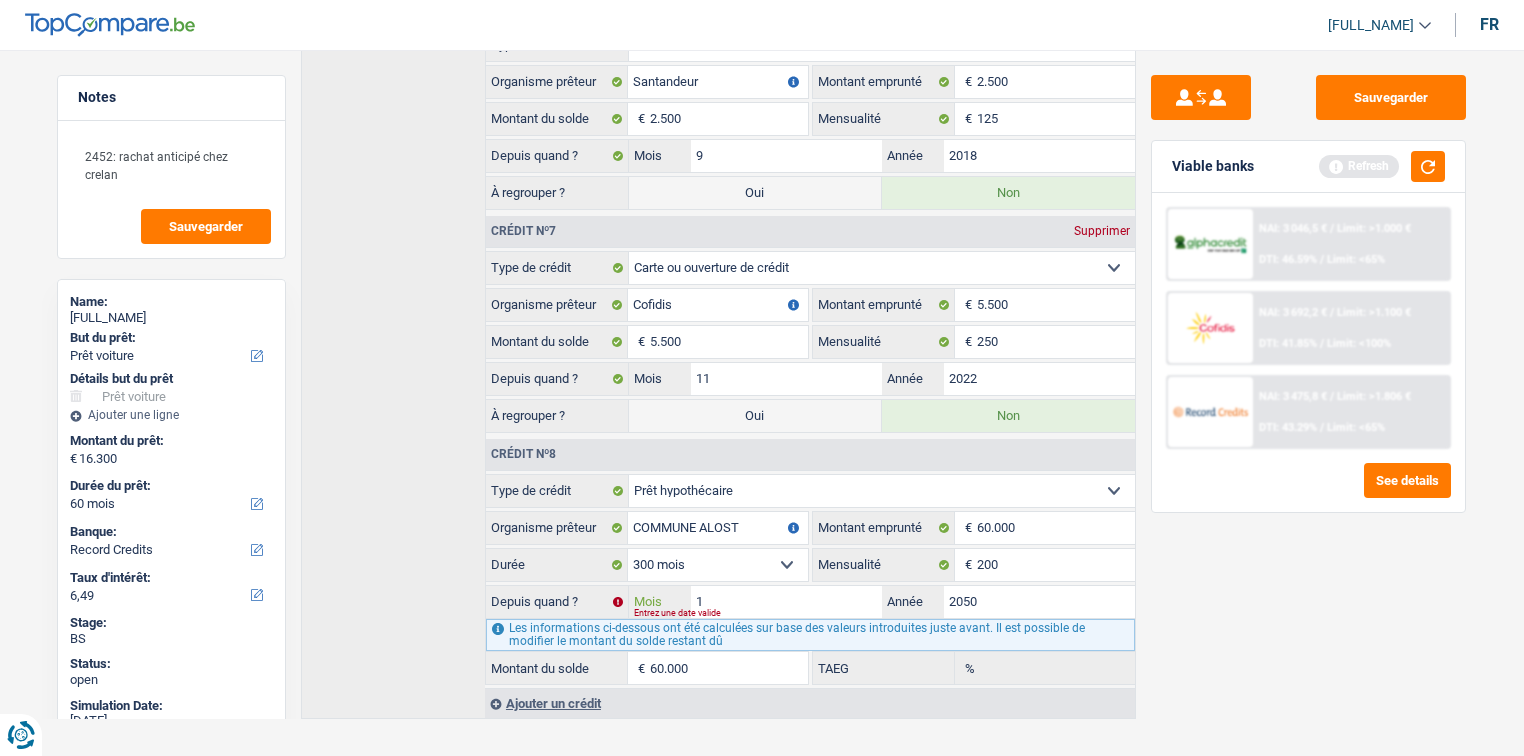 type on "12" 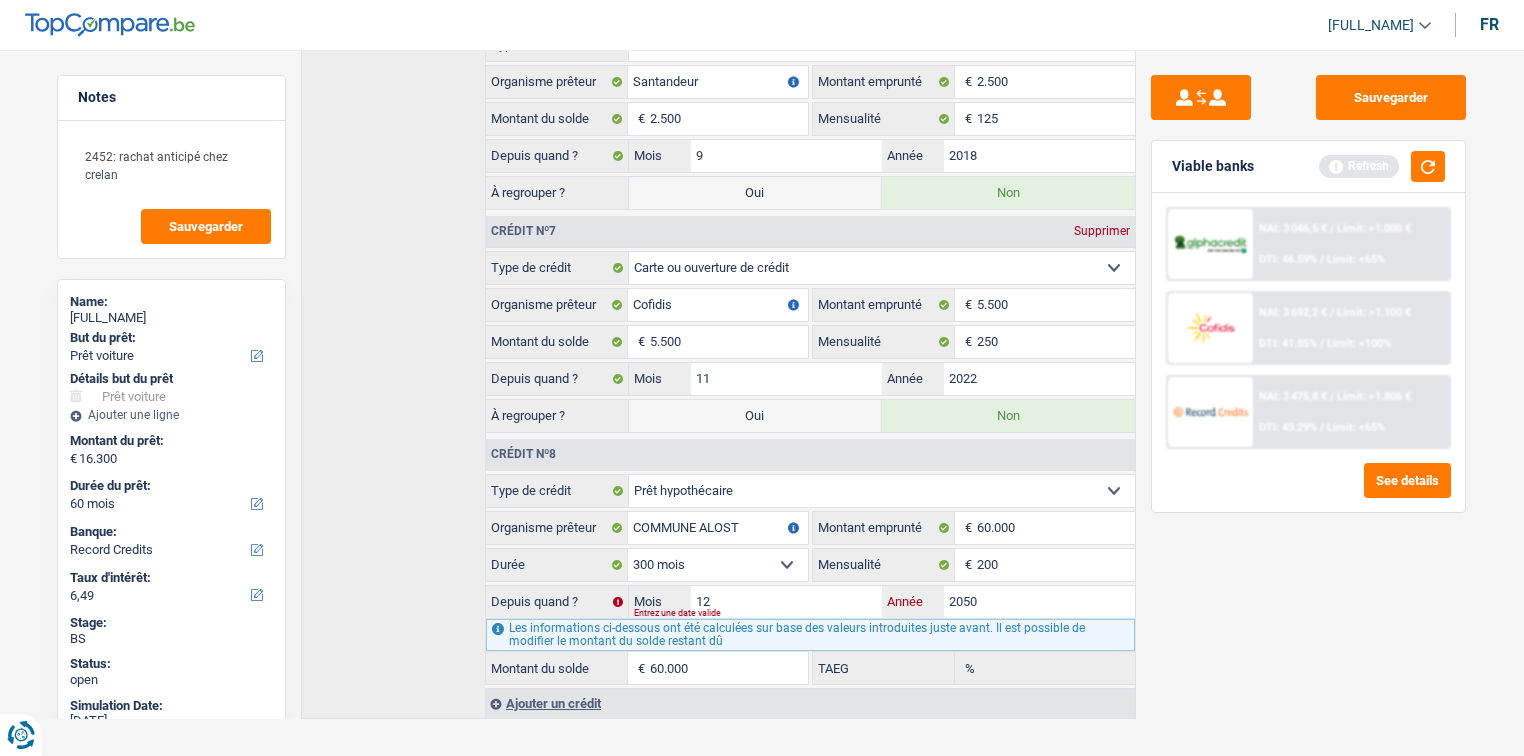 type on "0" 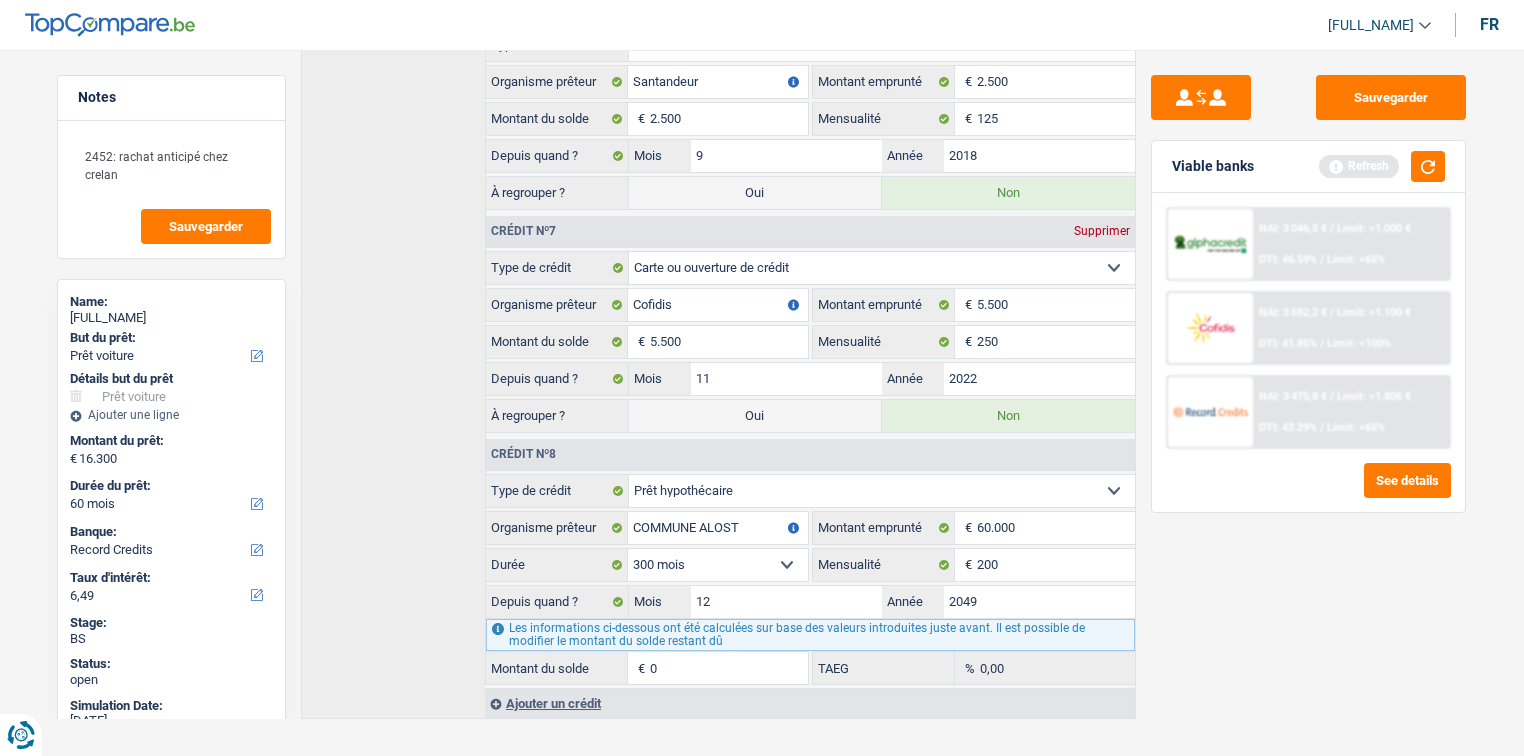 type on "2049" 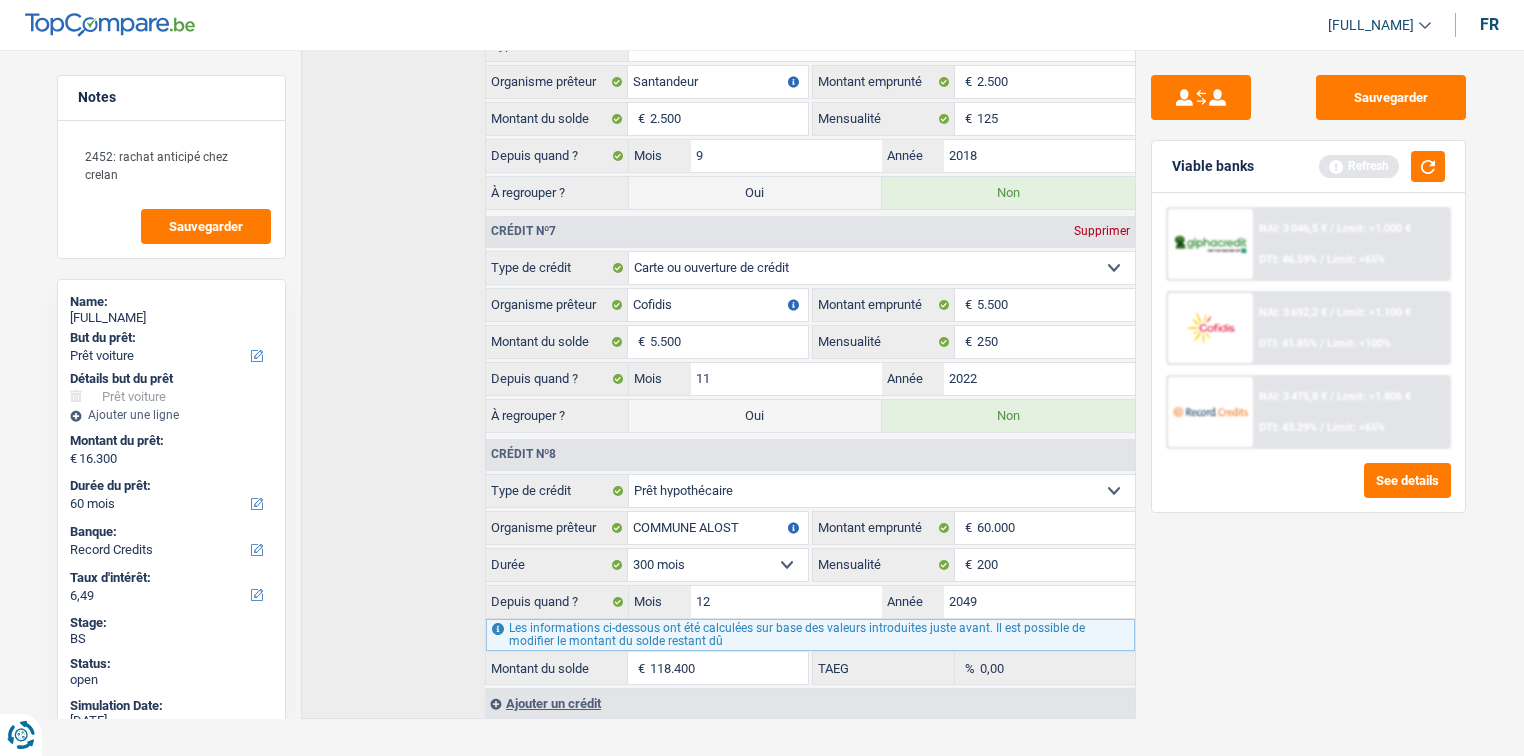 click on "Sauvegarder
Viable banks
Refresh
NAI: 3 046,5 €
/
Limit: >1.000 €
DTI: 46.59%
/
Limit: <65%
NAI: 3 692,2 €
/
Limit: >1.100 €
DTI: 41.85%
/
Limit: <100%
NAI: 3 475,8 €
/       /
See details" at bounding box center (1308, 397) 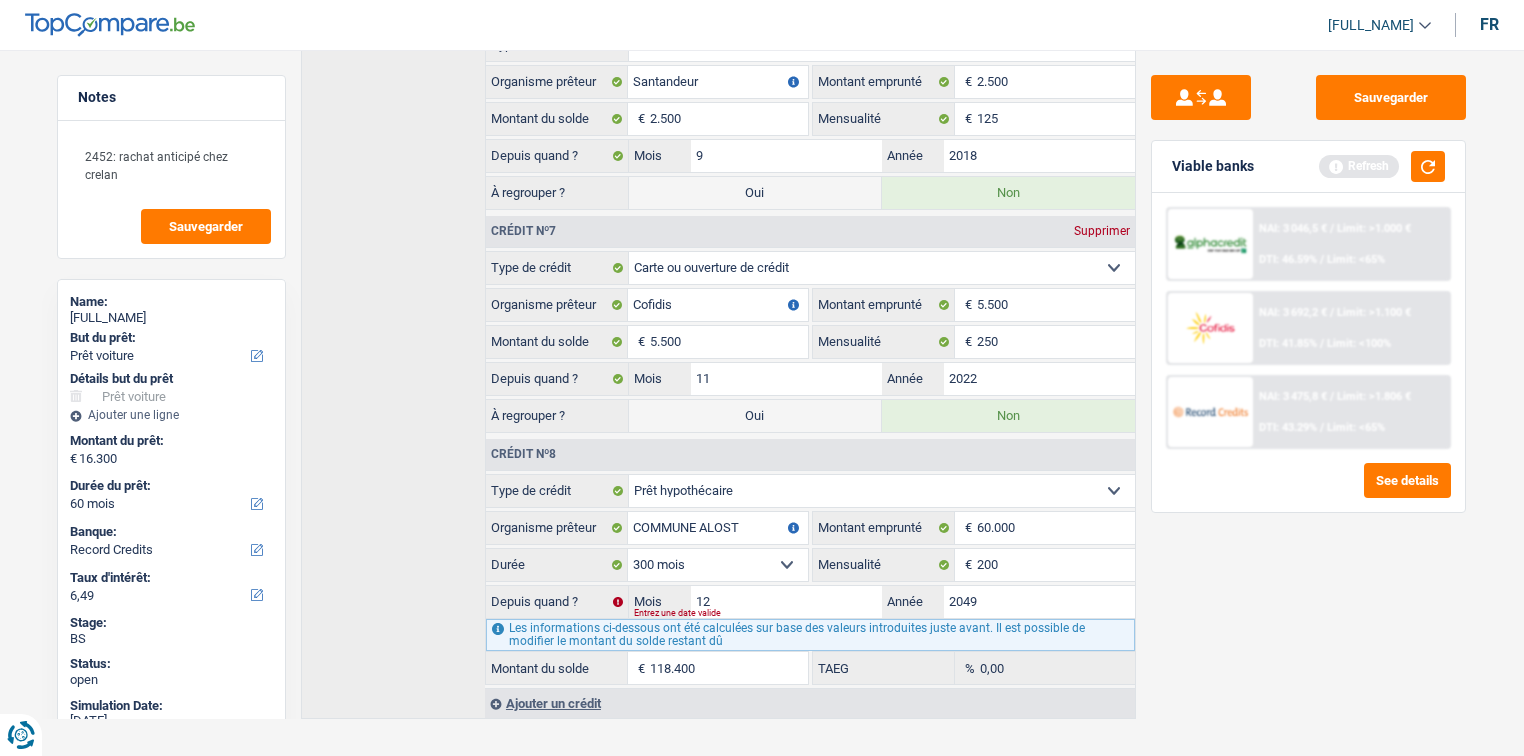drag, startPoint x: 621, startPoint y: 638, endPoint x: 581, endPoint y: 639, distance: 40.012497 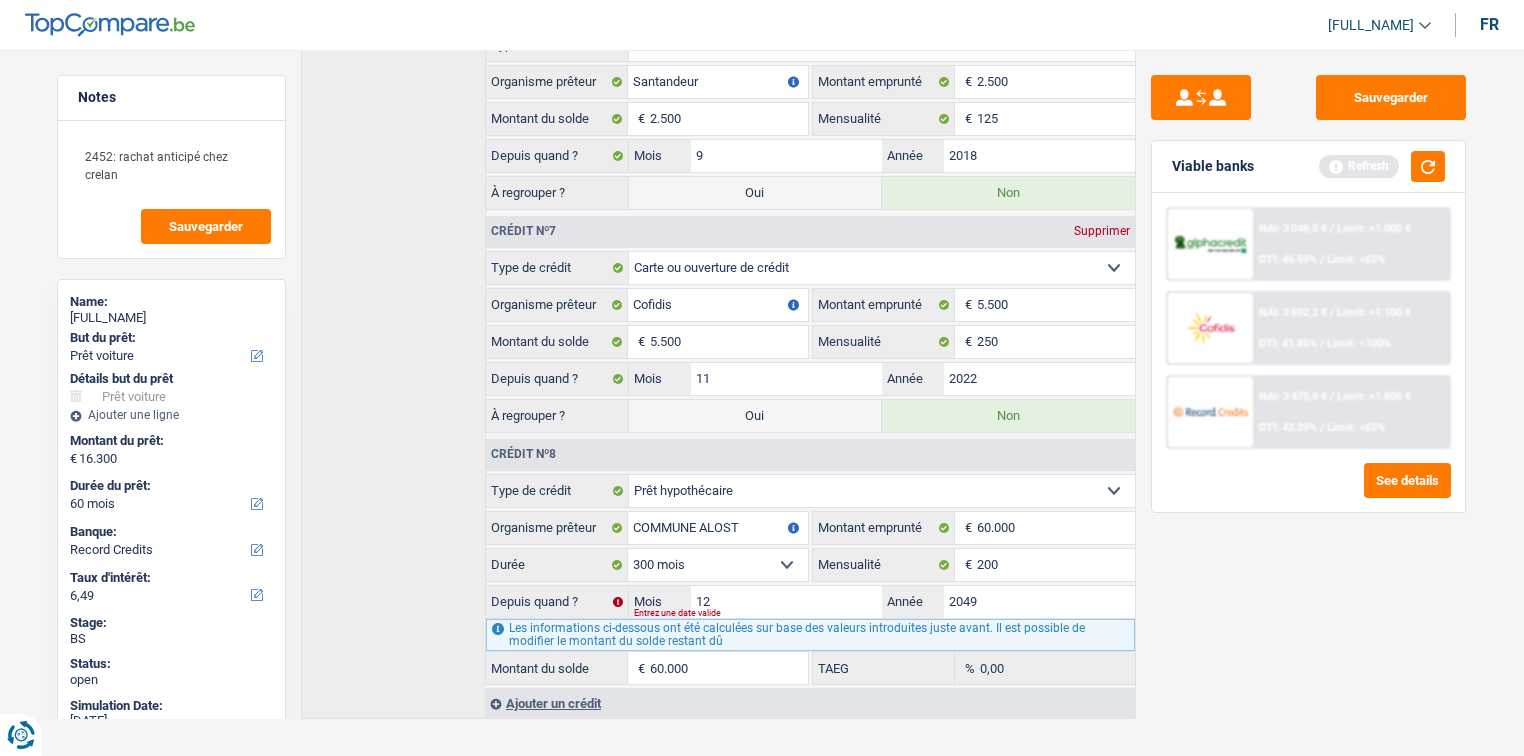 type on "60.000" 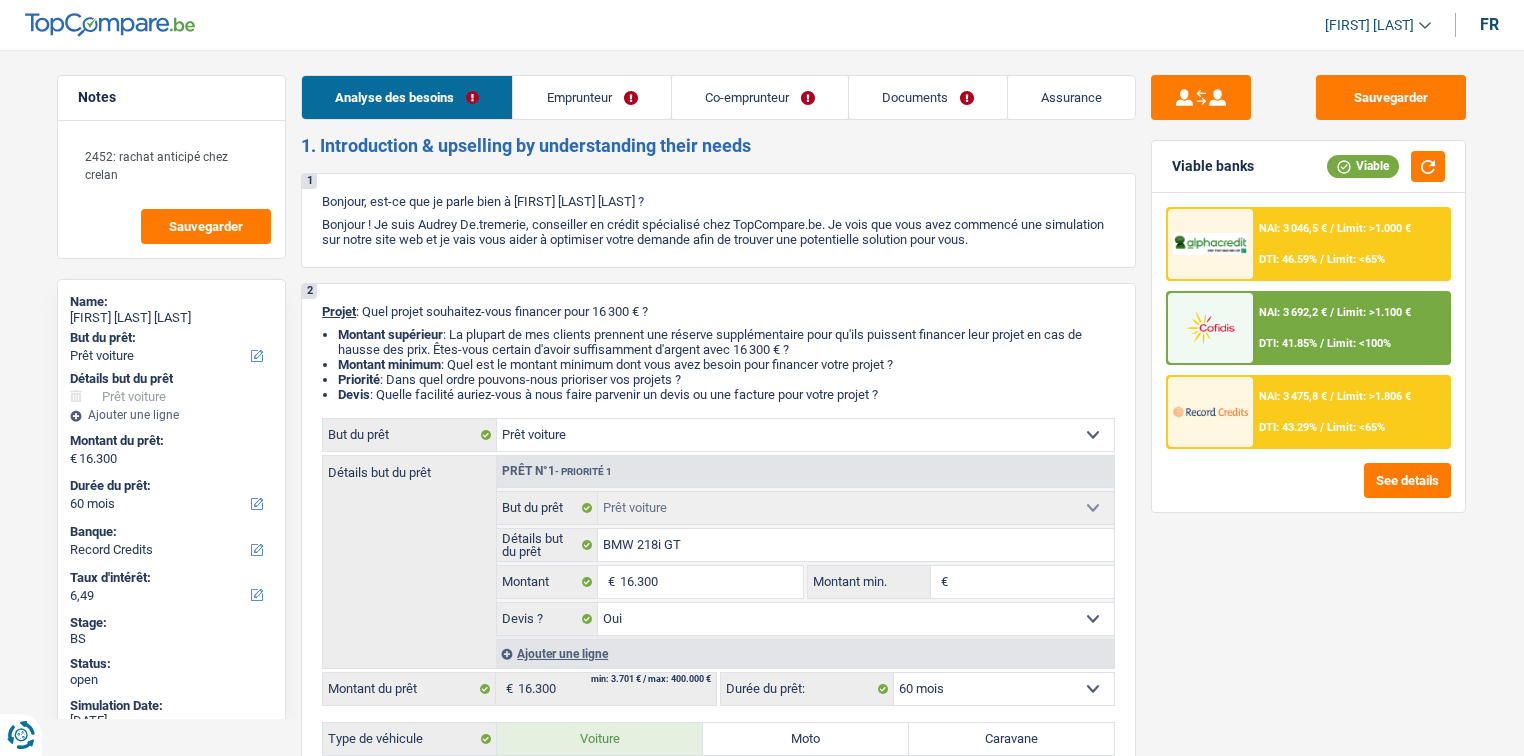 select on "car" 